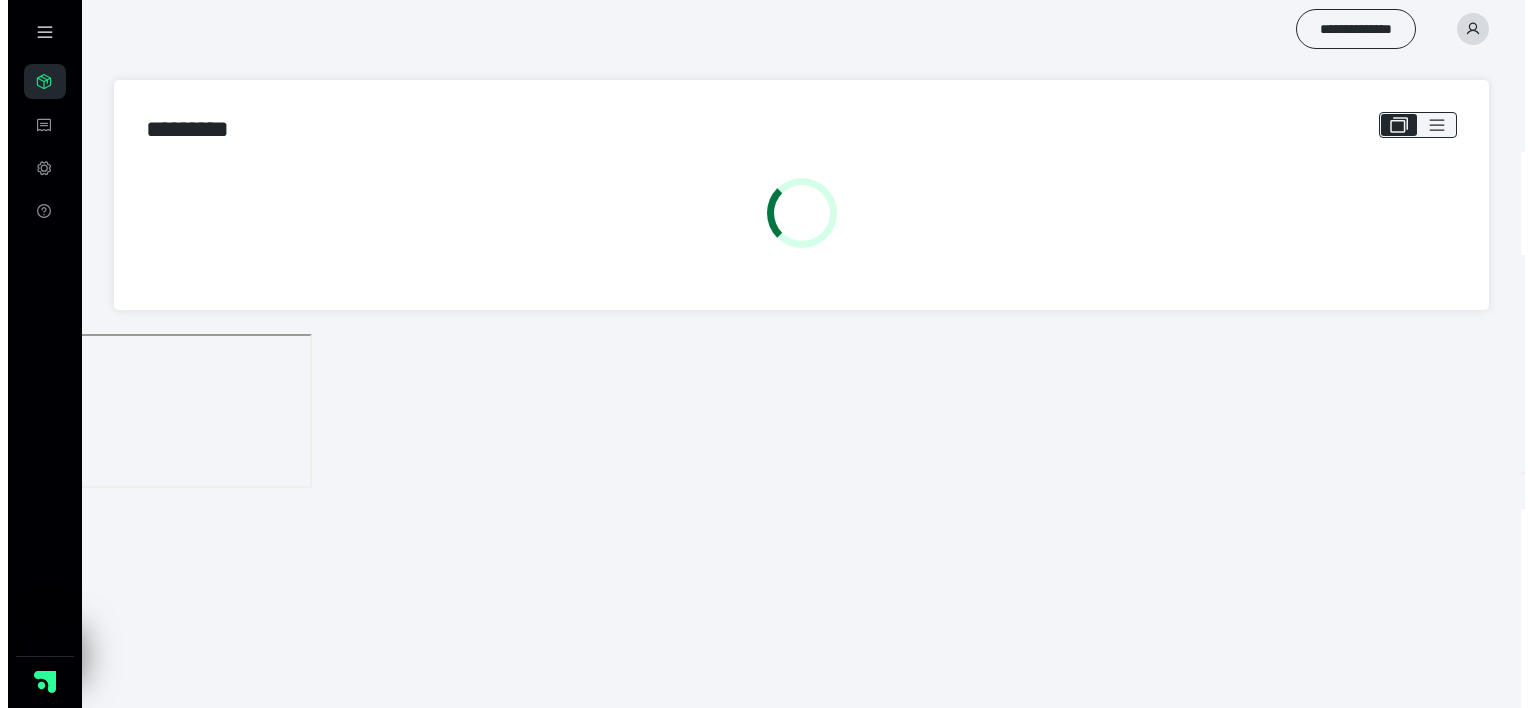 scroll, scrollTop: 0, scrollLeft: 0, axis: both 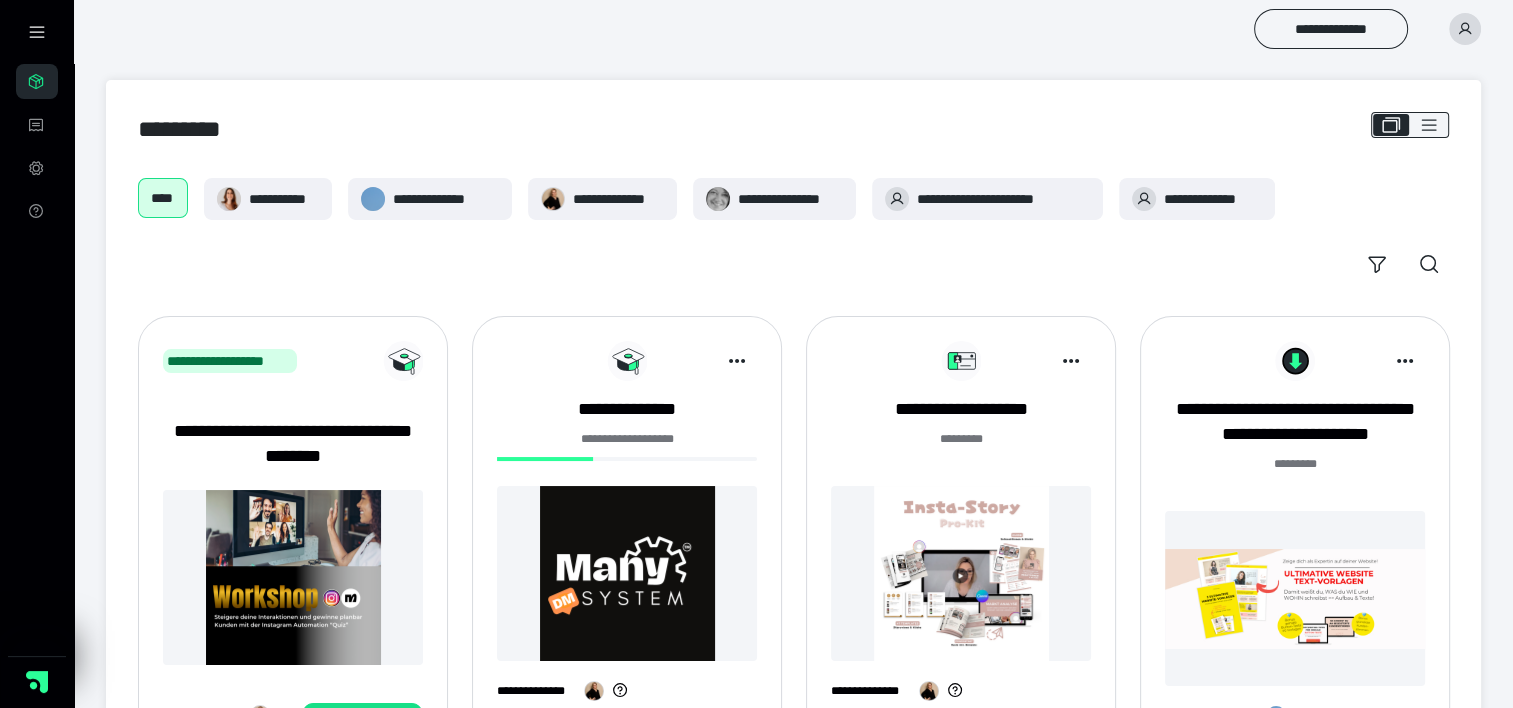 click at bounding box center [627, 573] 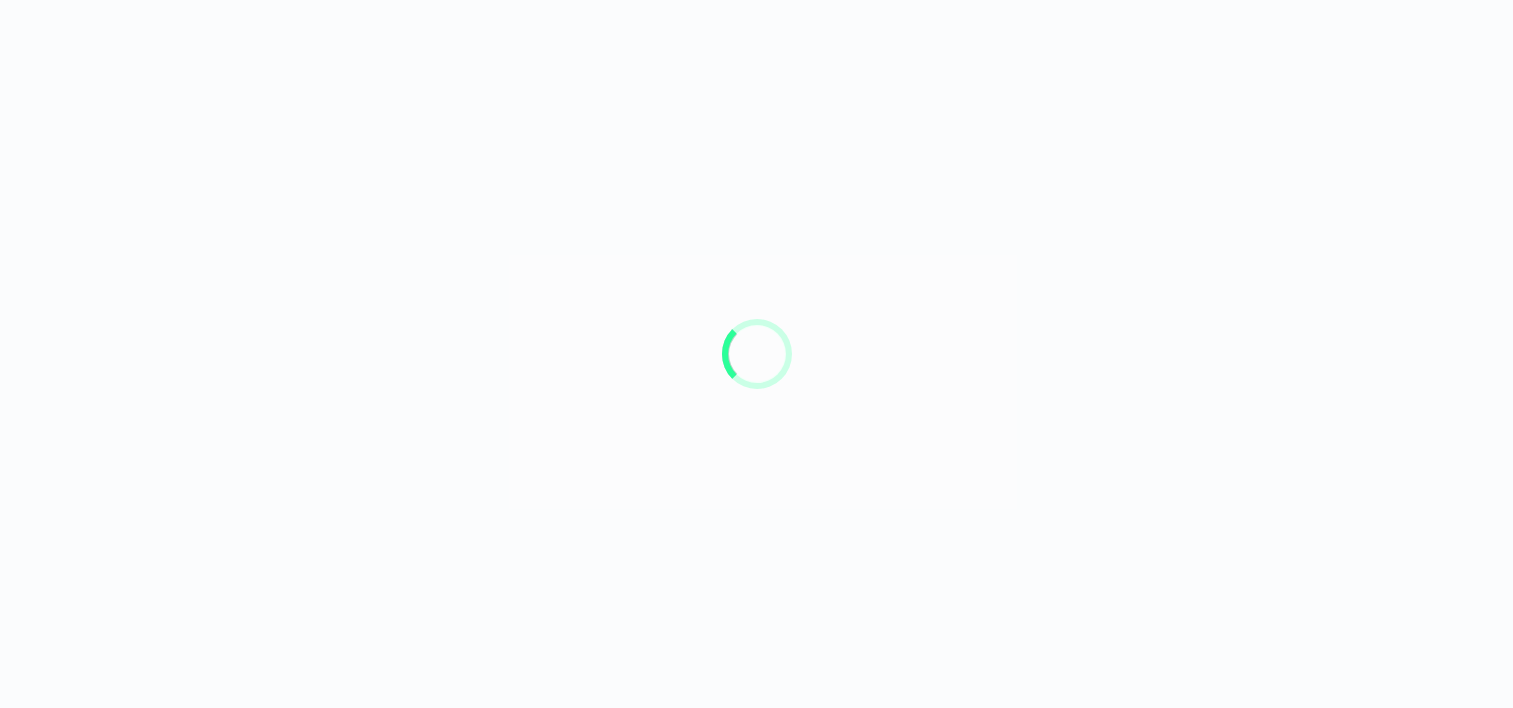 scroll, scrollTop: 0, scrollLeft: 0, axis: both 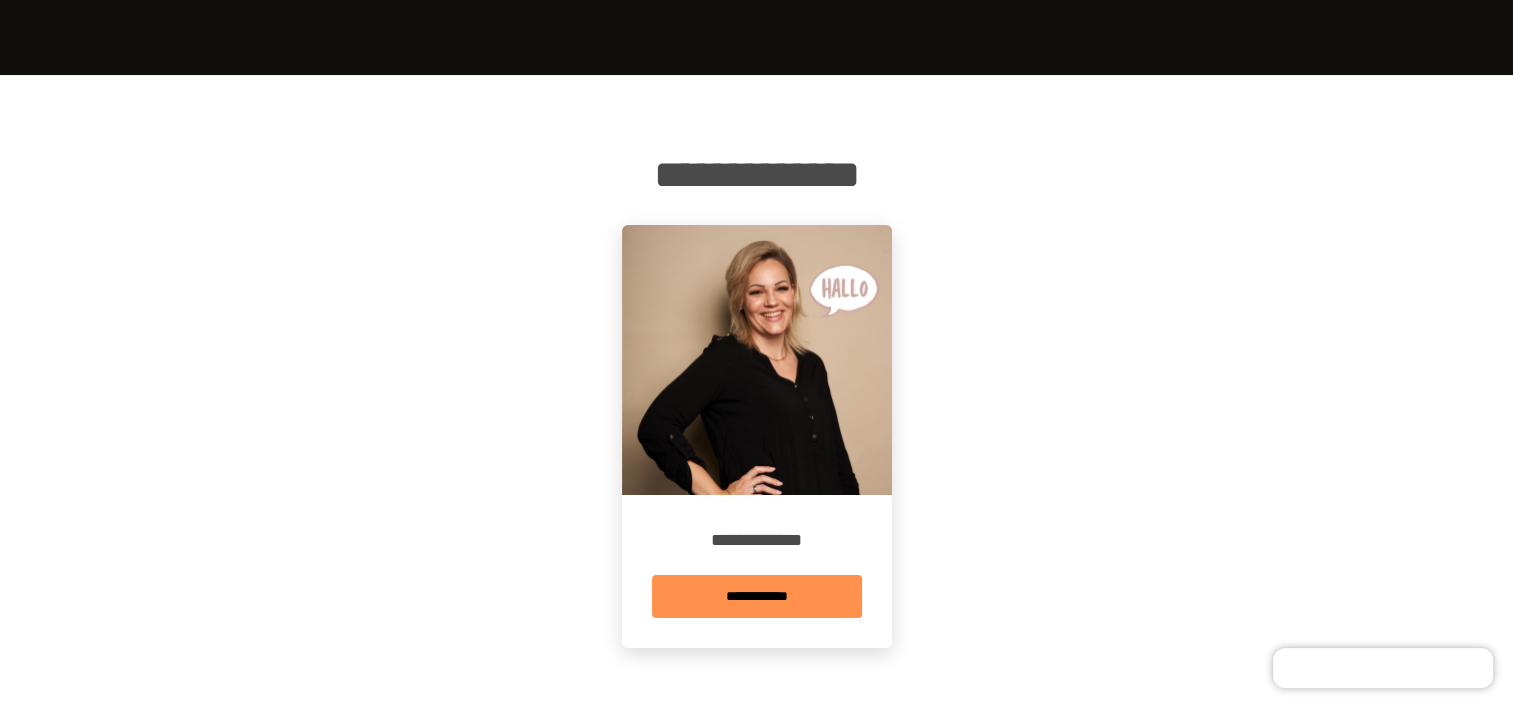 click on "**********" at bounding box center [757, 596] 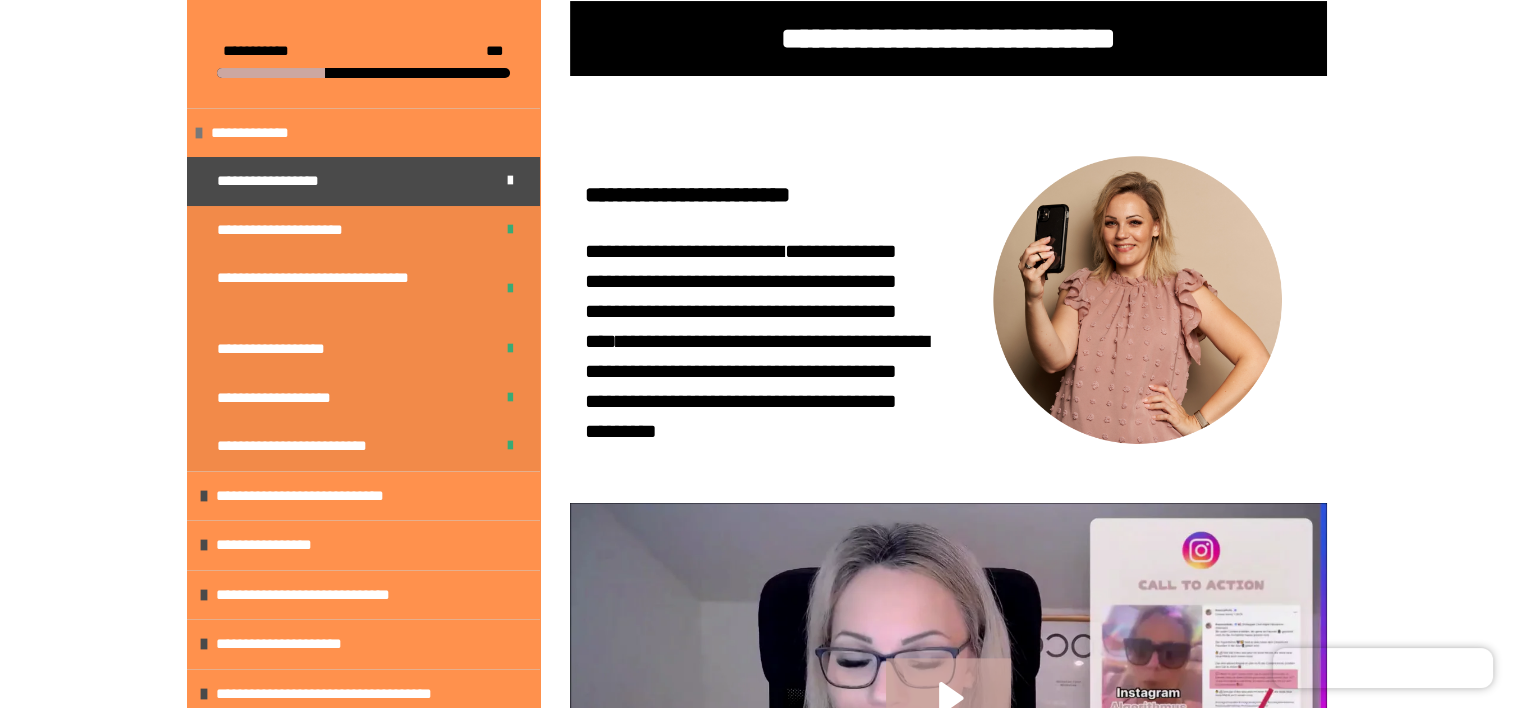 scroll, scrollTop: 500, scrollLeft: 0, axis: vertical 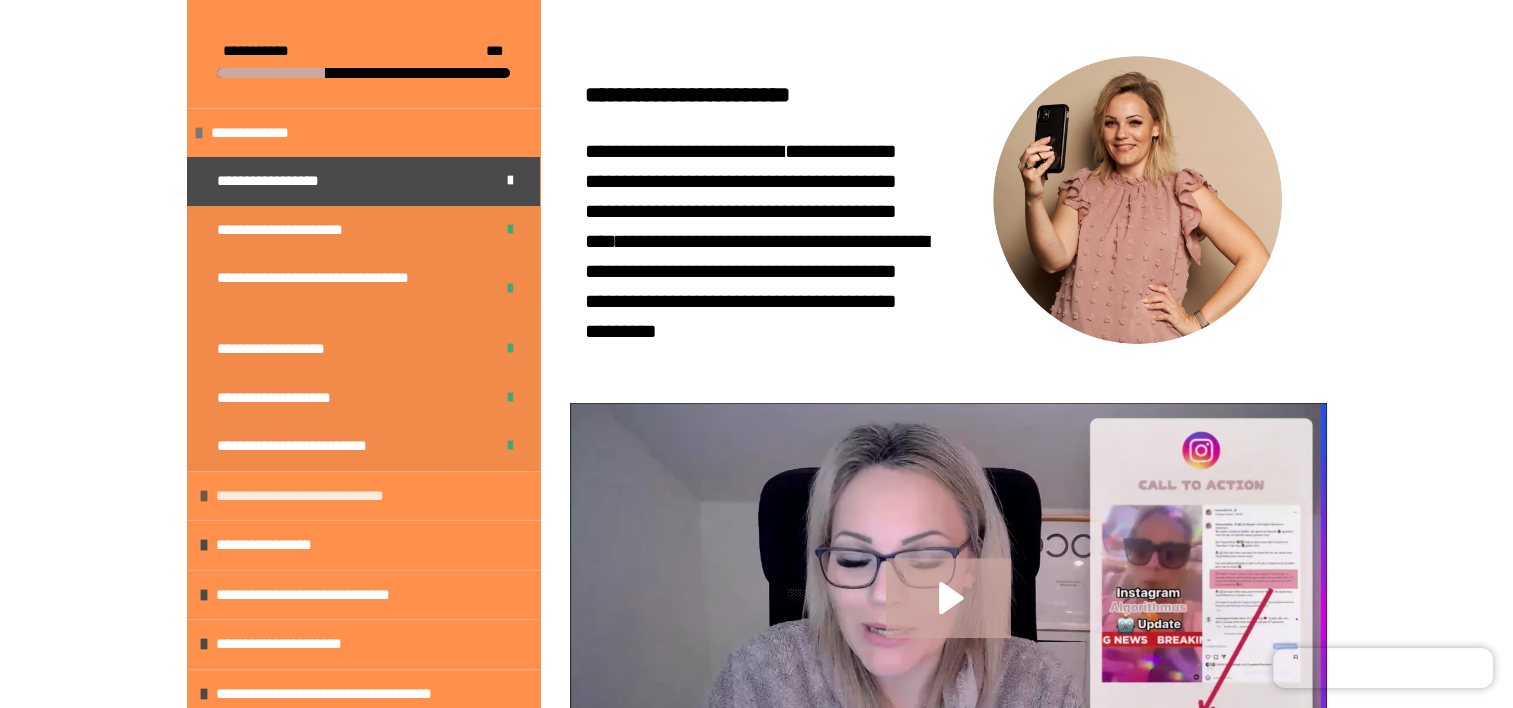 click at bounding box center [204, 496] 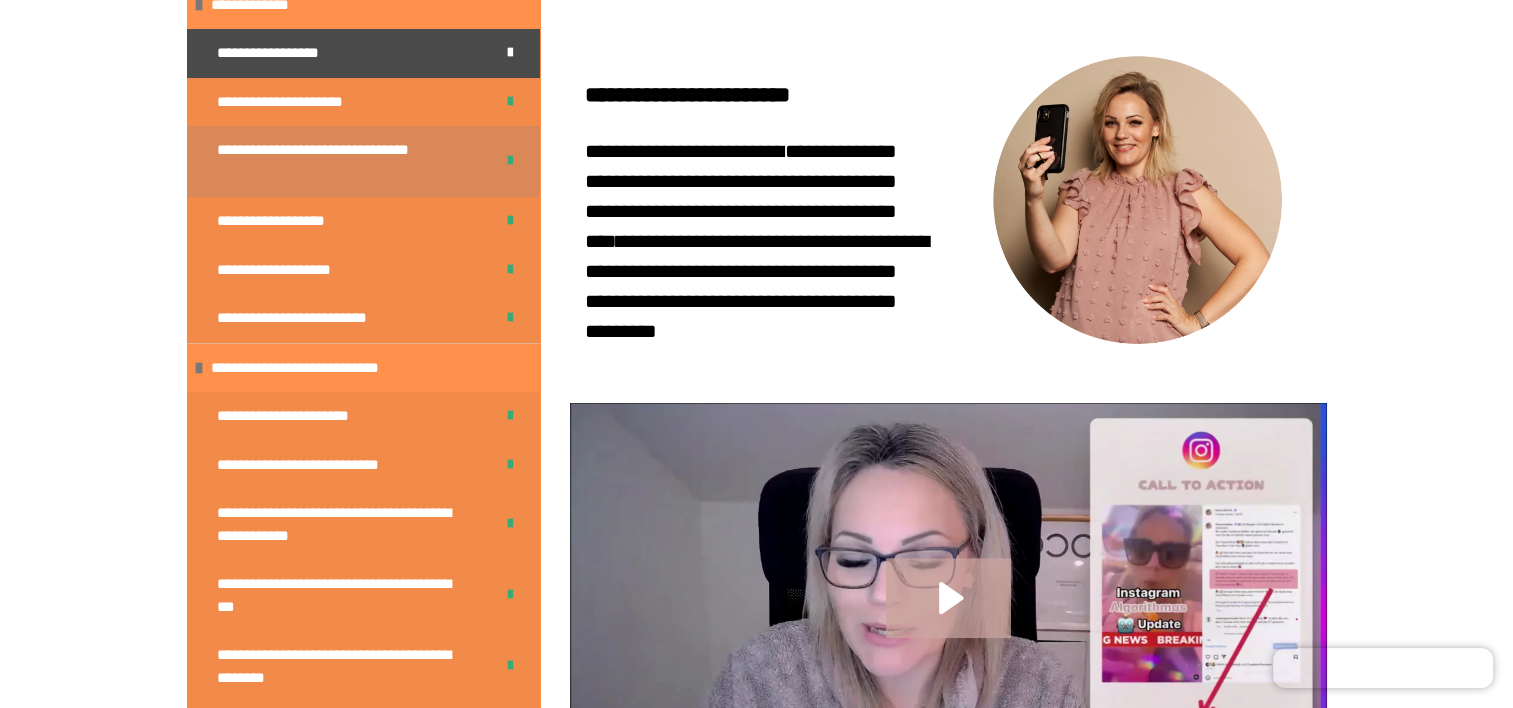 scroll, scrollTop: 300, scrollLeft: 0, axis: vertical 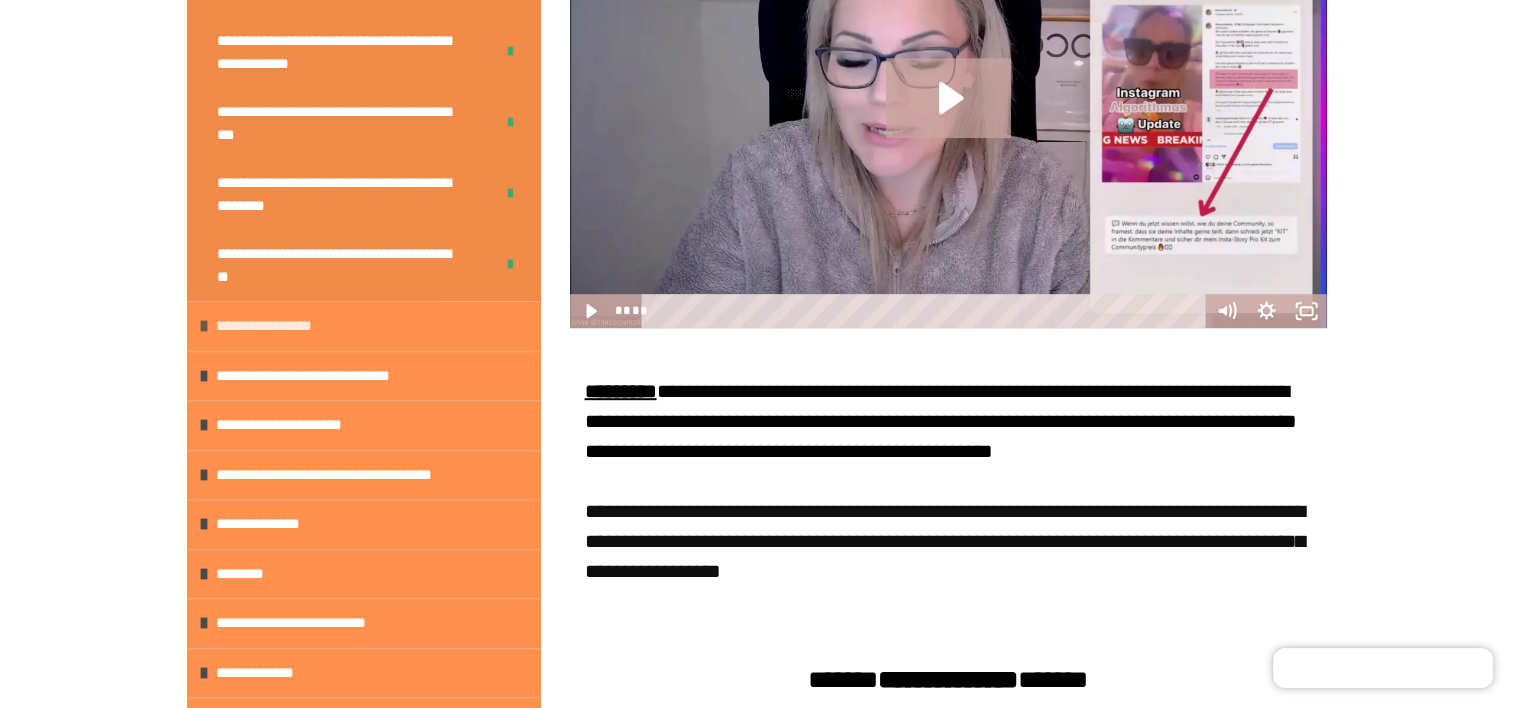 click on "**********" at bounding box center [290, 326] 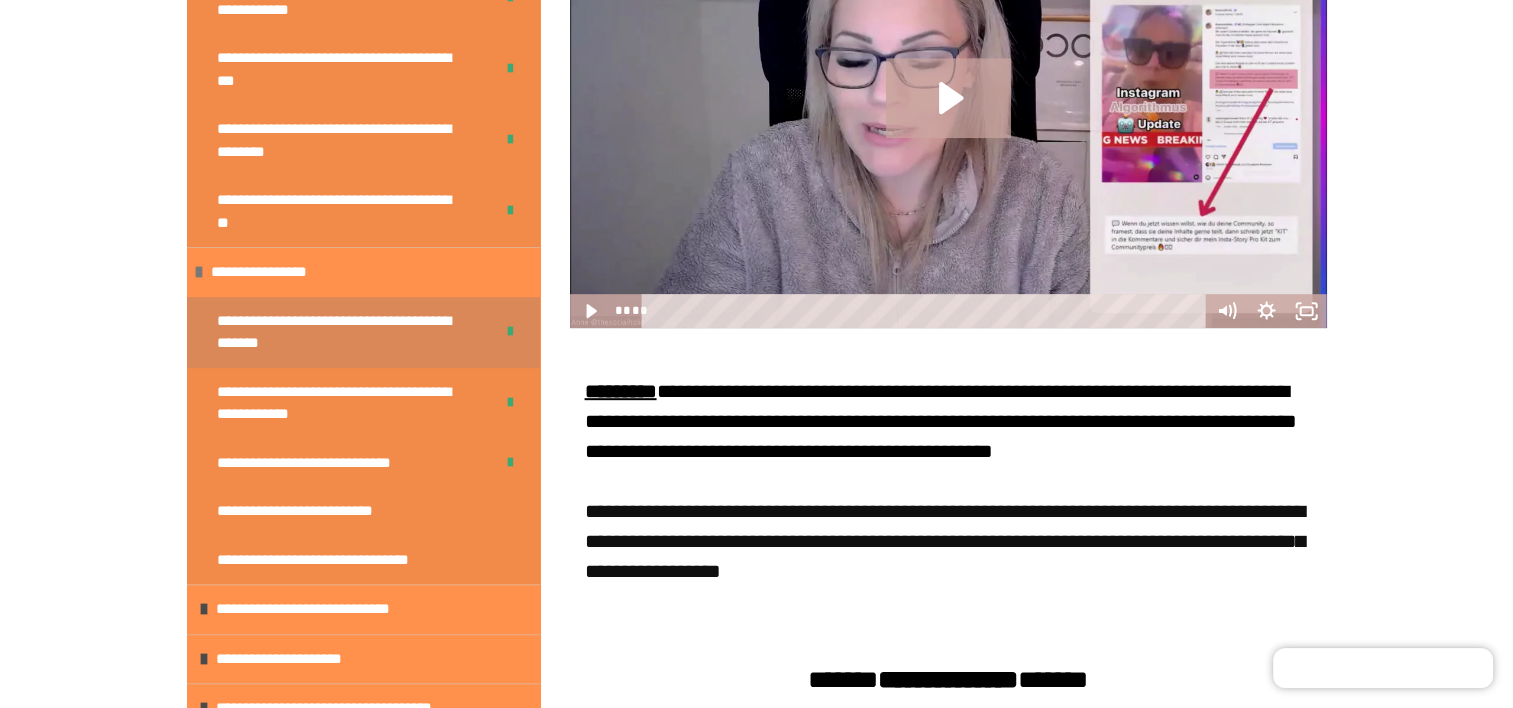 scroll, scrollTop: 700, scrollLeft: 0, axis: vertical 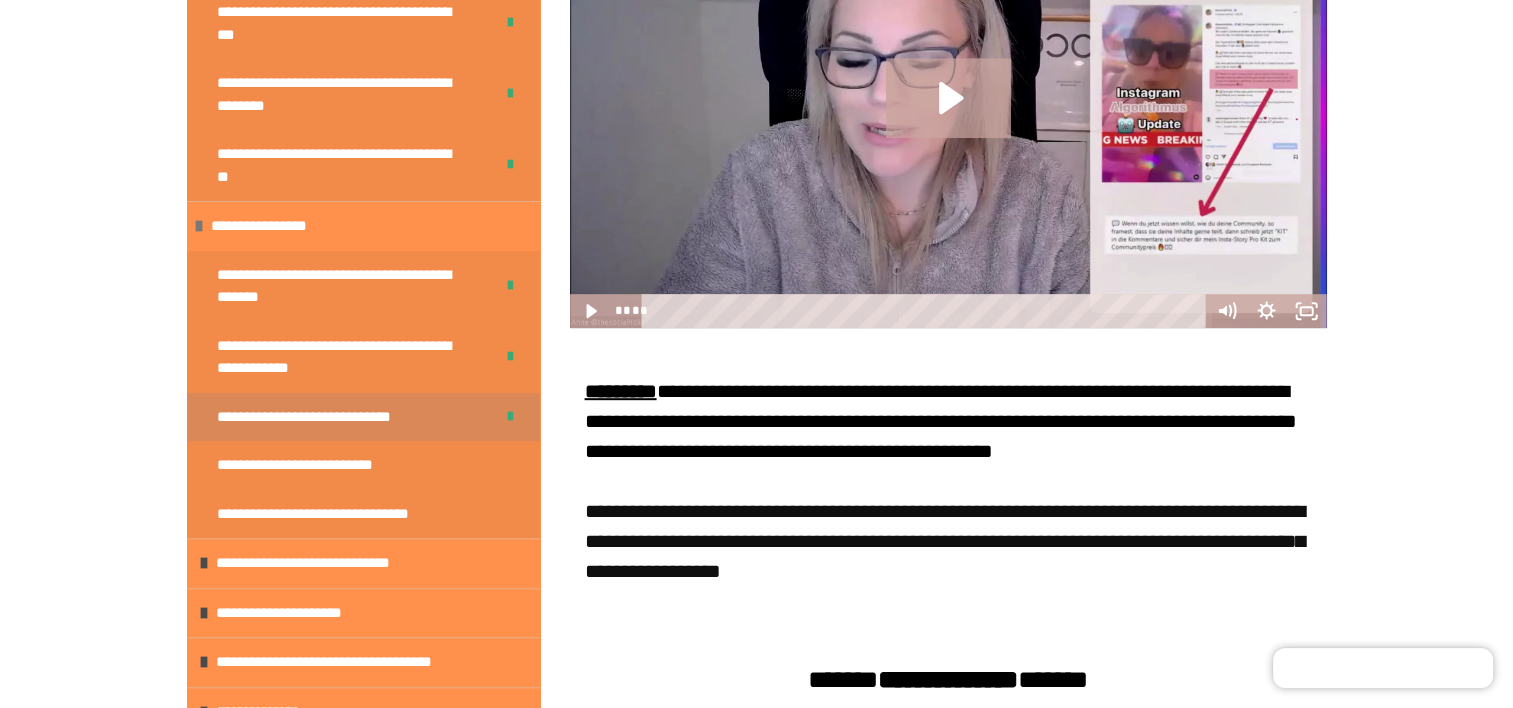 click on "**********" at bounding box center (339, 417) 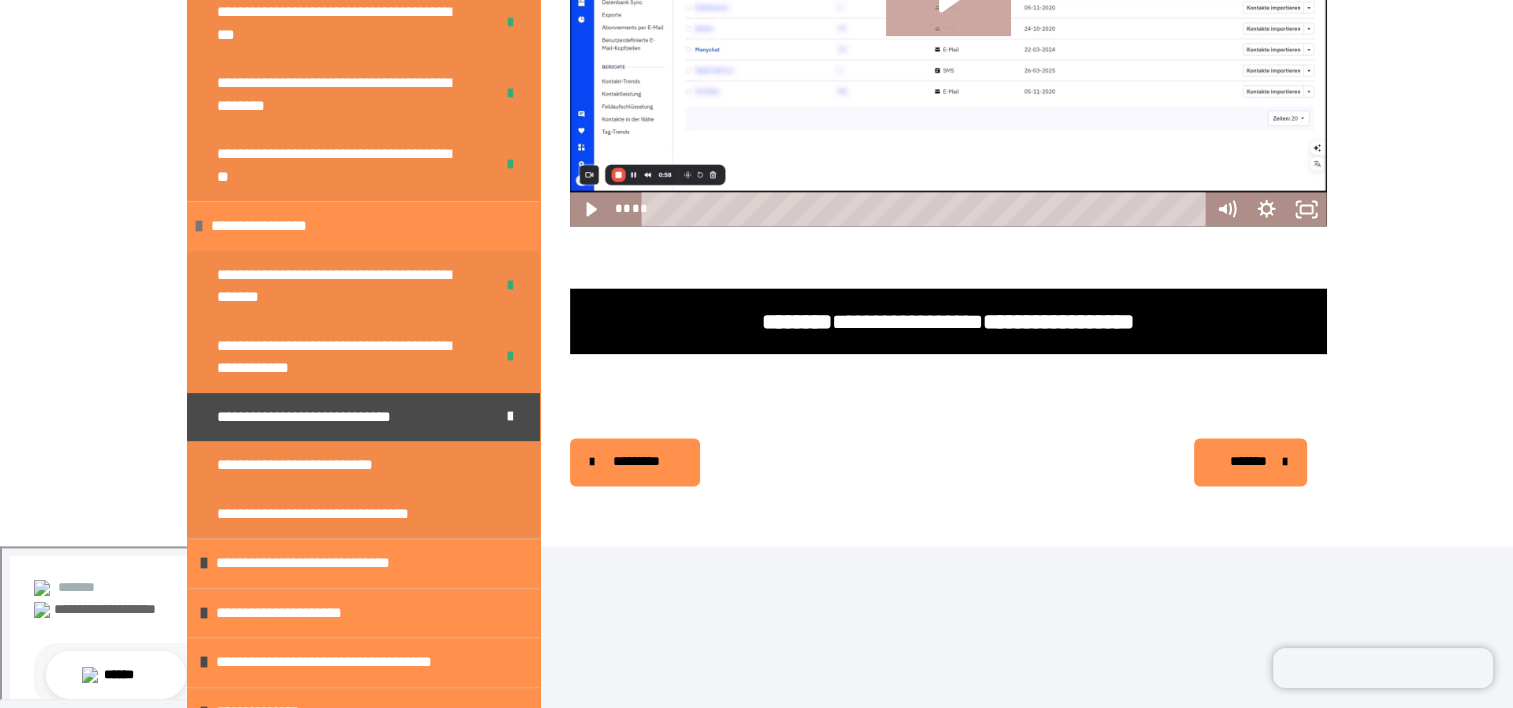 scroll, scrollTop: 2767, scrollLeft: 0, axis: vertical 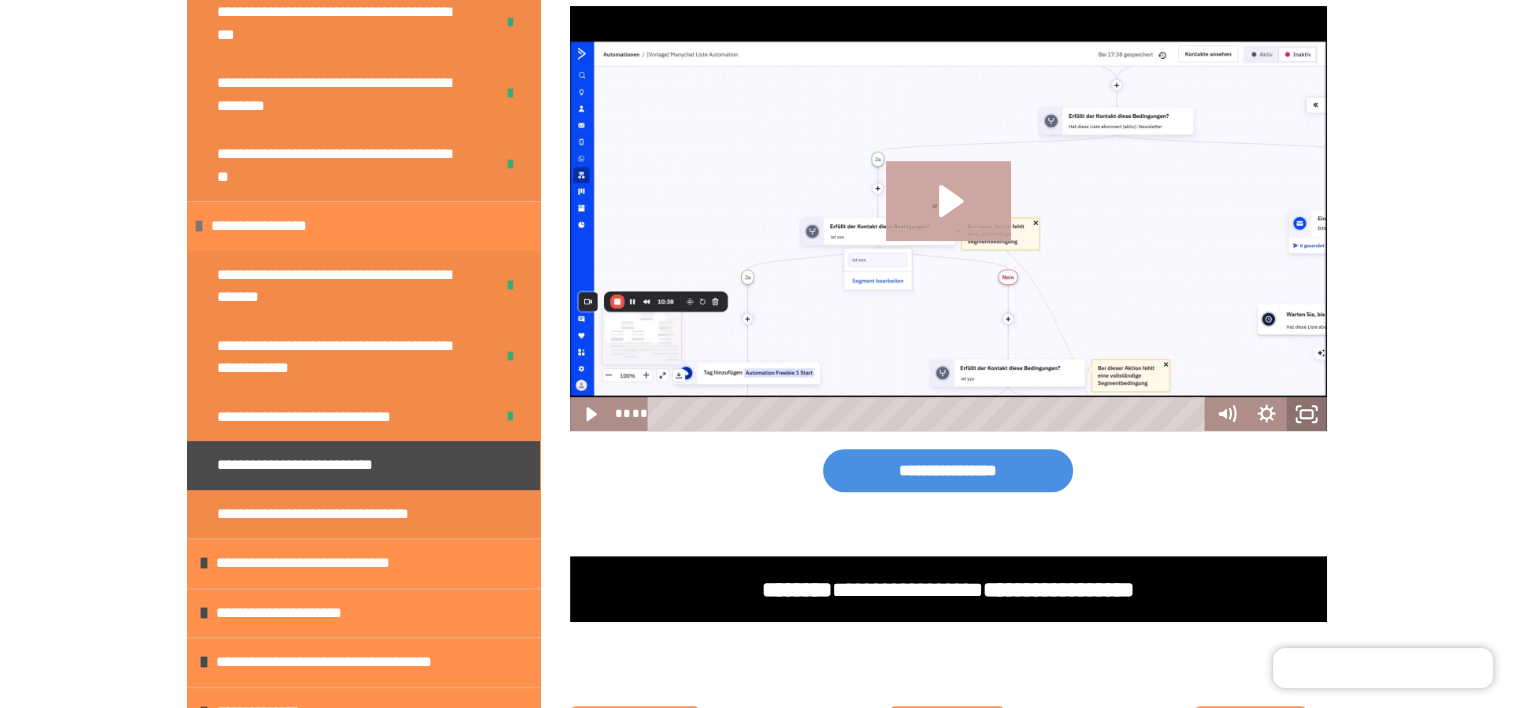 click 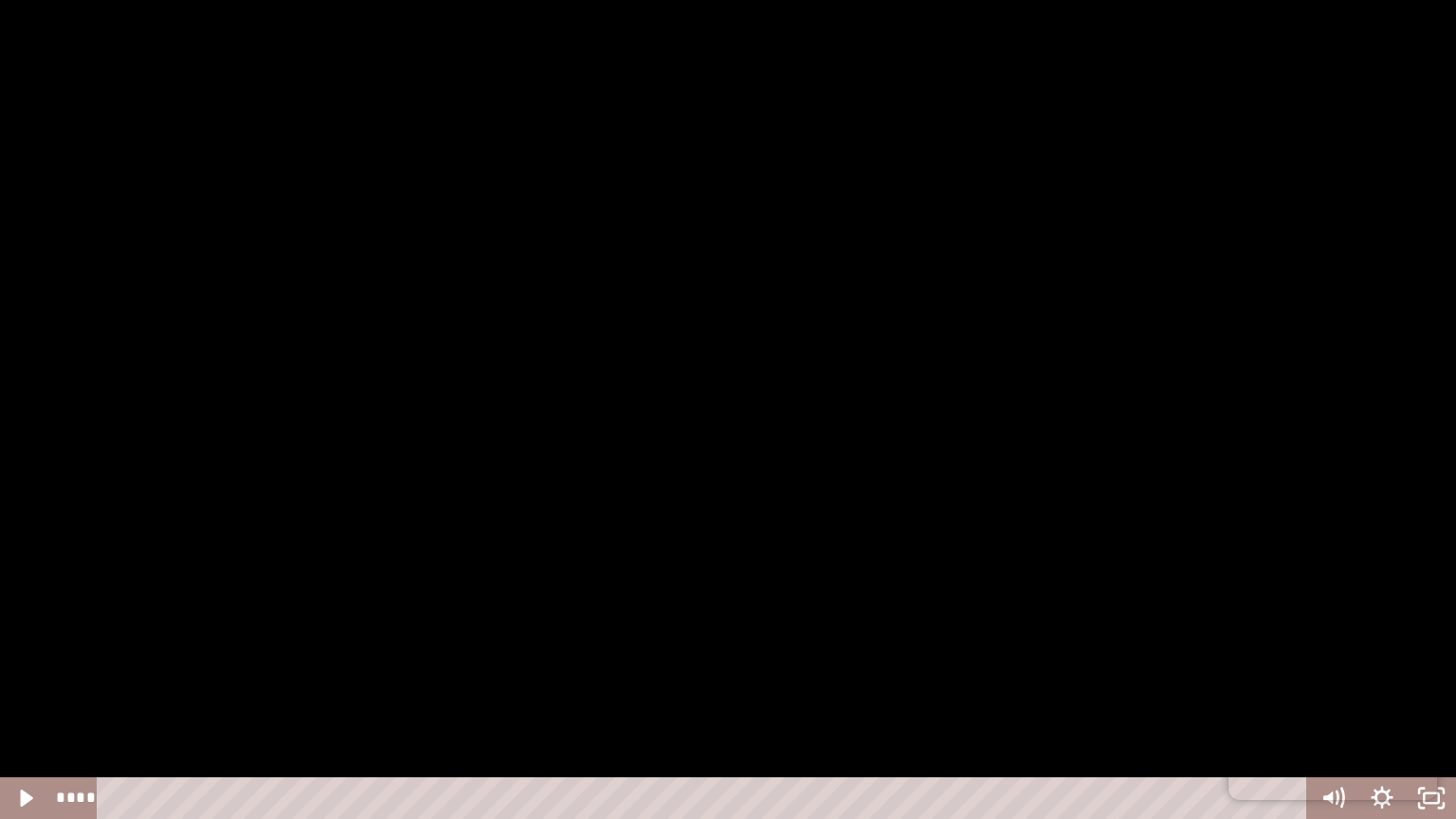 drag, startPoint x: 458, startPoint y: 798, endPoint x: 157, endPoint y: 723, distance: 310.2032 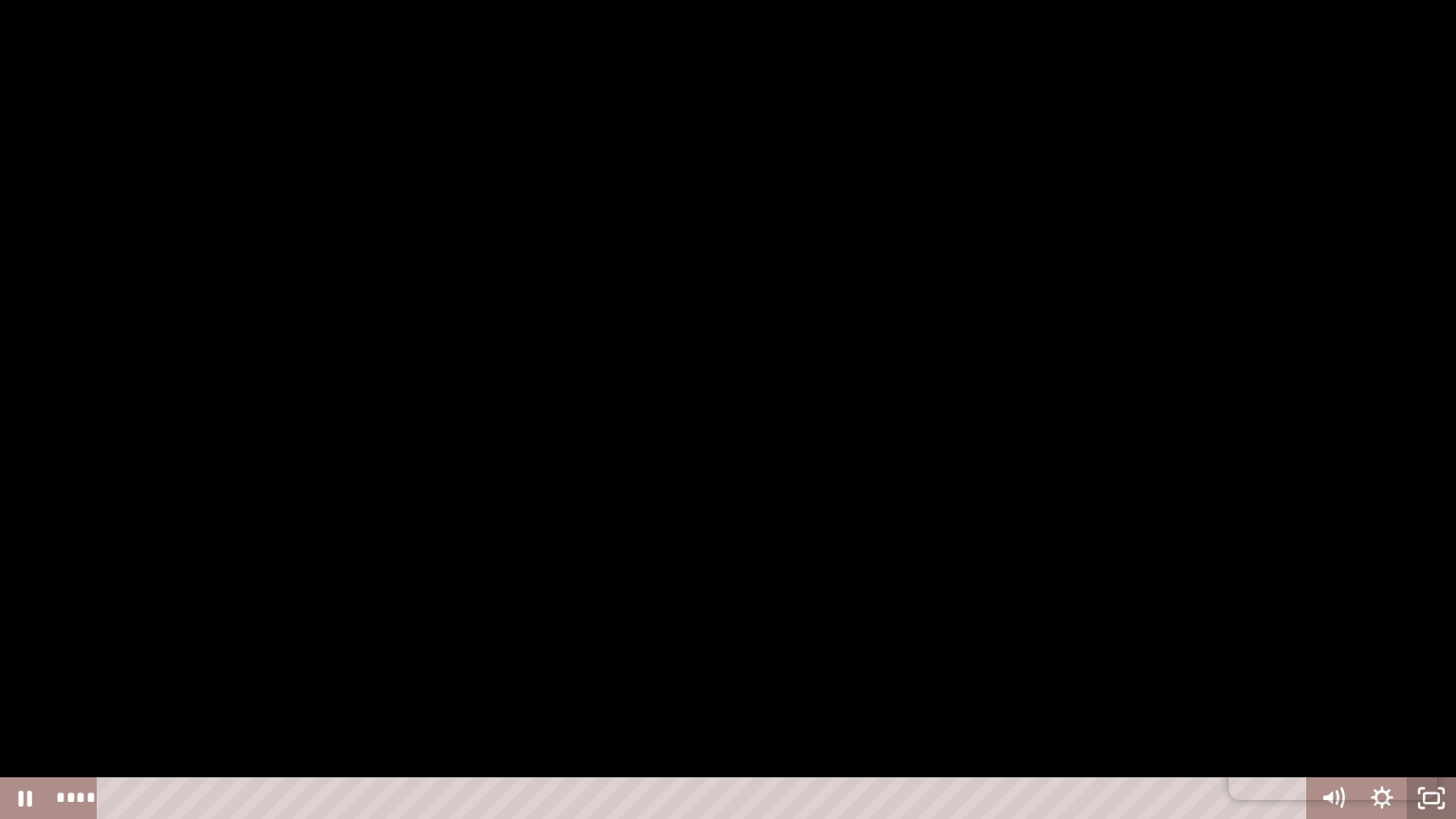 click 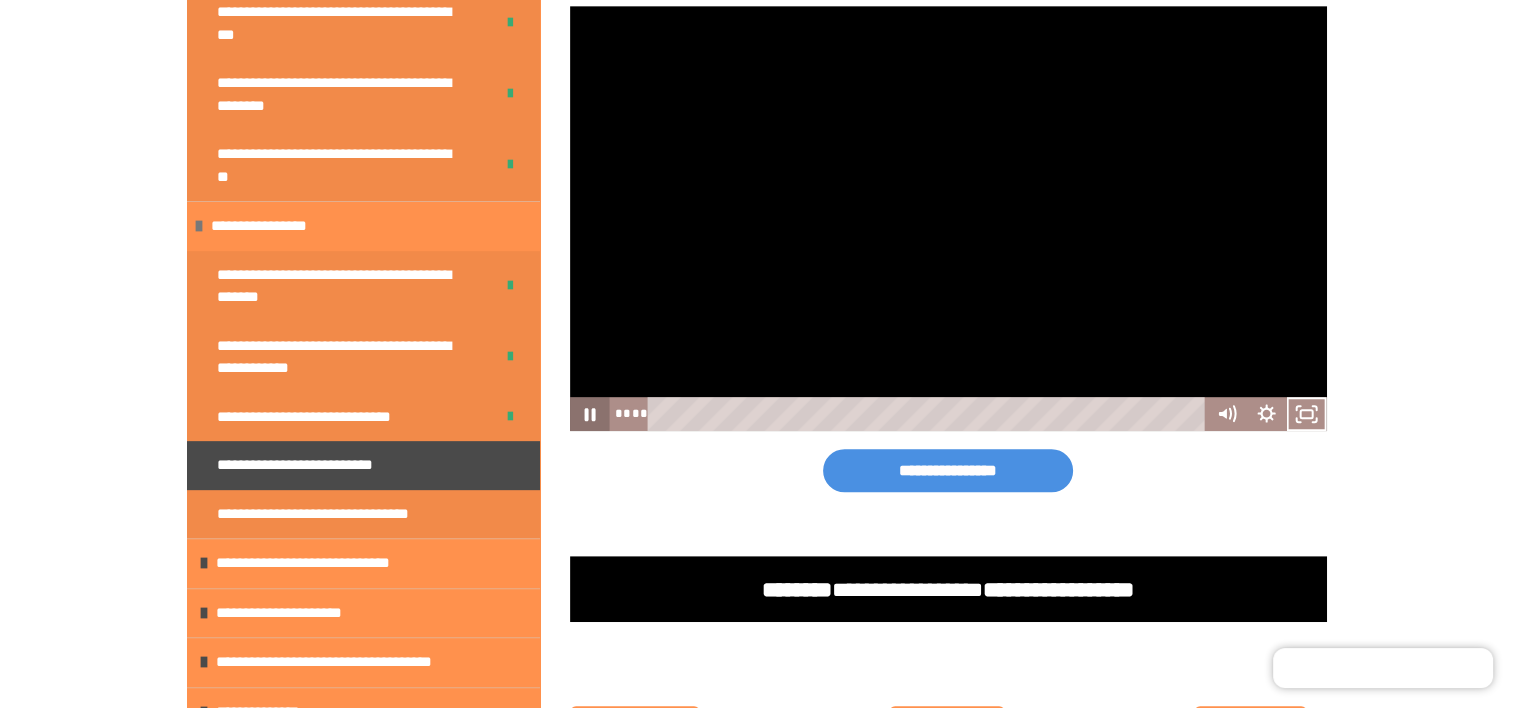 click 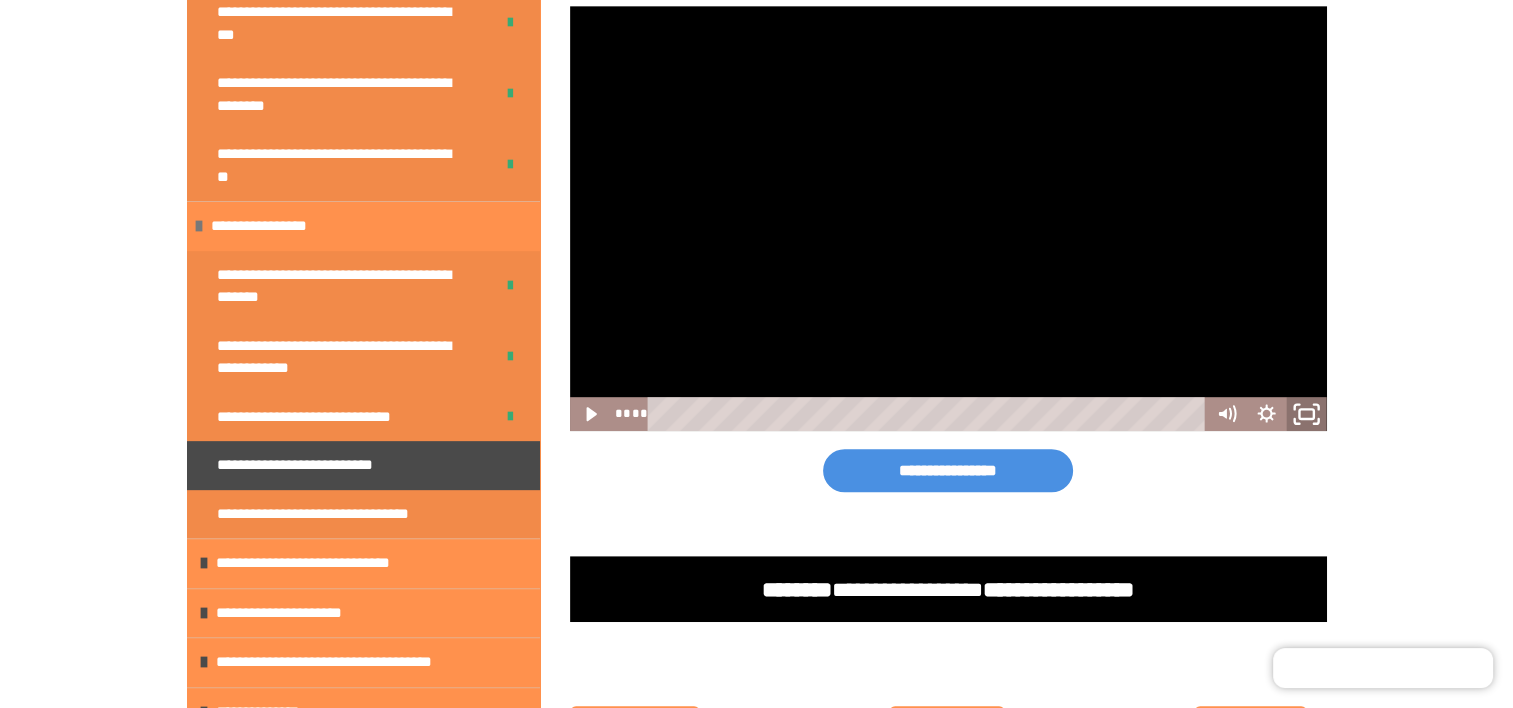 drag, startPoint x: 1309, startPoint y: 511, endPoint x: 1167, endPoint y: 617, distance: 177.20045 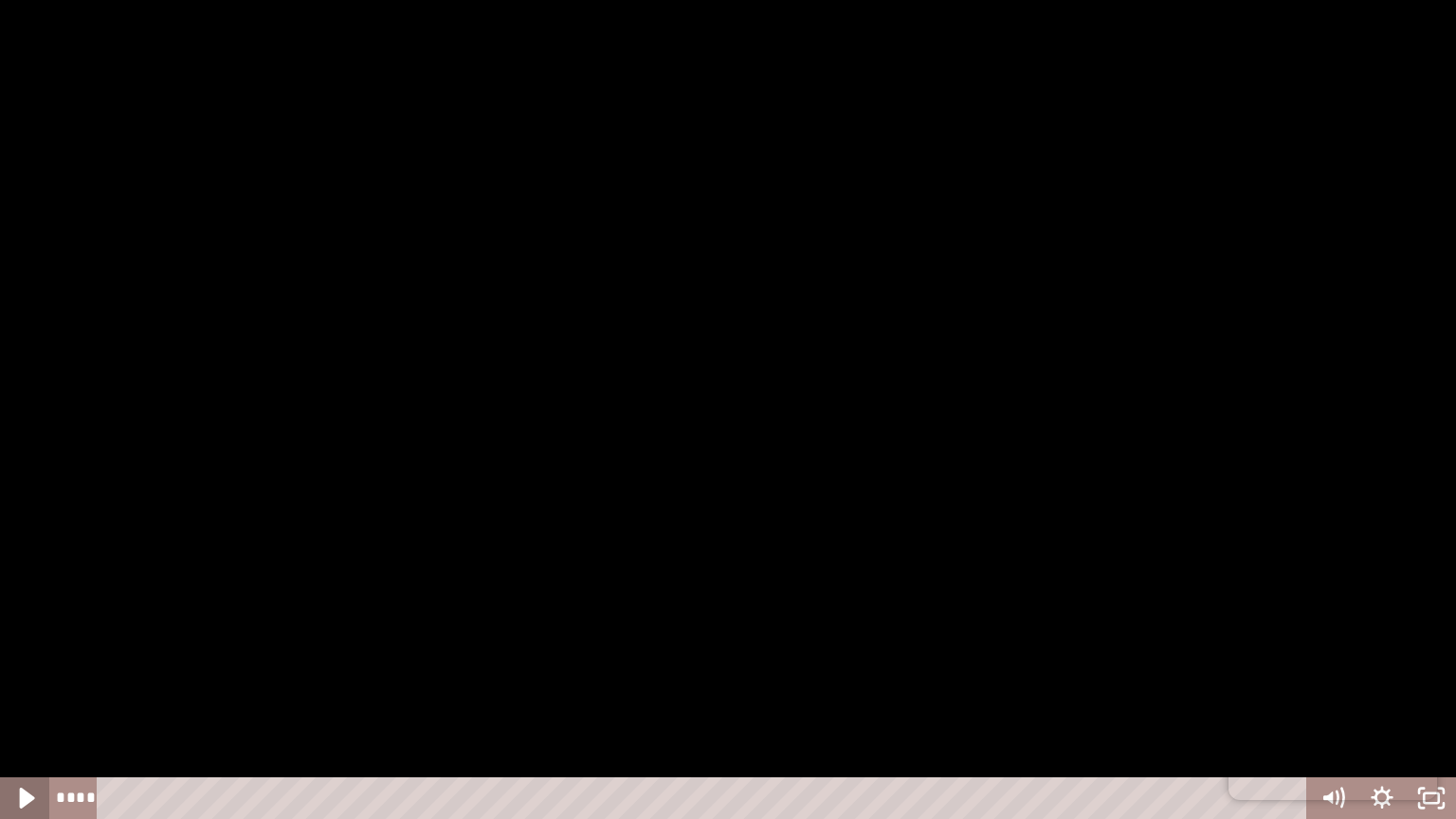 click 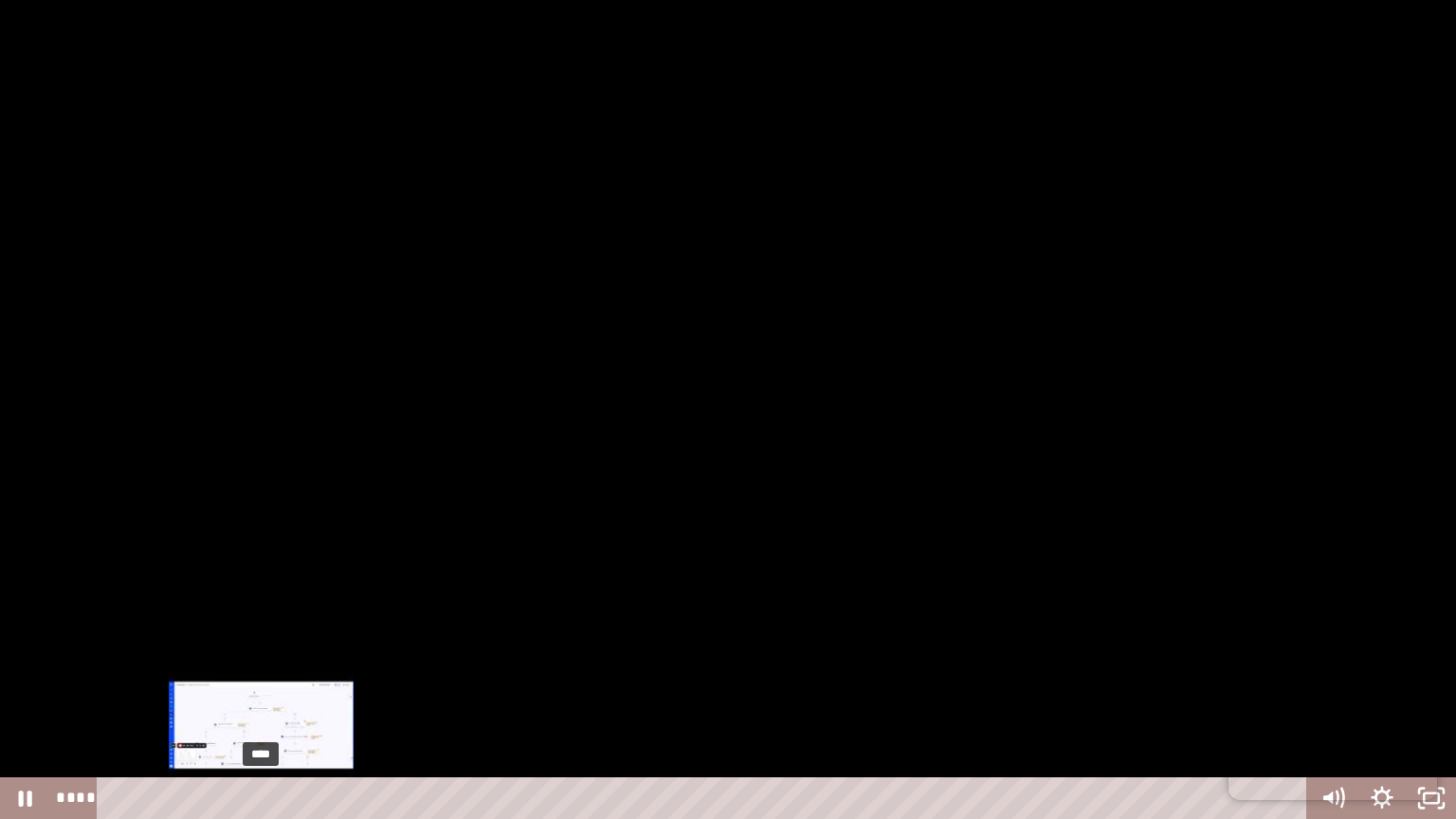 drag, startPoint x: 273, startPoint y: 802, endPoint x: 262, endPoint y: 796, distance: 12.529964 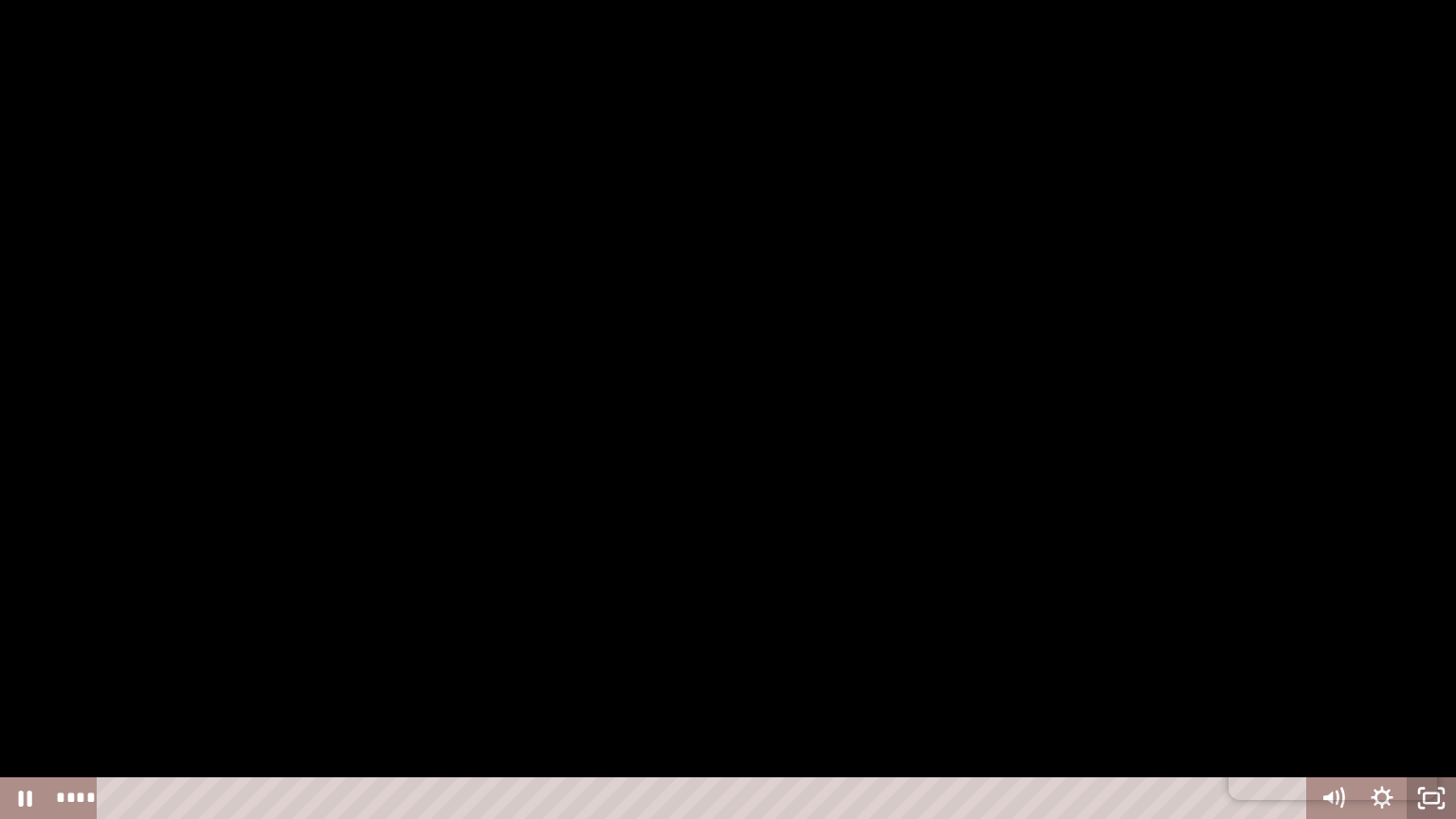 click 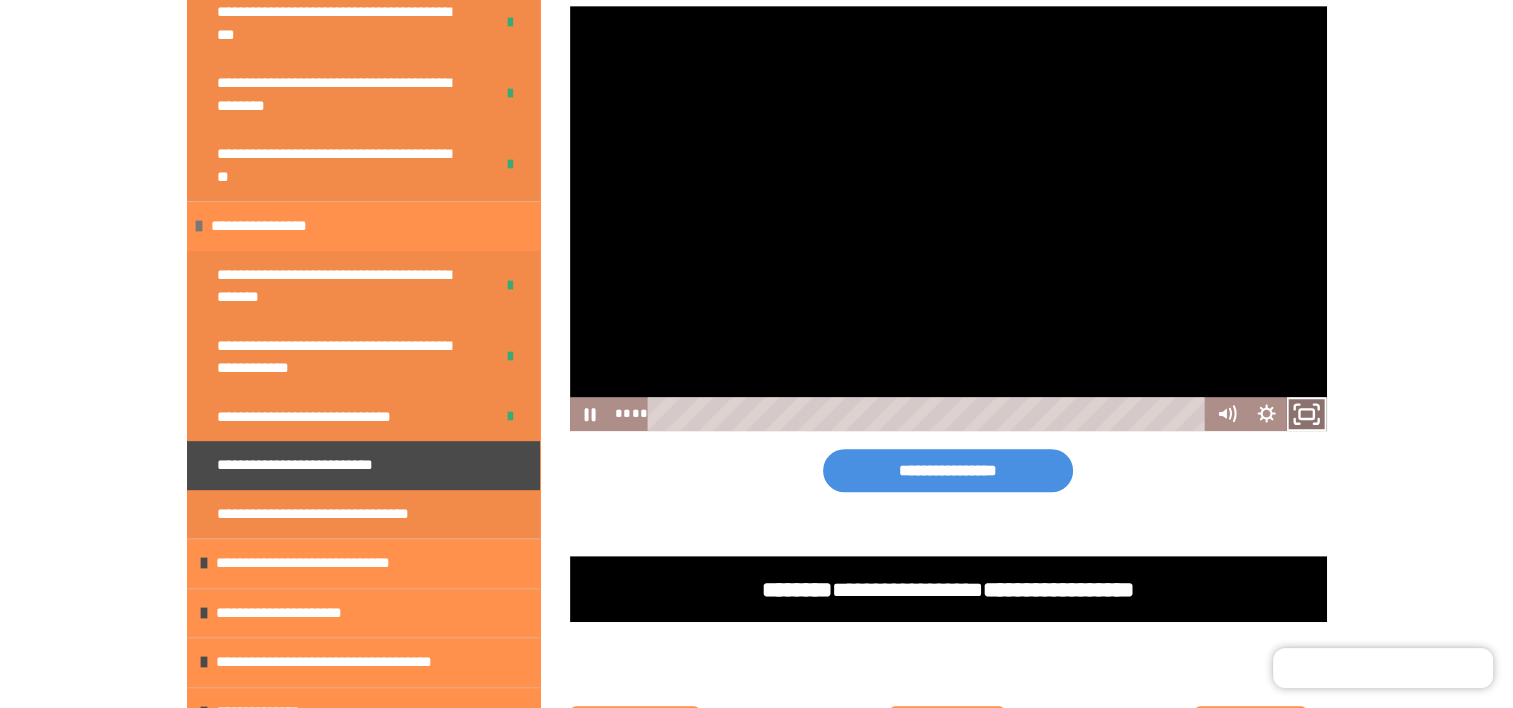click 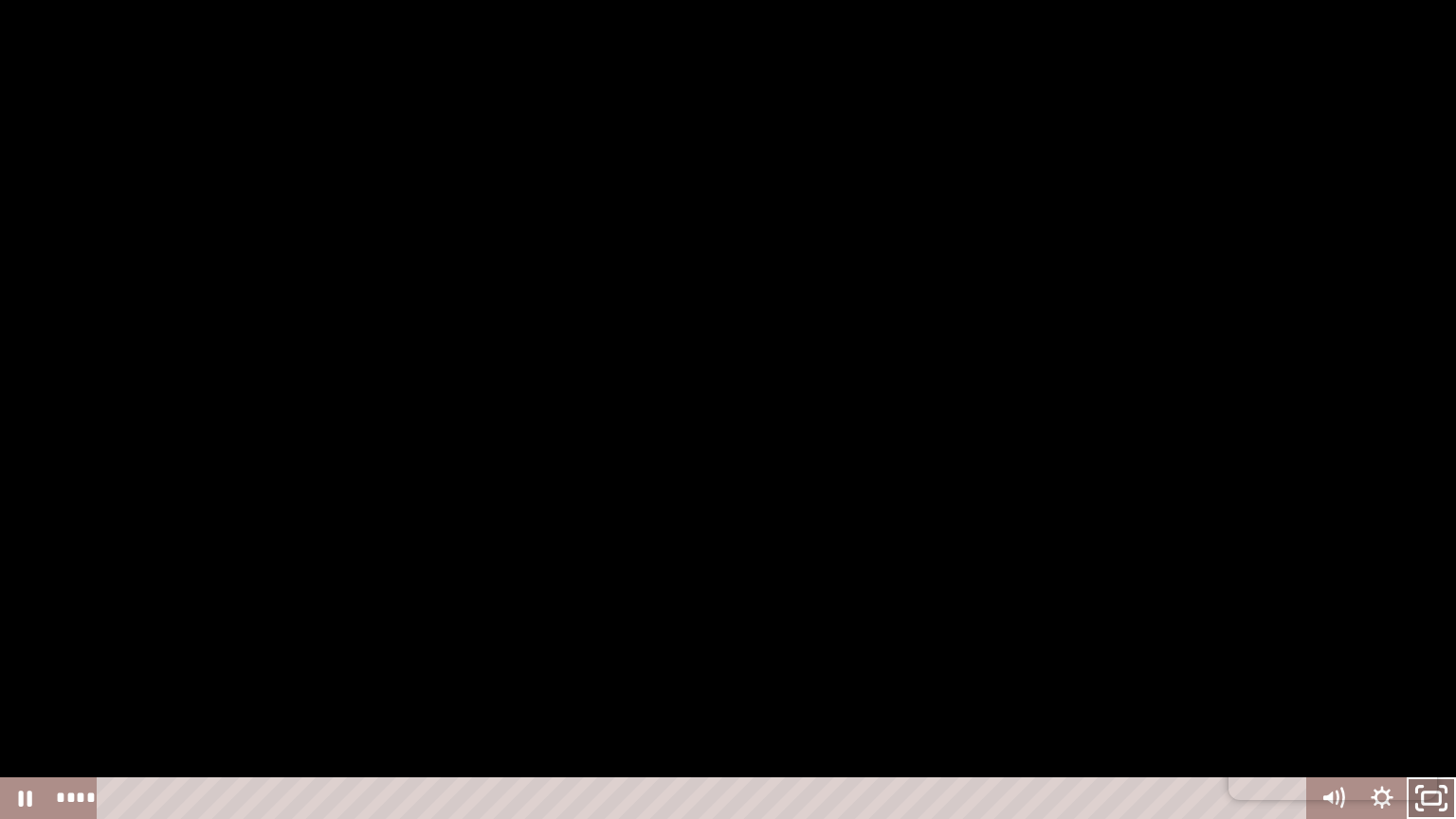 click 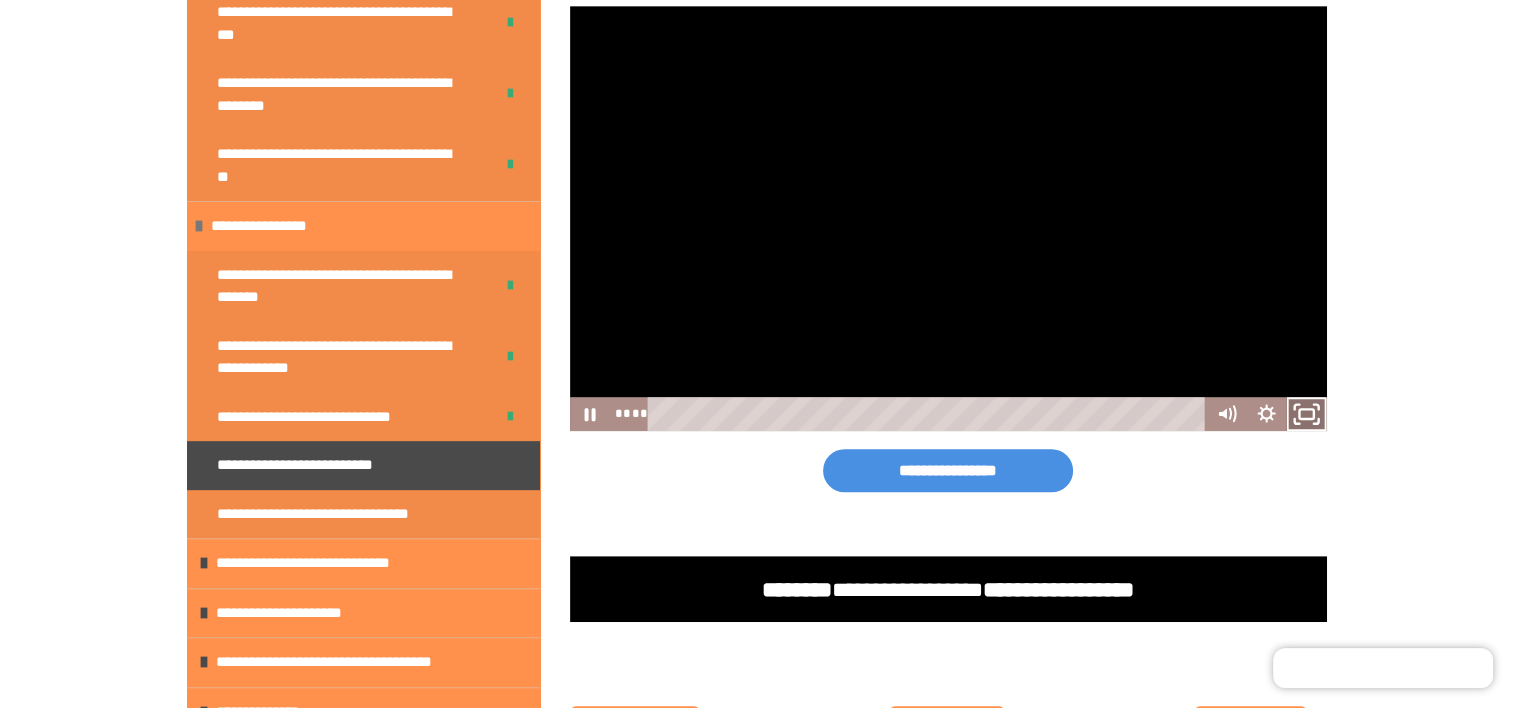 click 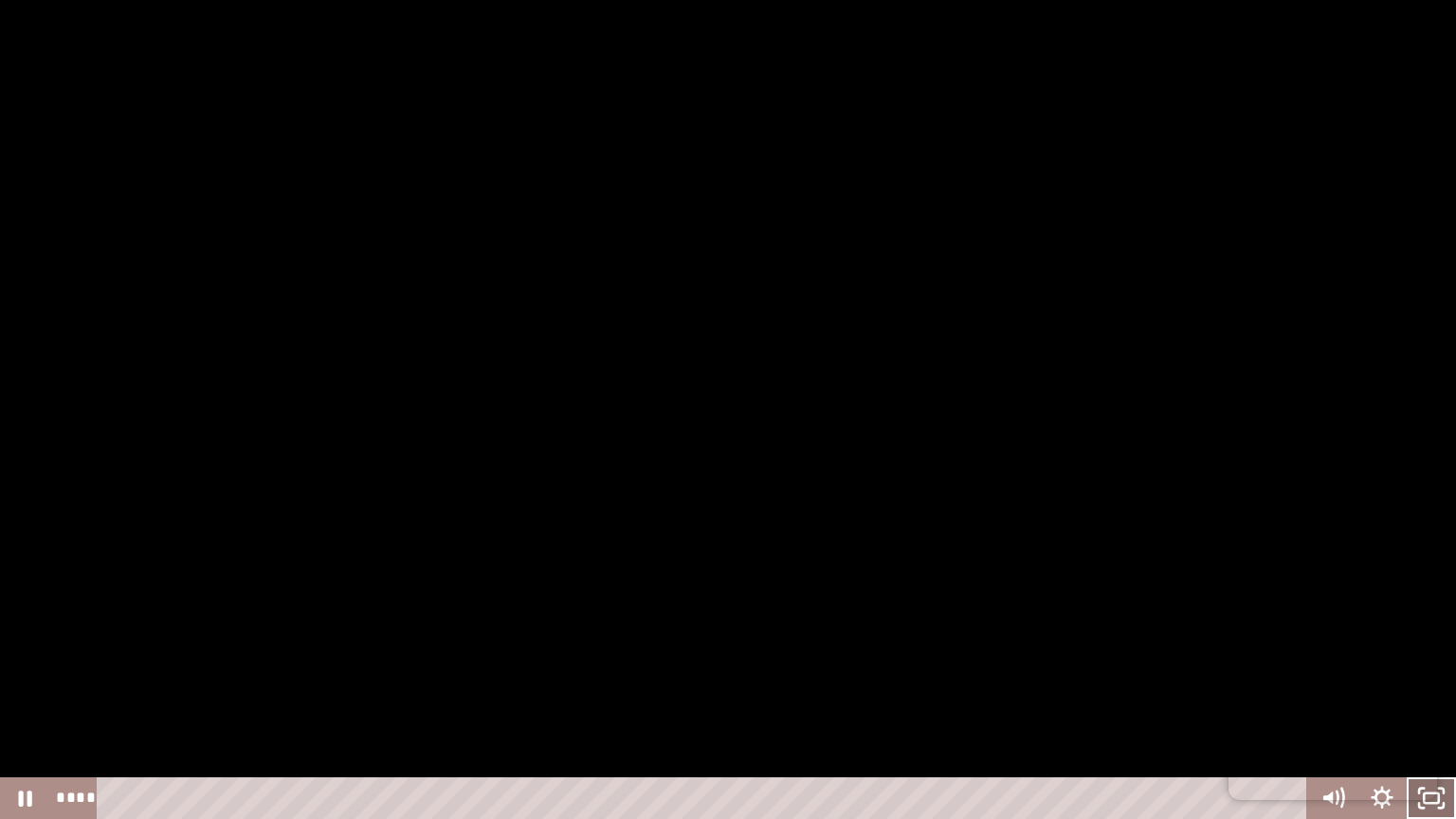 click 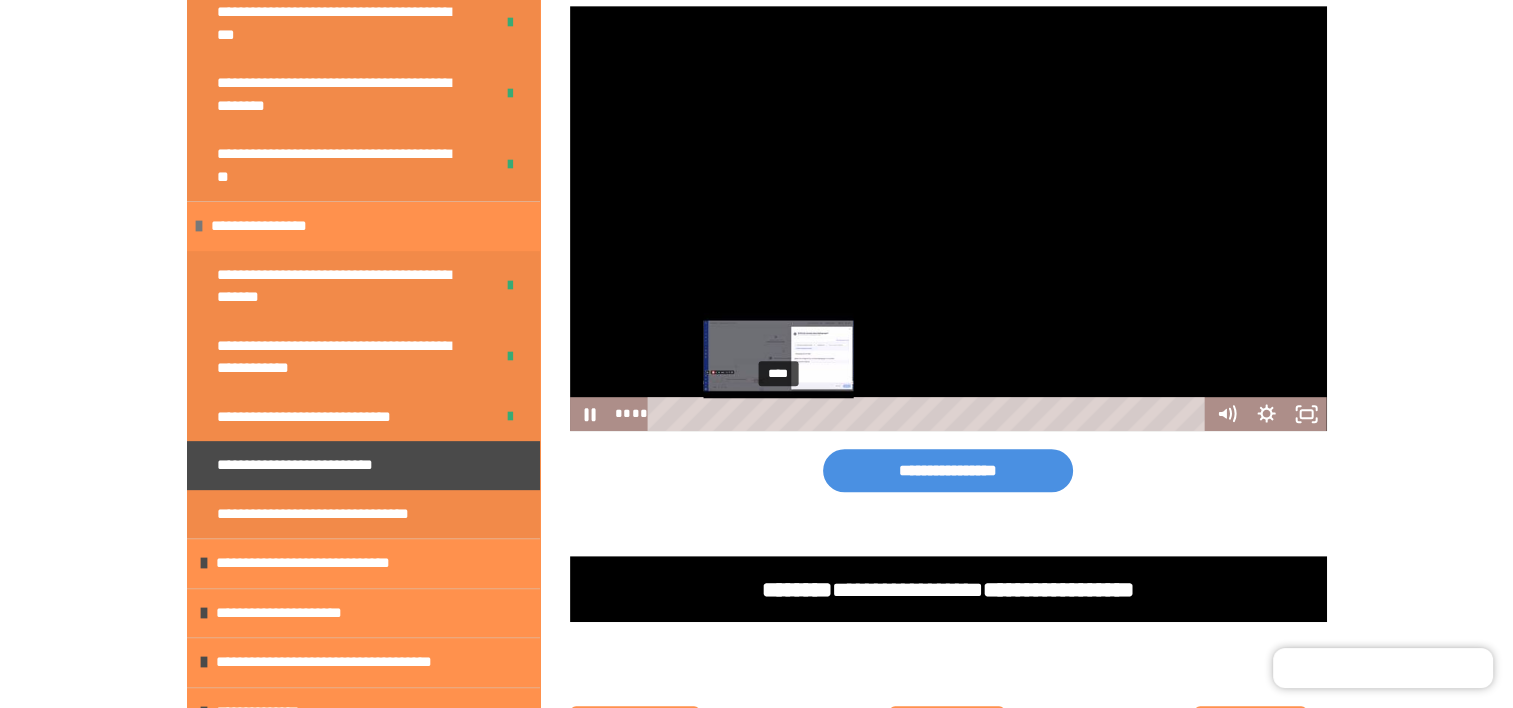 click on "****" at bounding box center [929, 414] 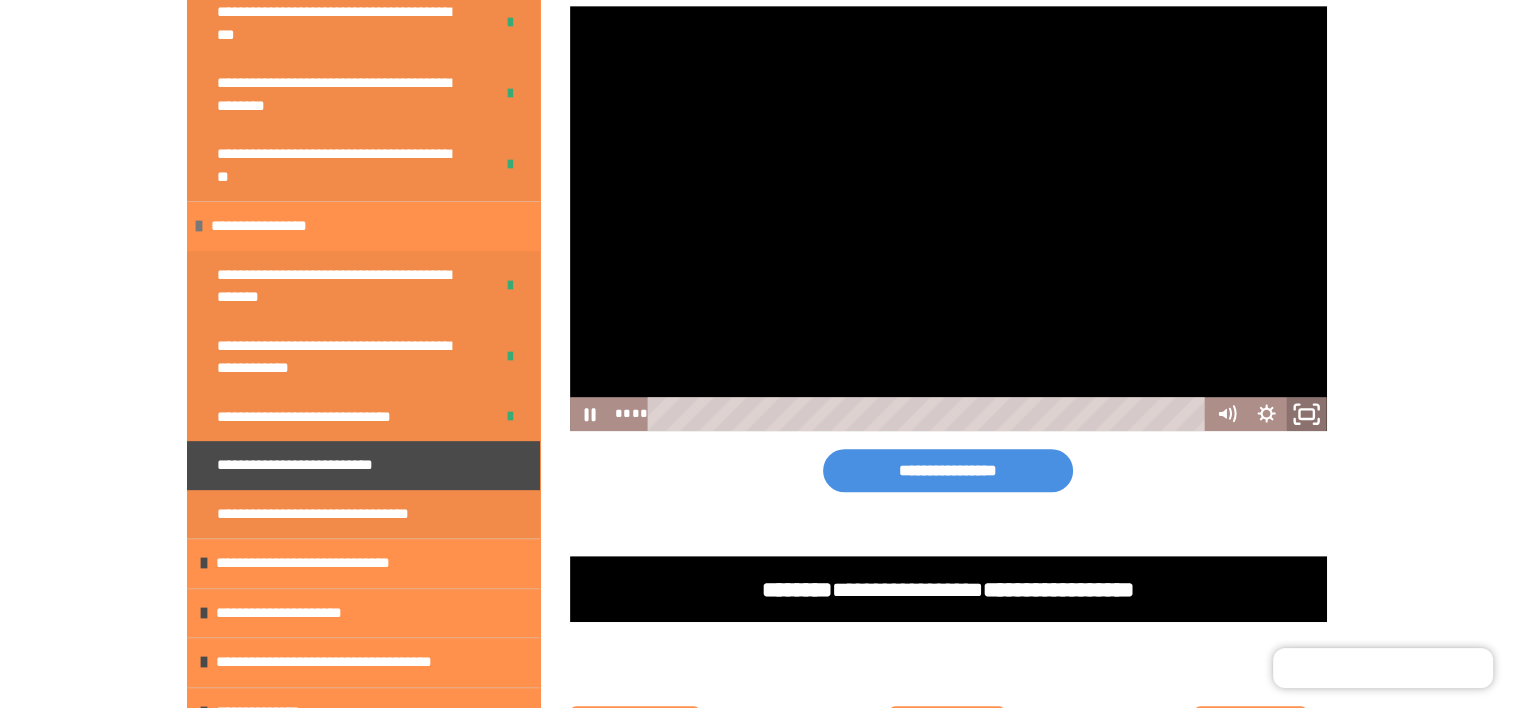click 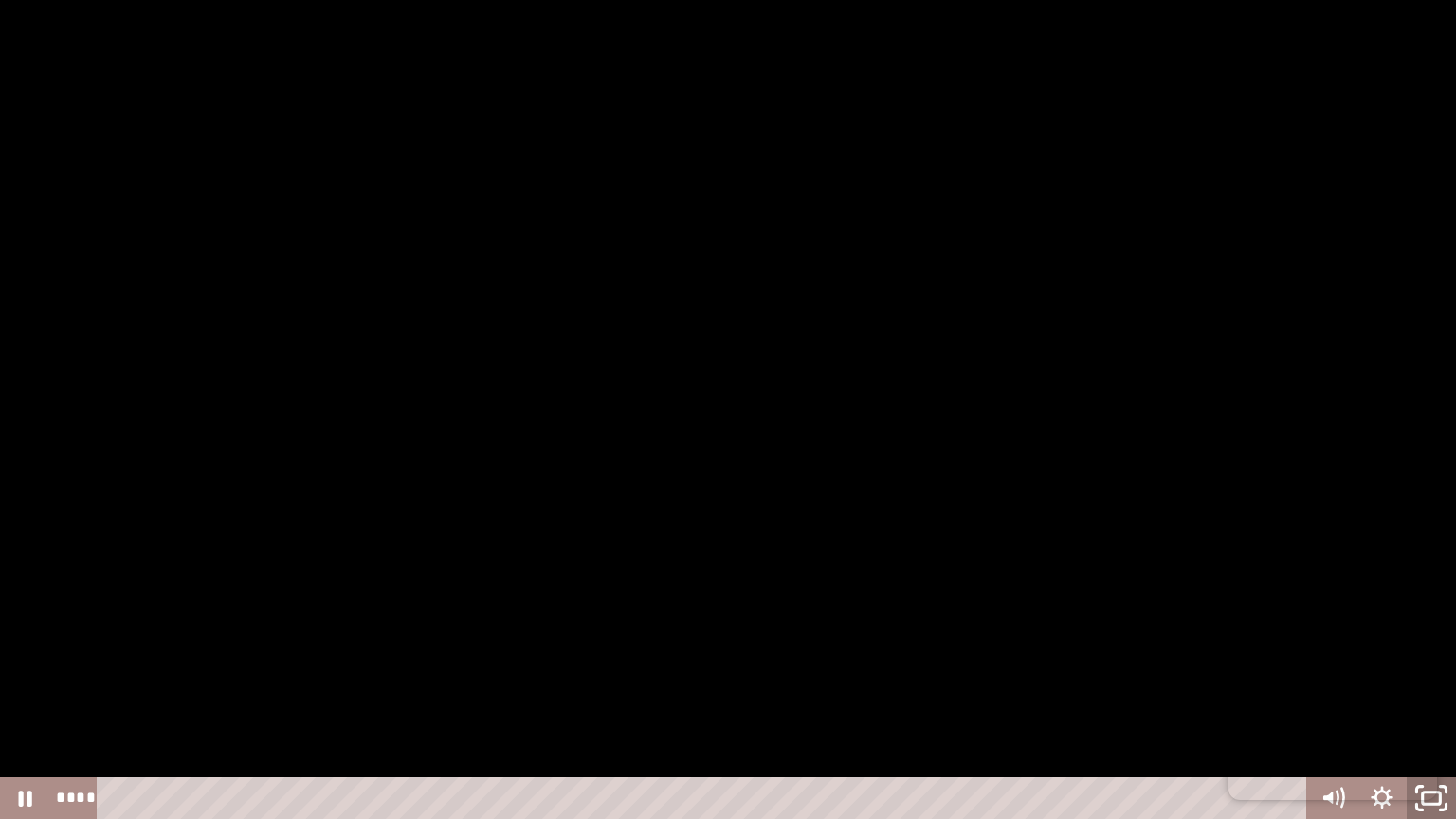 drag, startPoint x: 1424, startPoint y: 789, endPoint x: 891, endPoint y: 266, distance: 746.7382 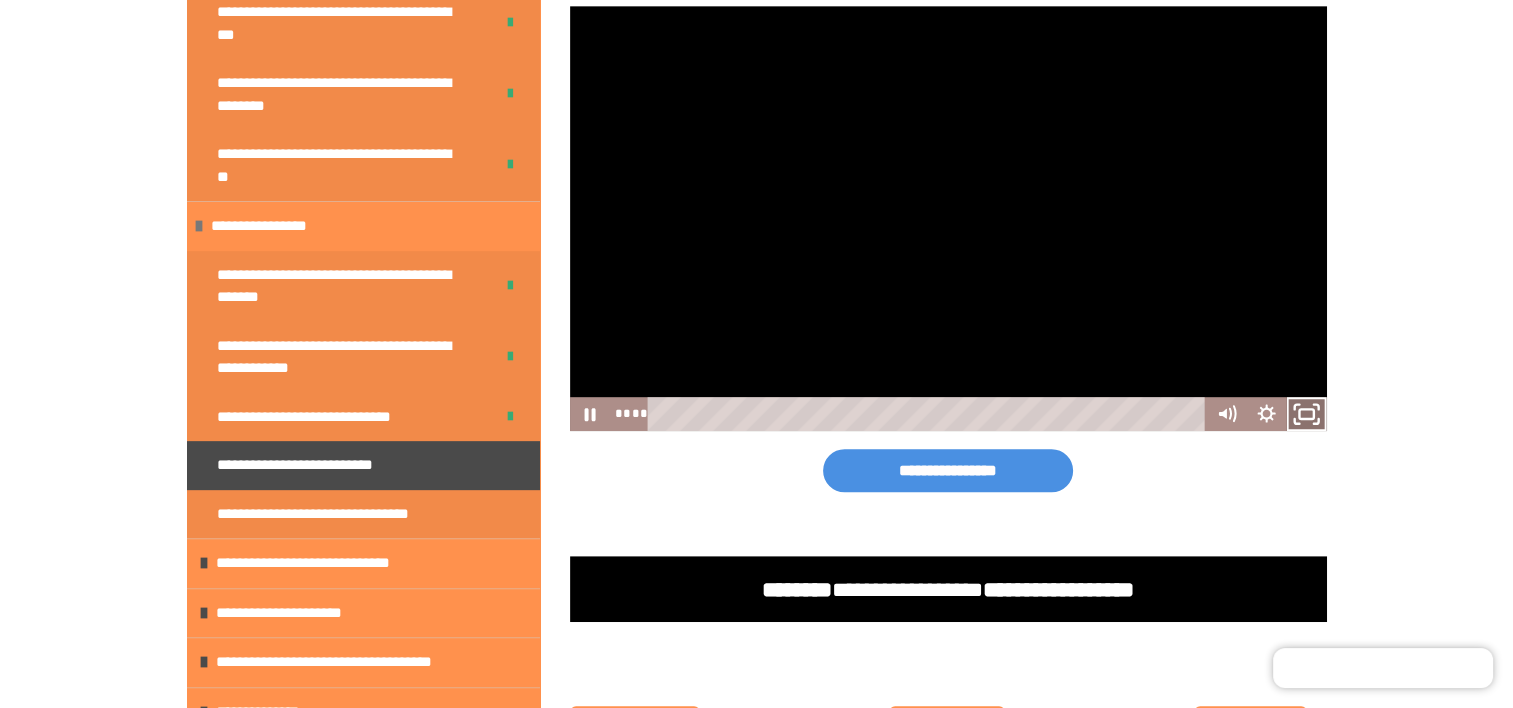click 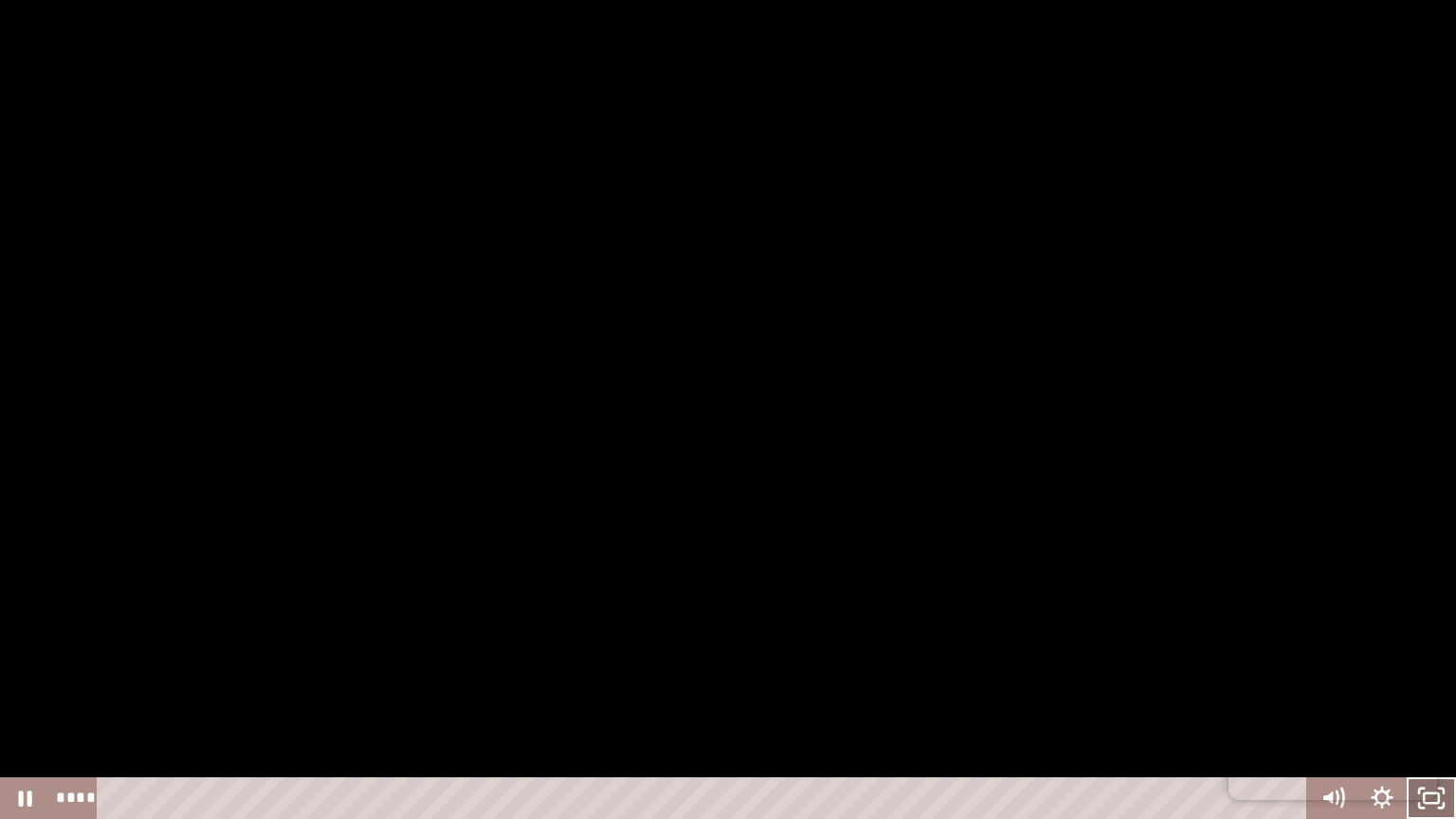 click 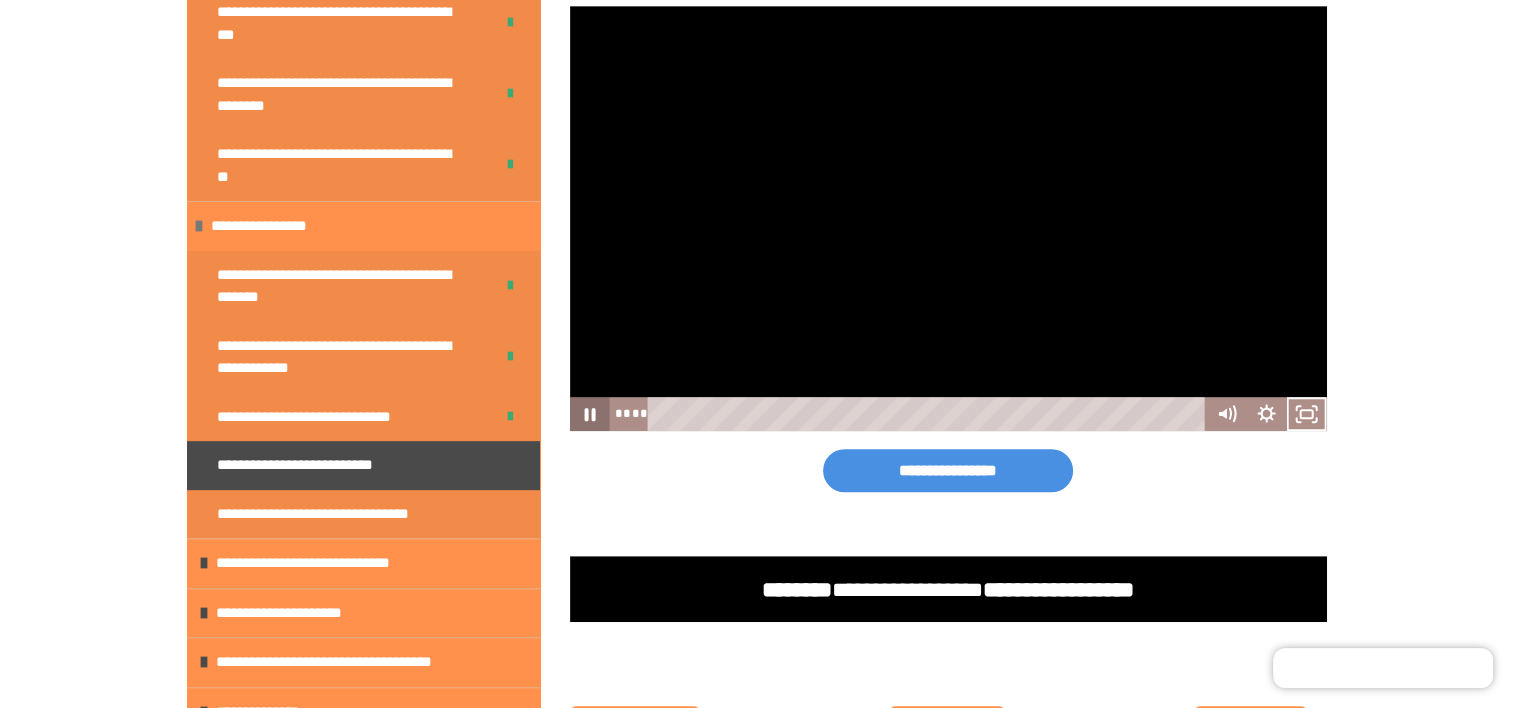 click 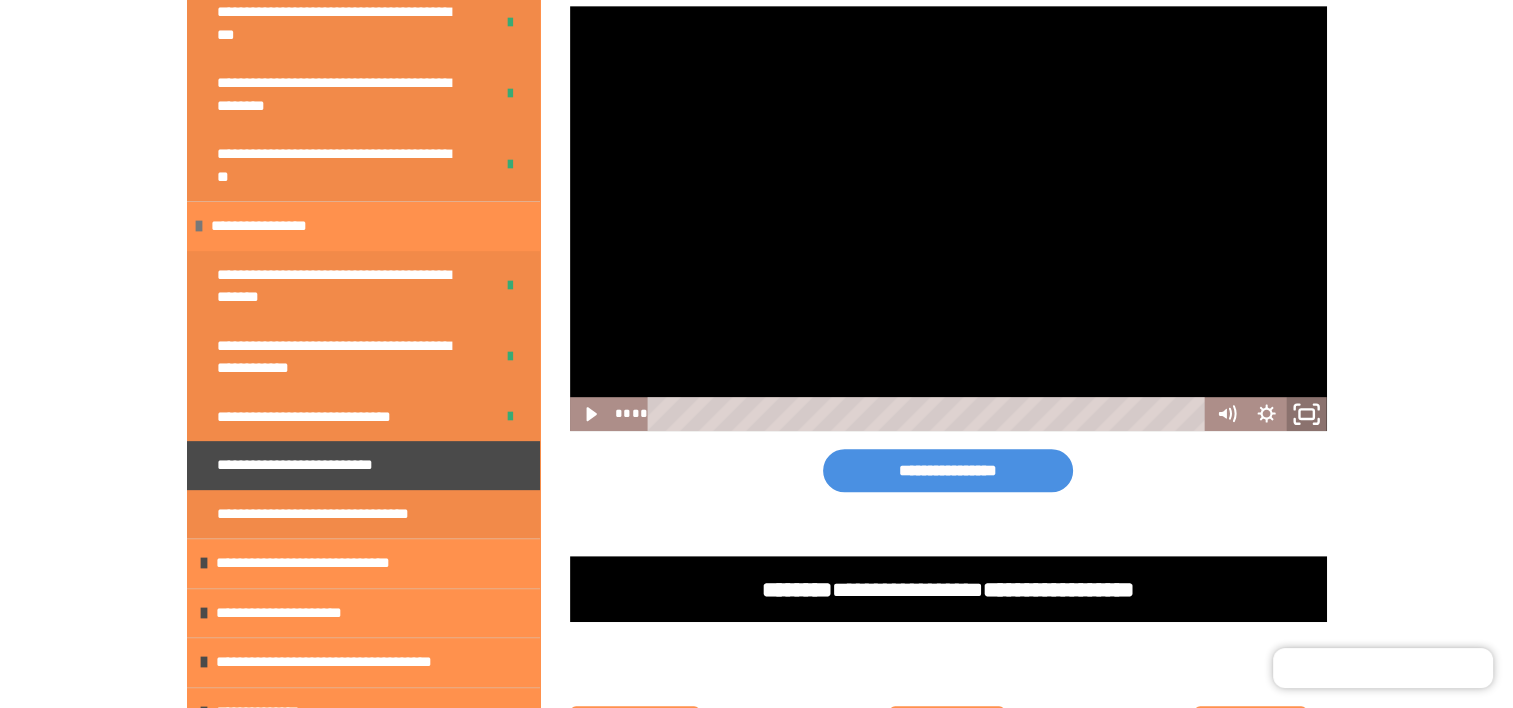 click 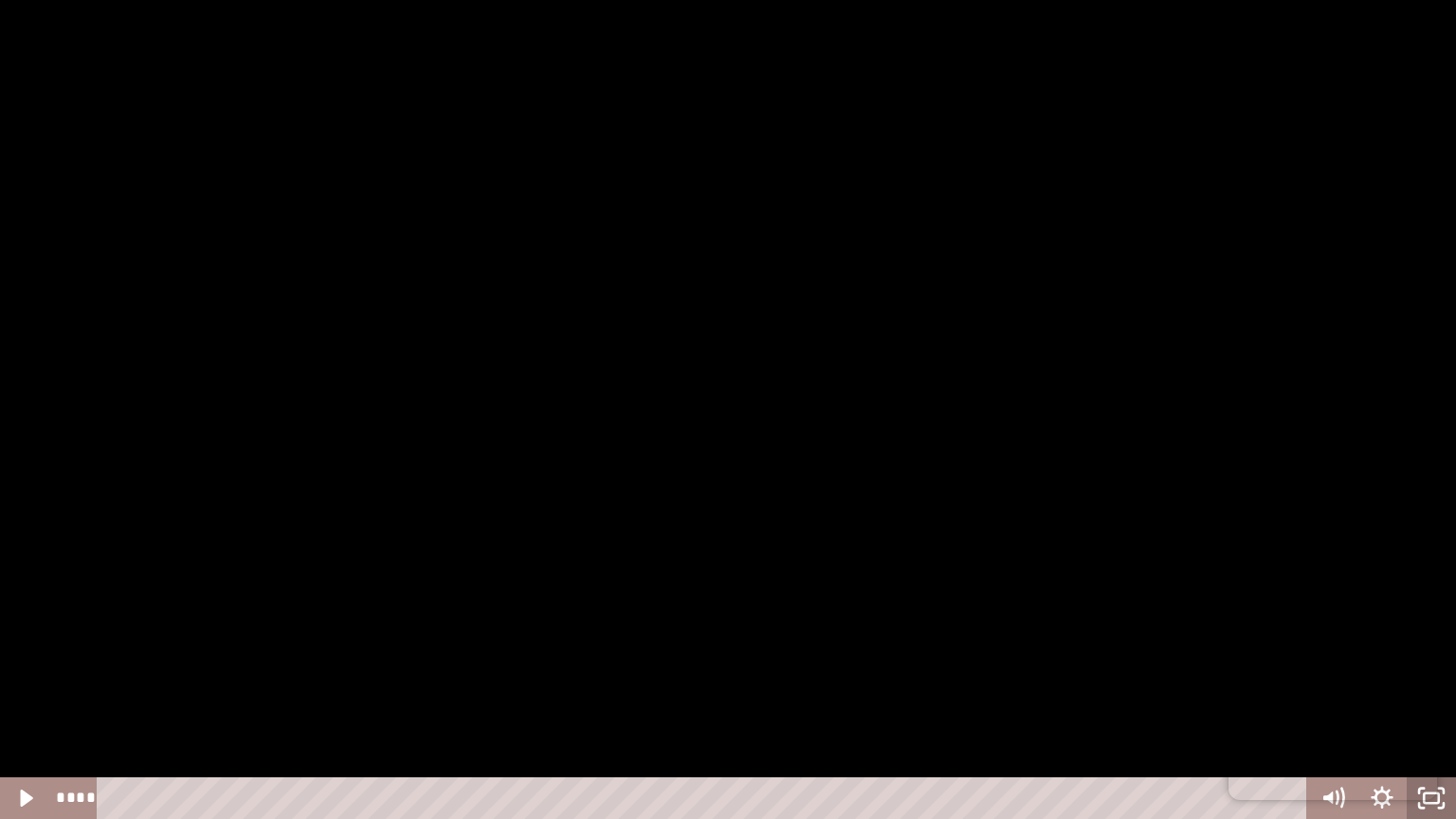 click 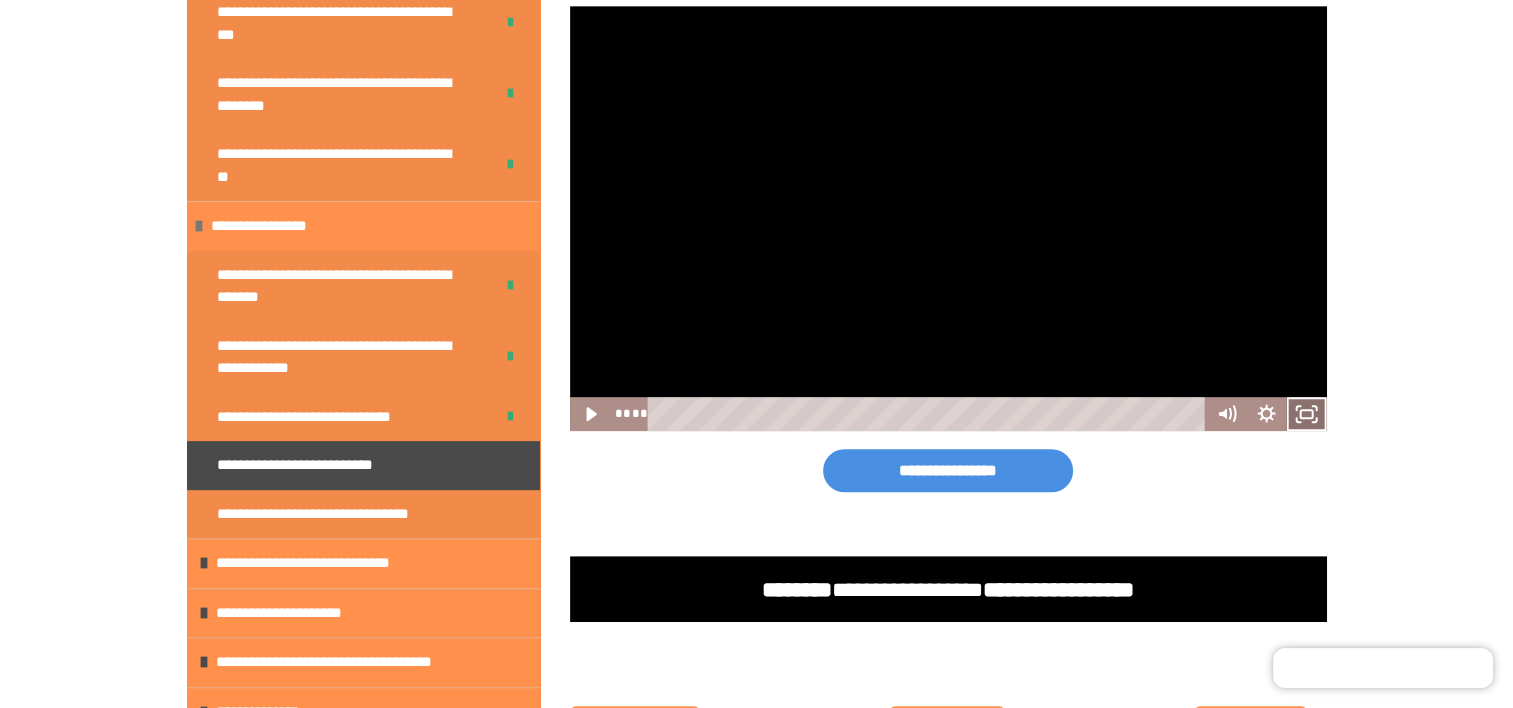click 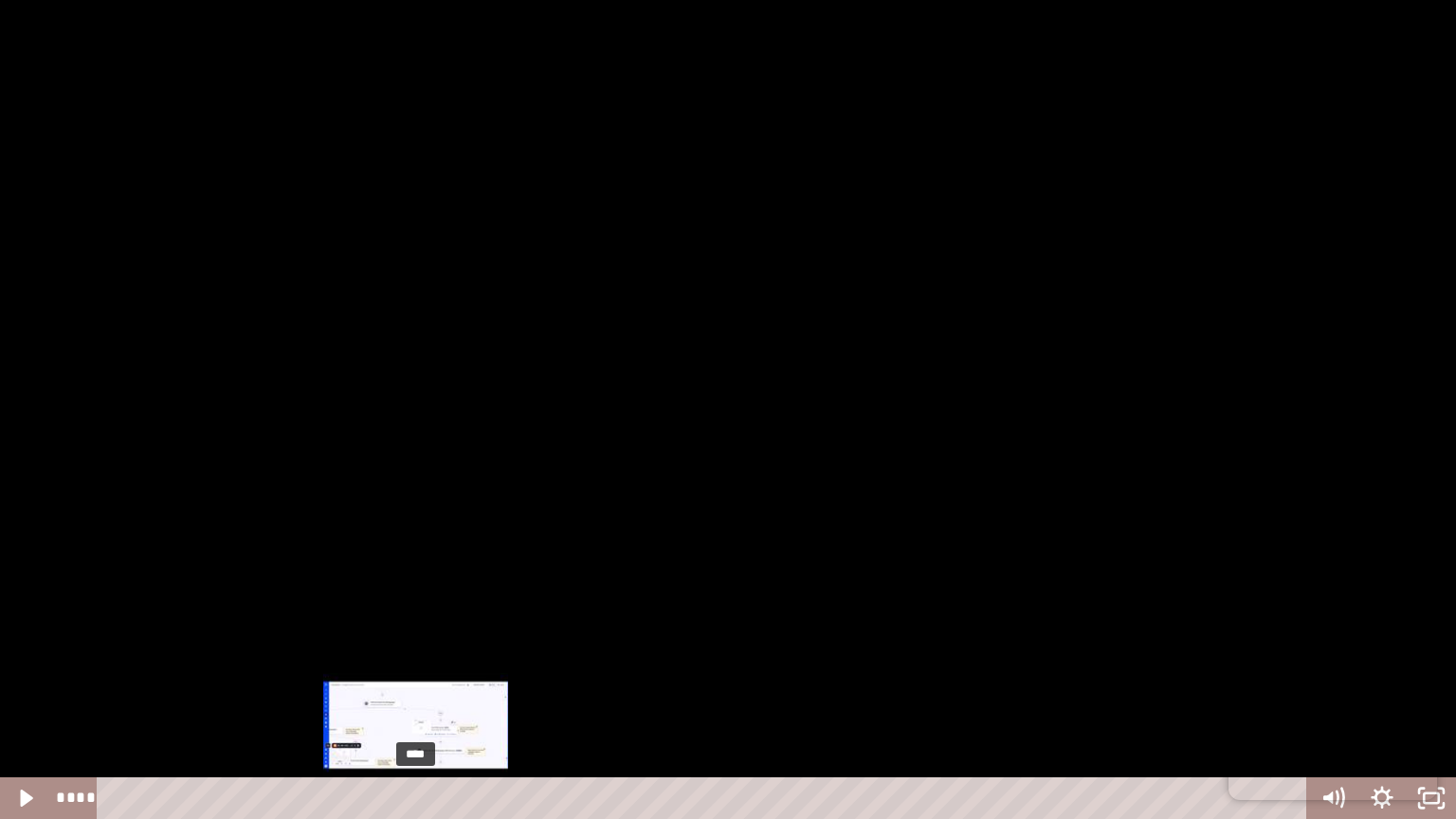 drag, startPoint x: 433, startPoint y: 796, endPoint x: 416, endPoint y: 792, distance: 17.464249 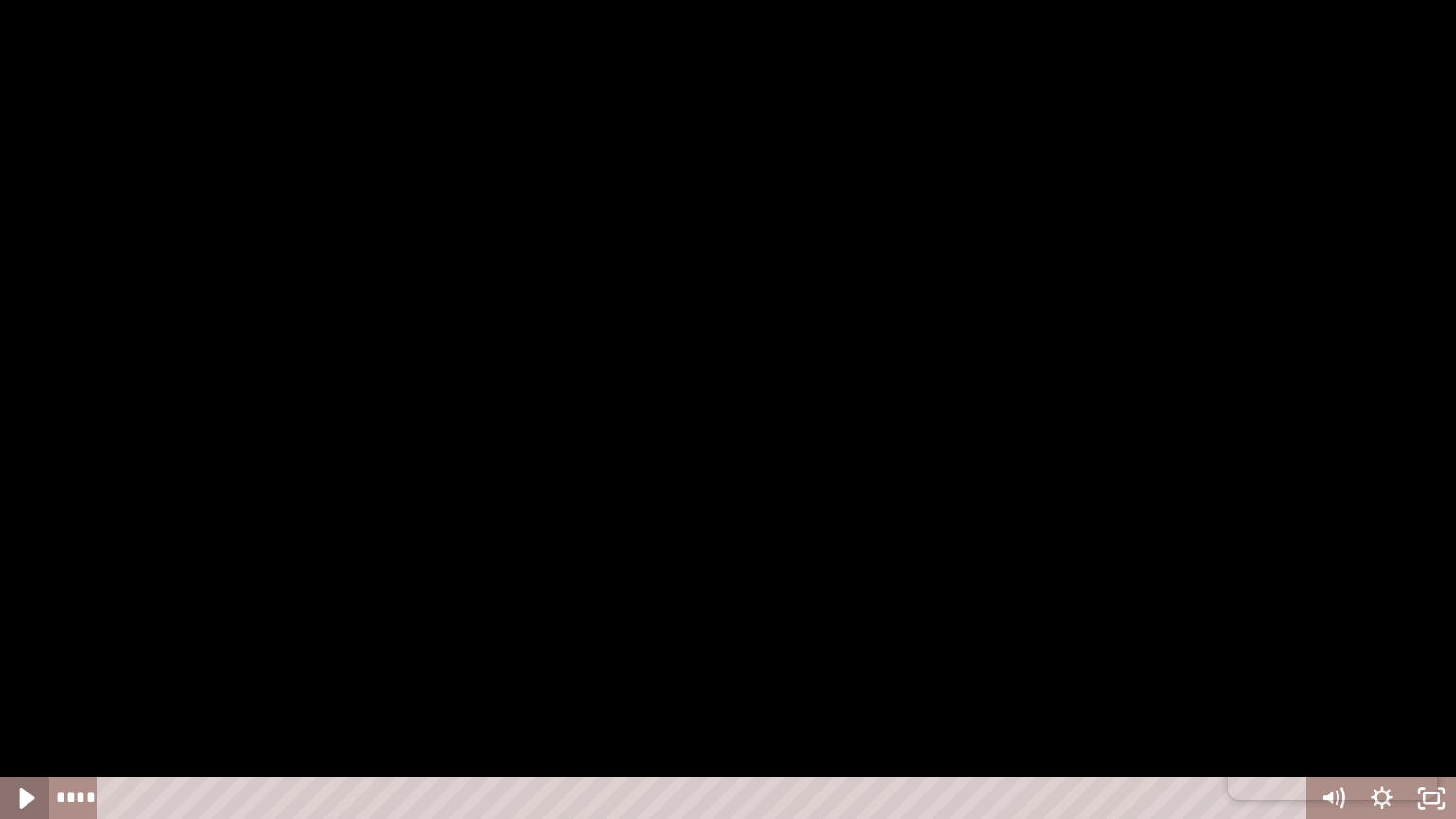 click 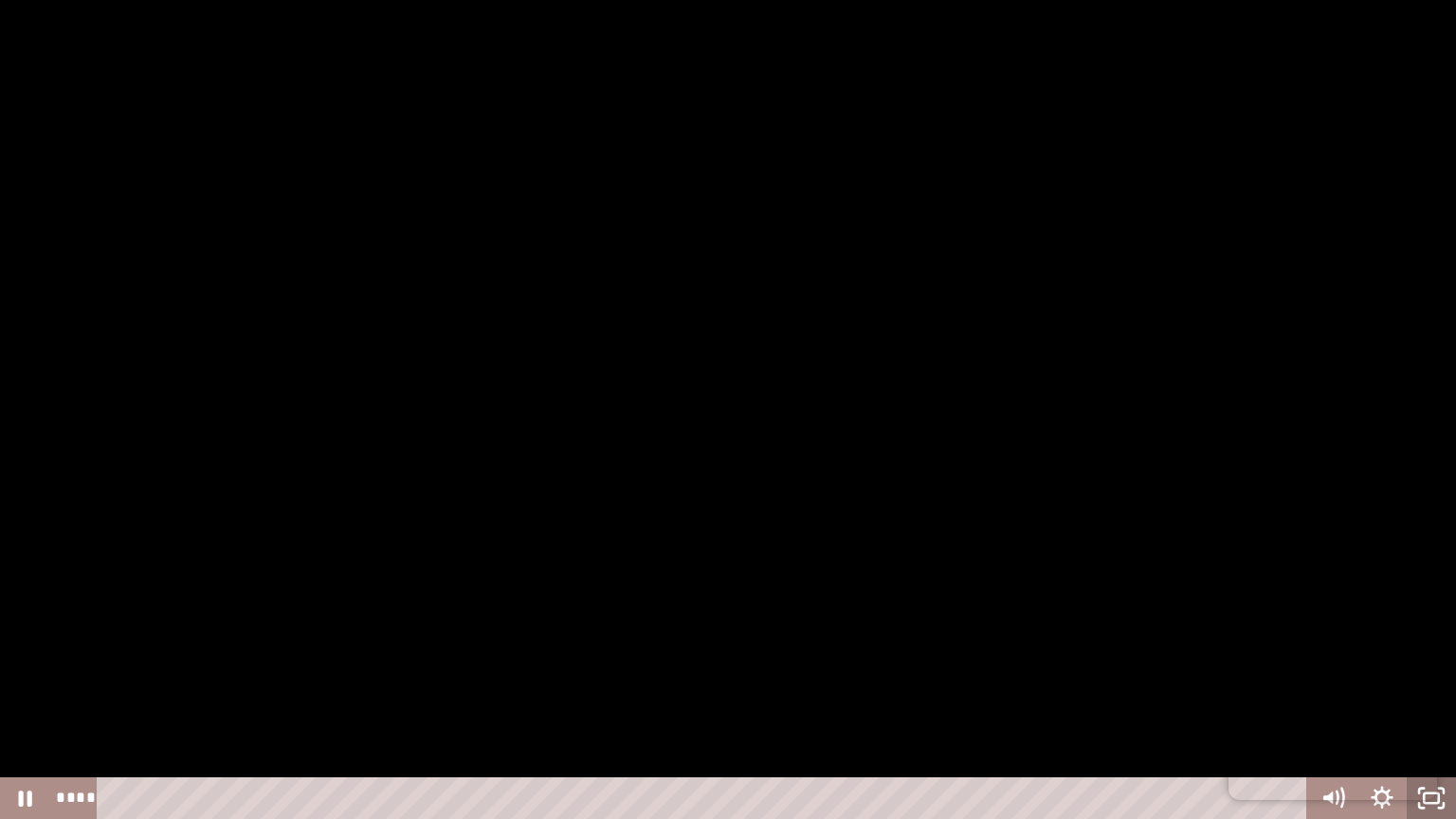 click 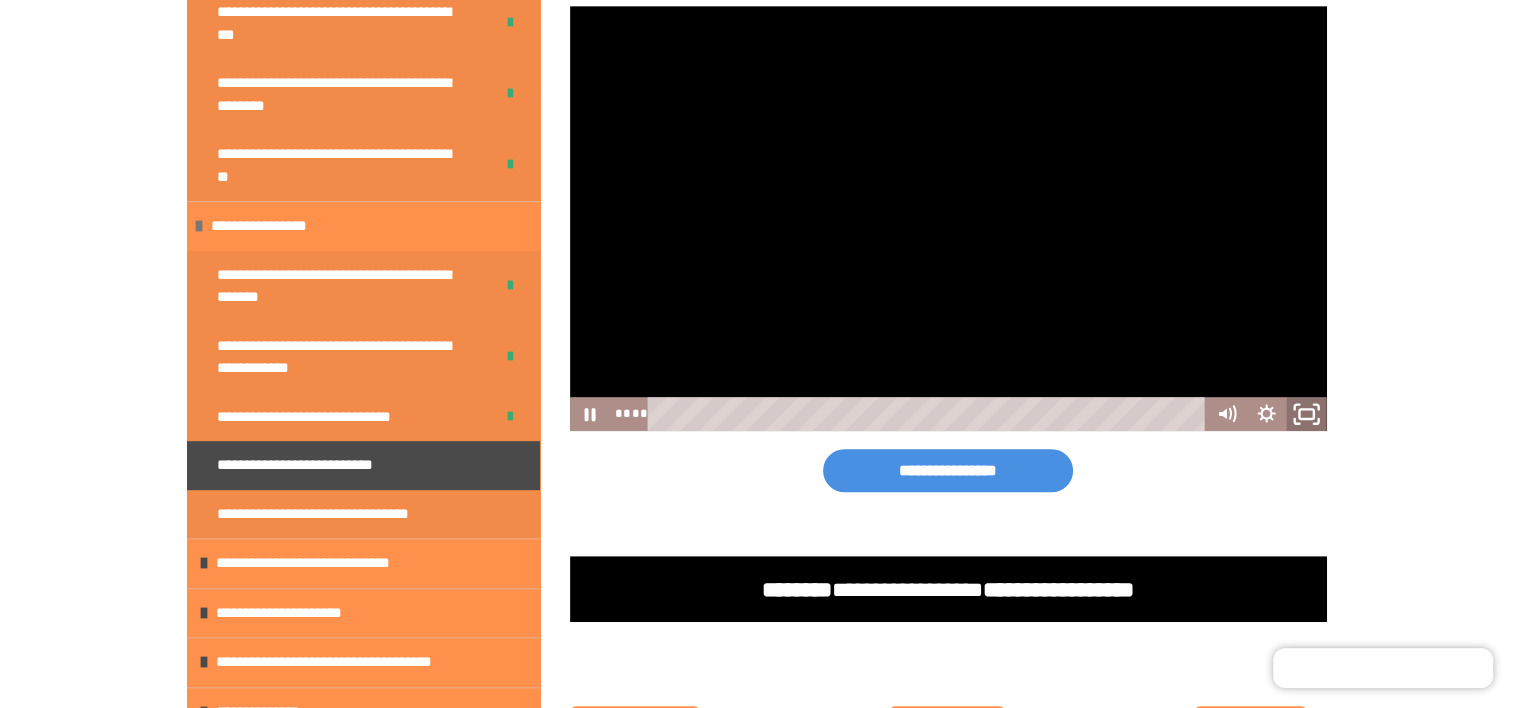 click 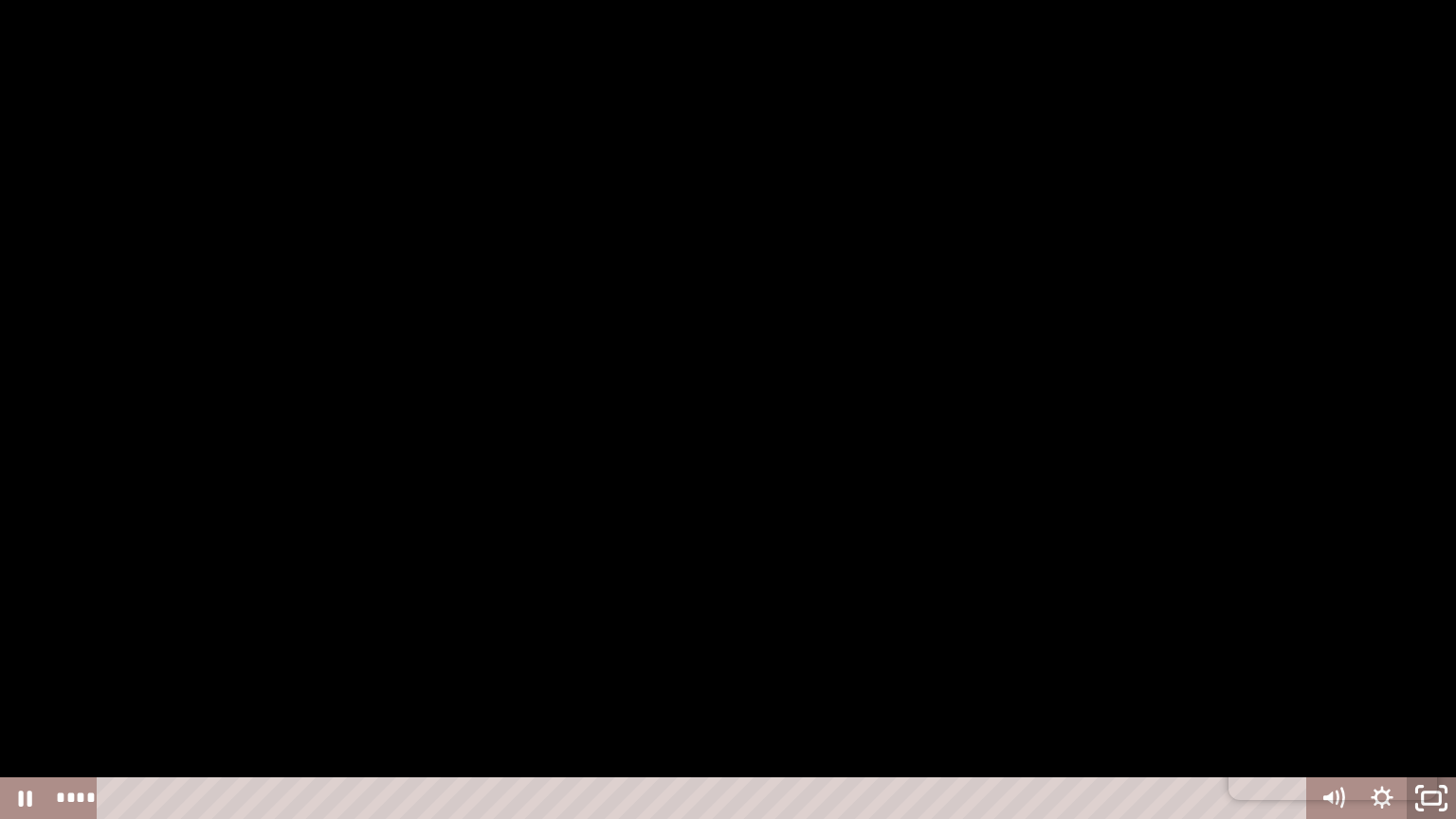 click 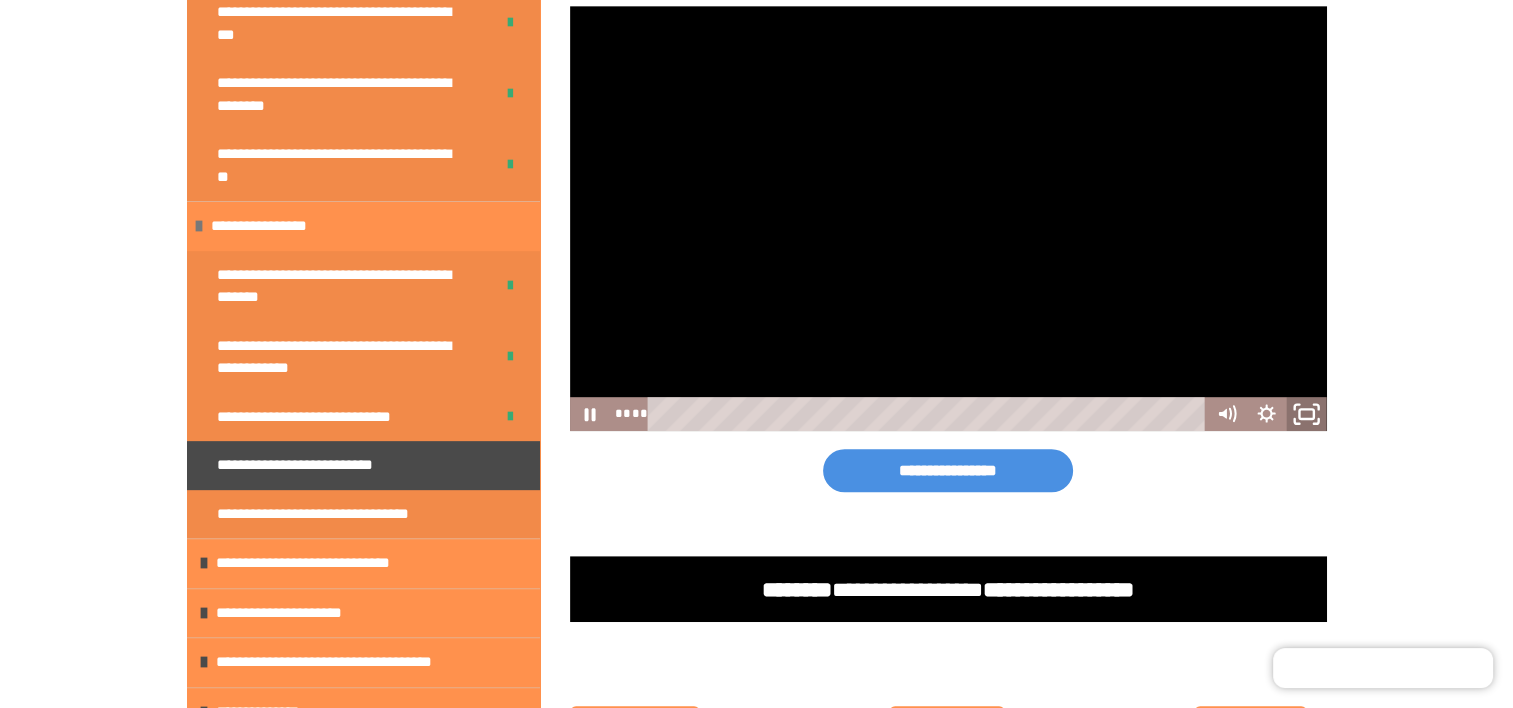 click 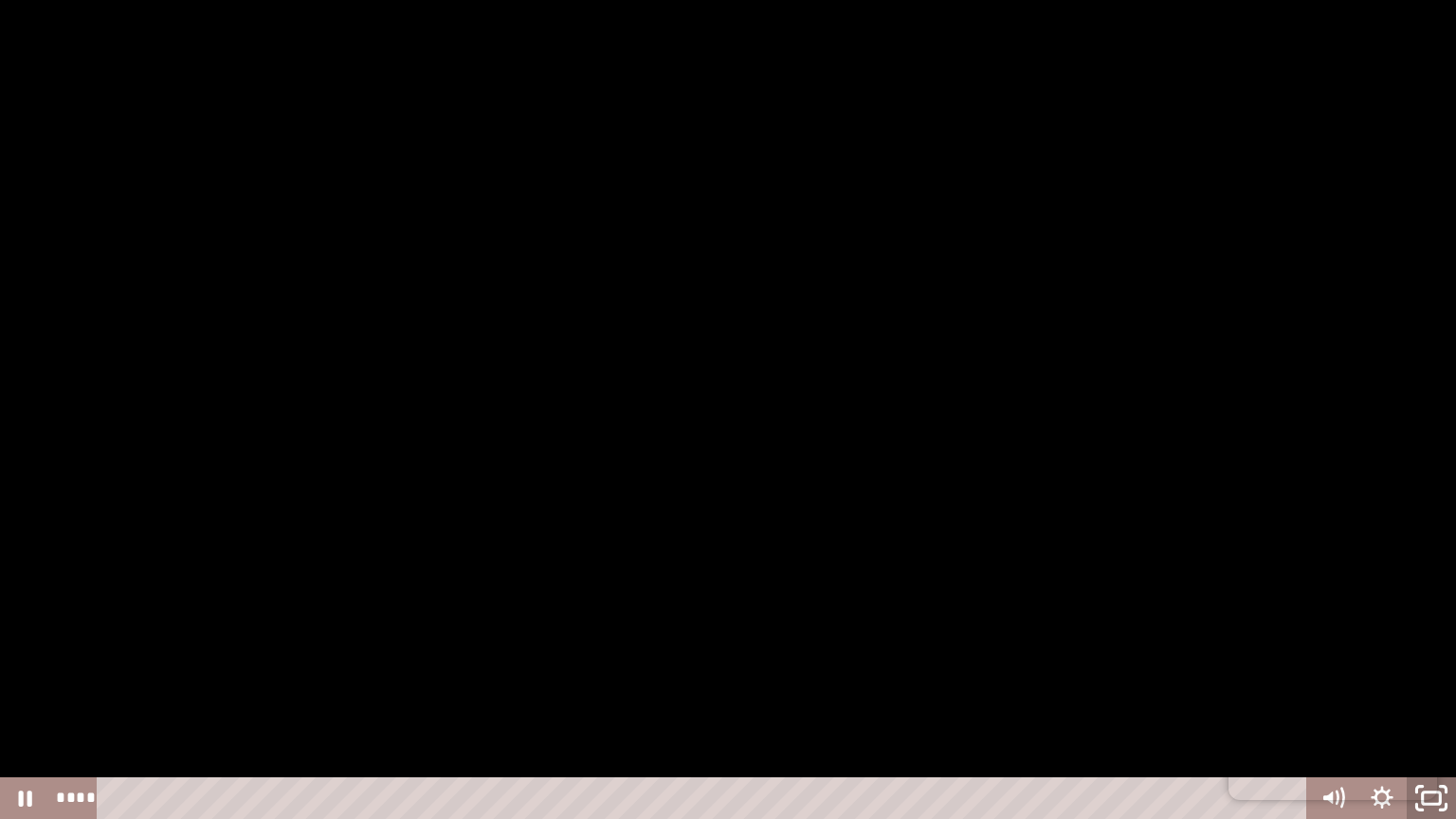 click 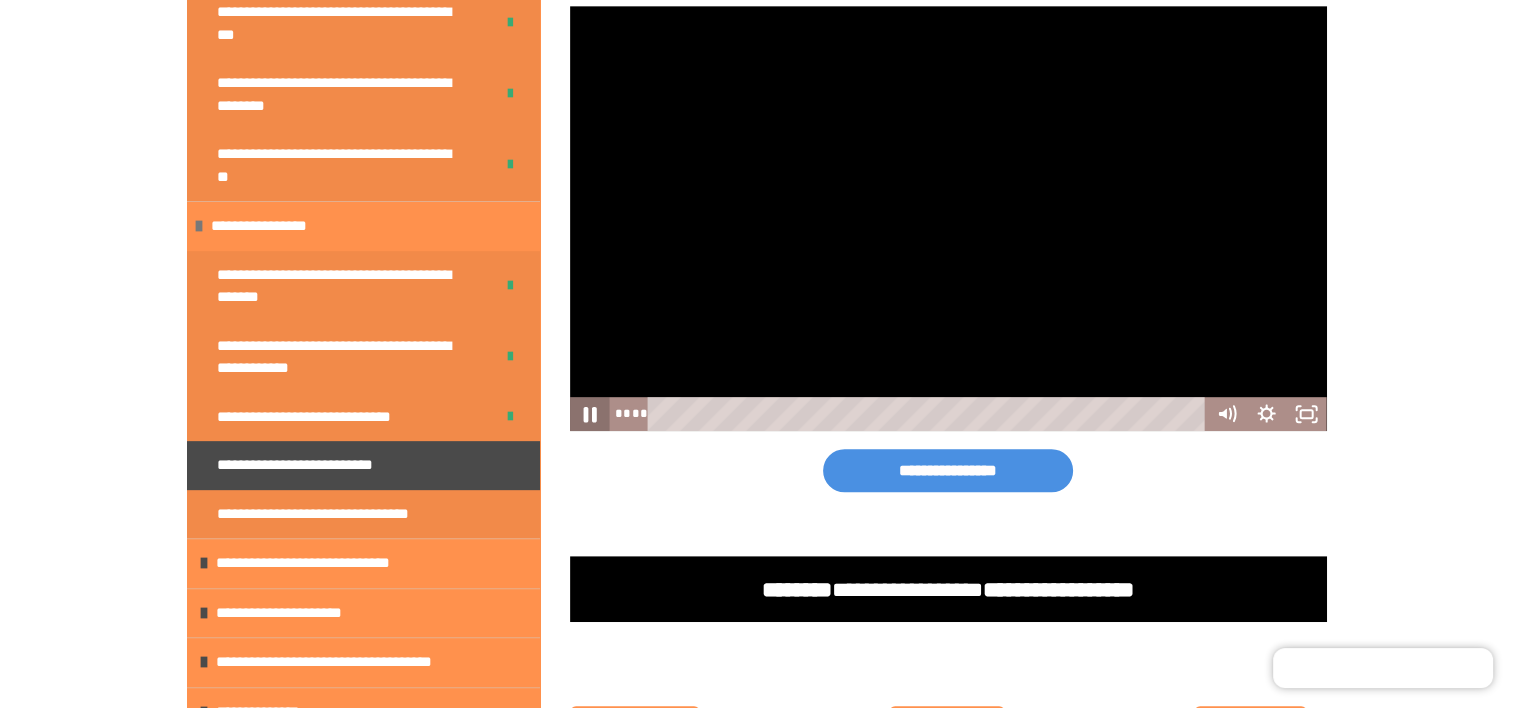 click 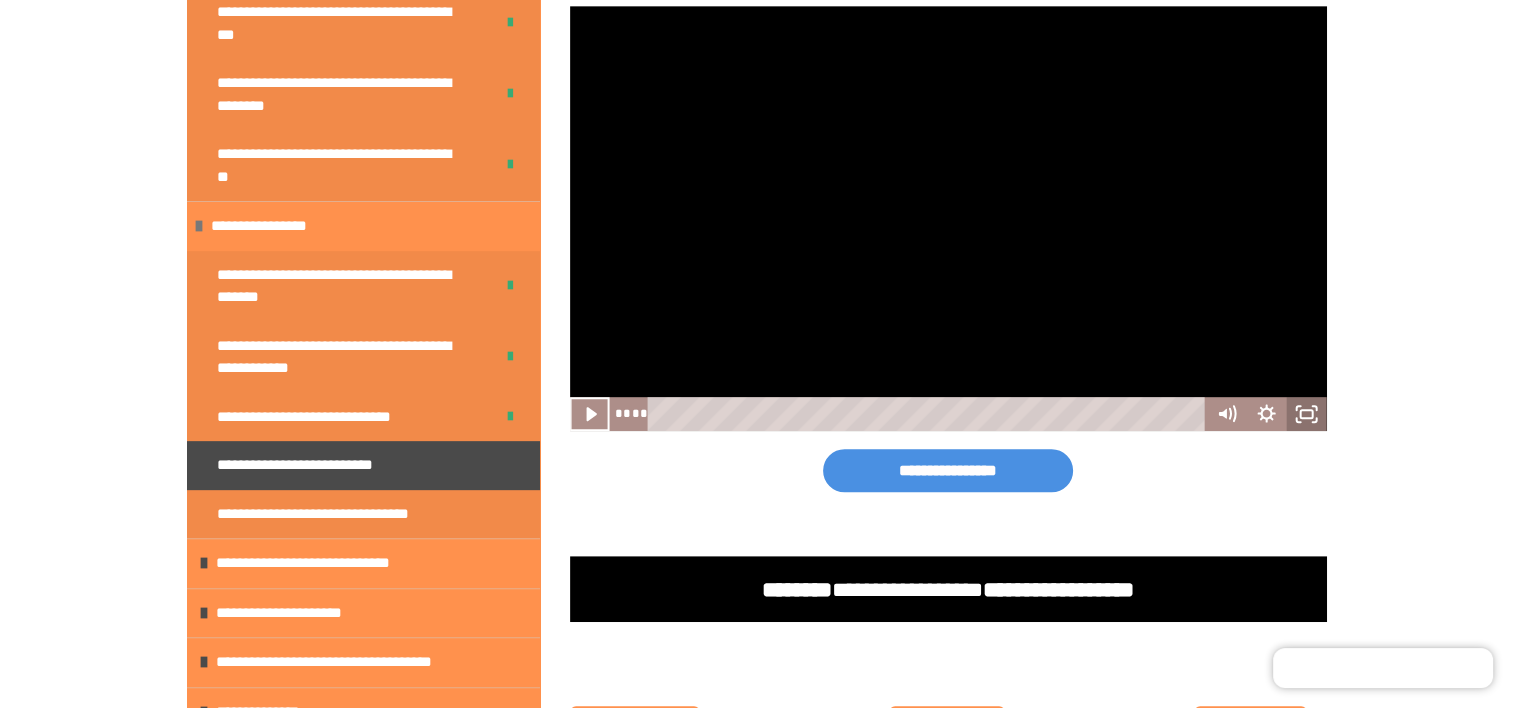 click 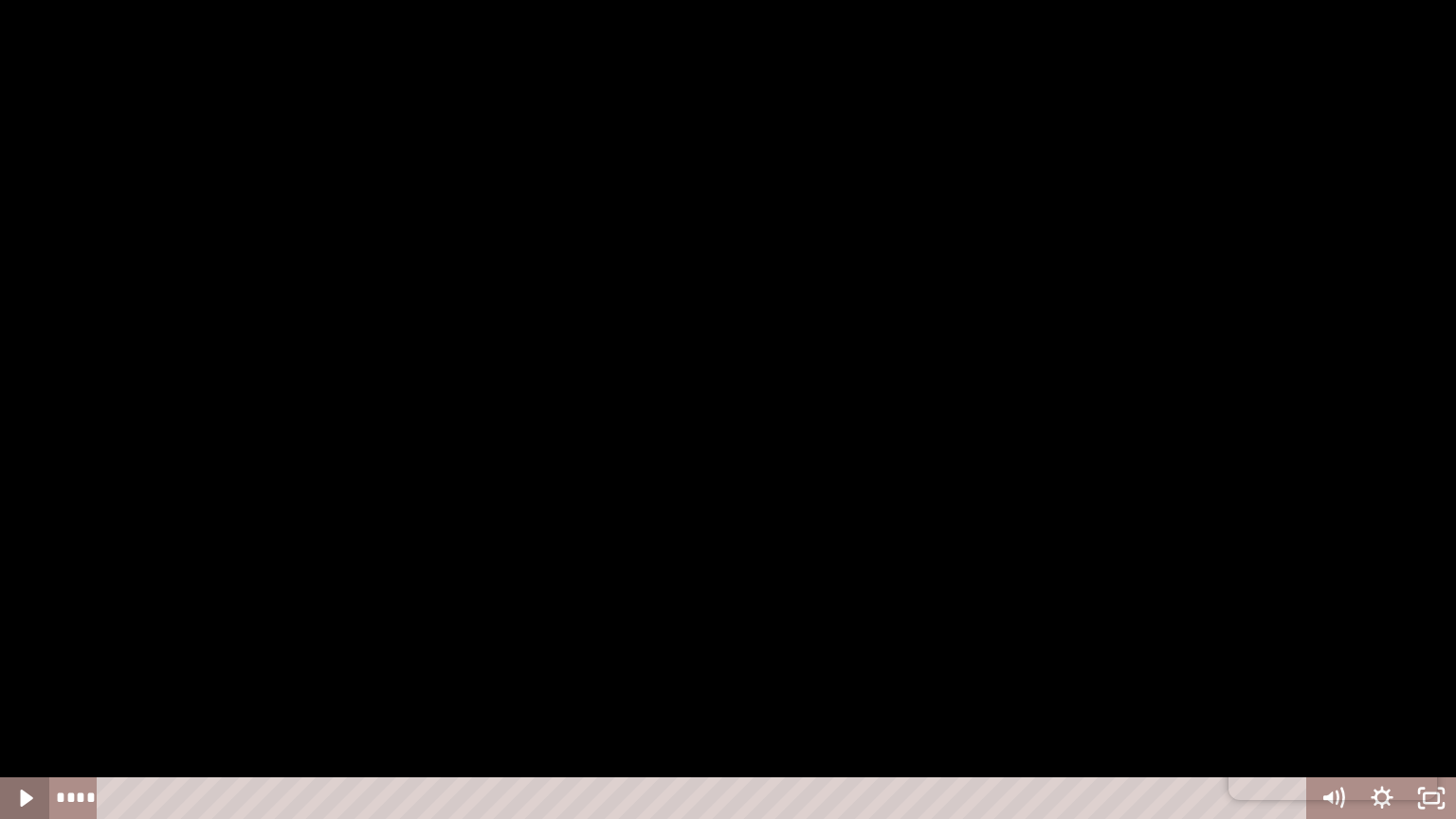 click 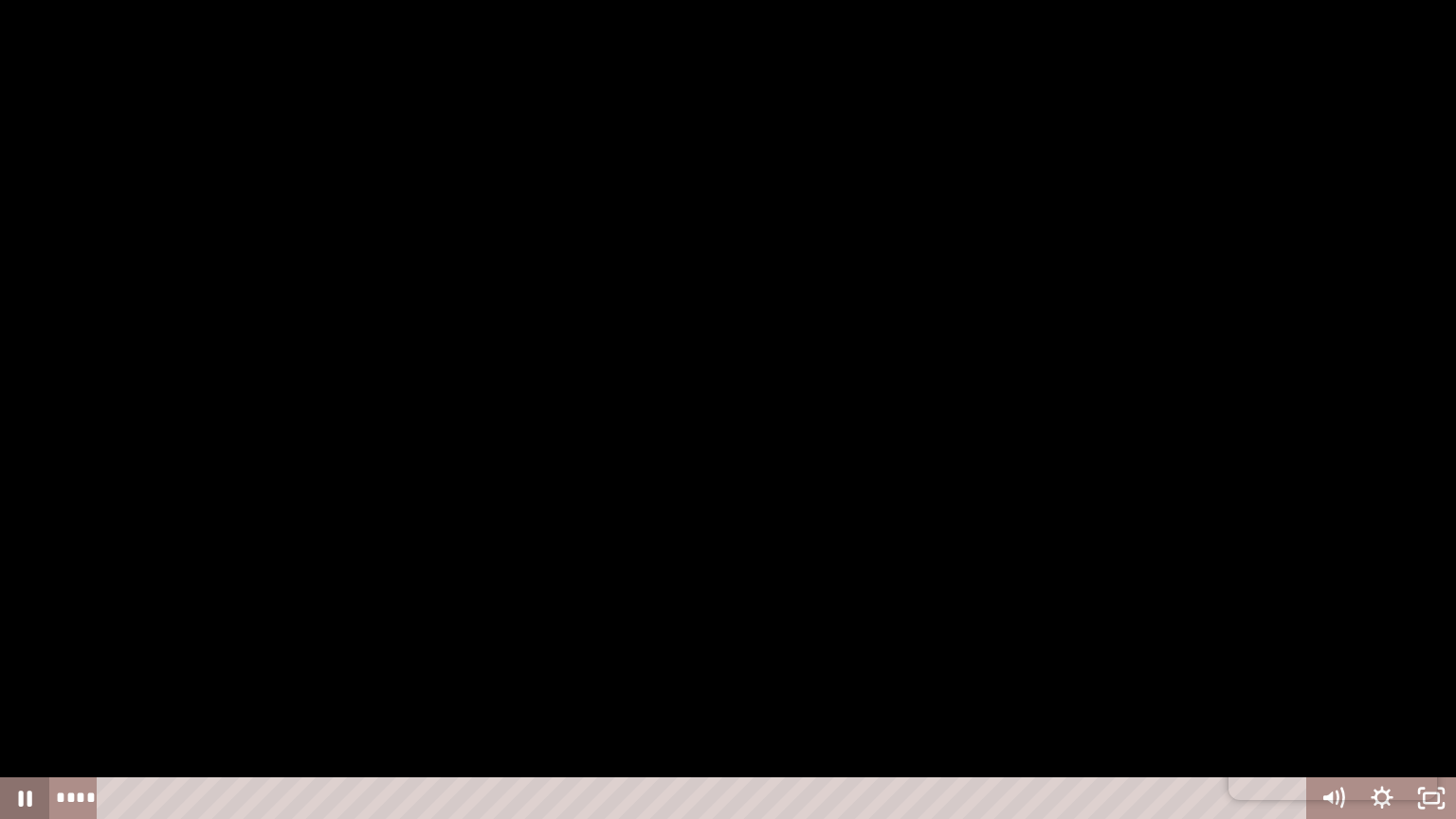 click 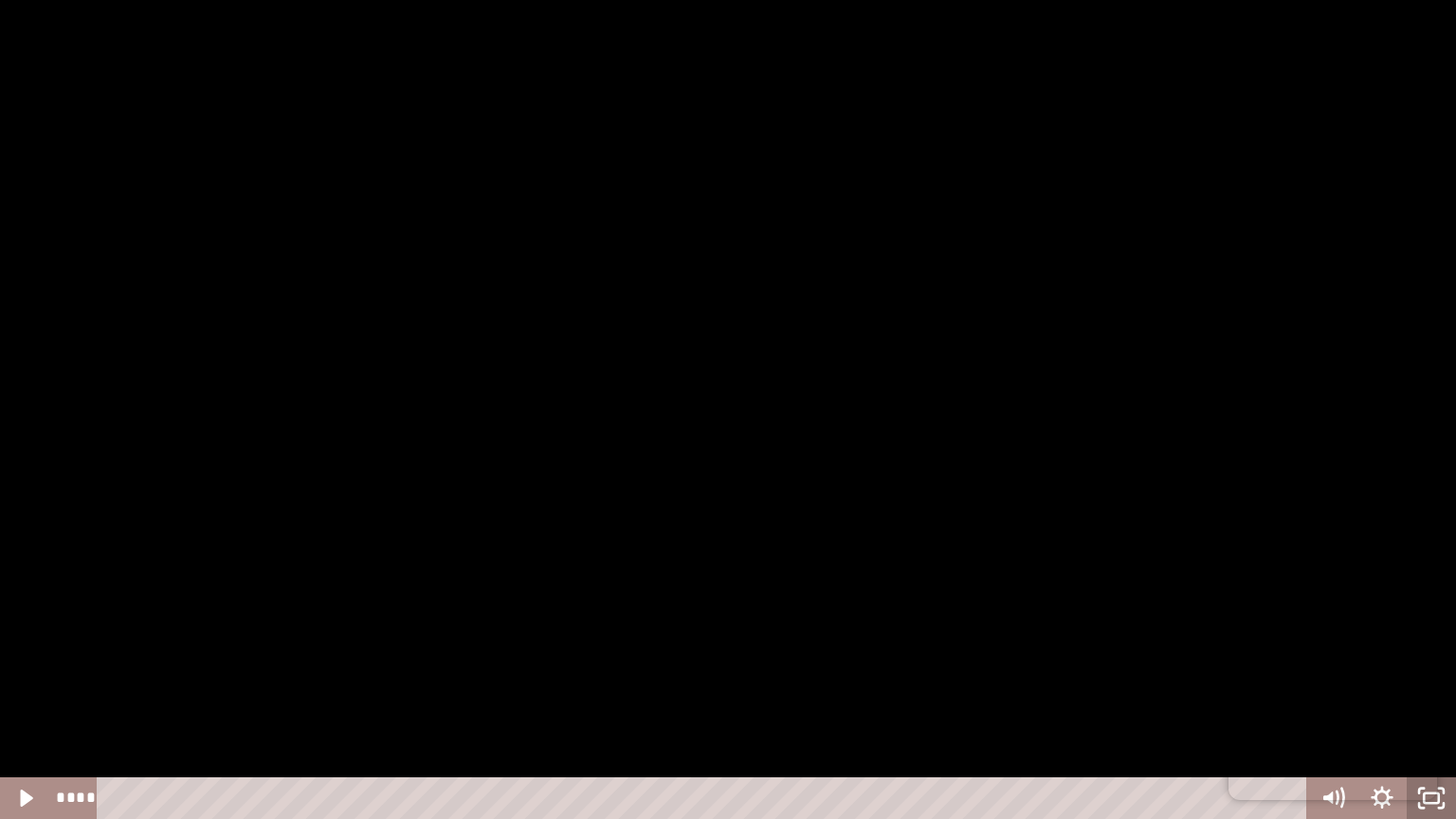 click 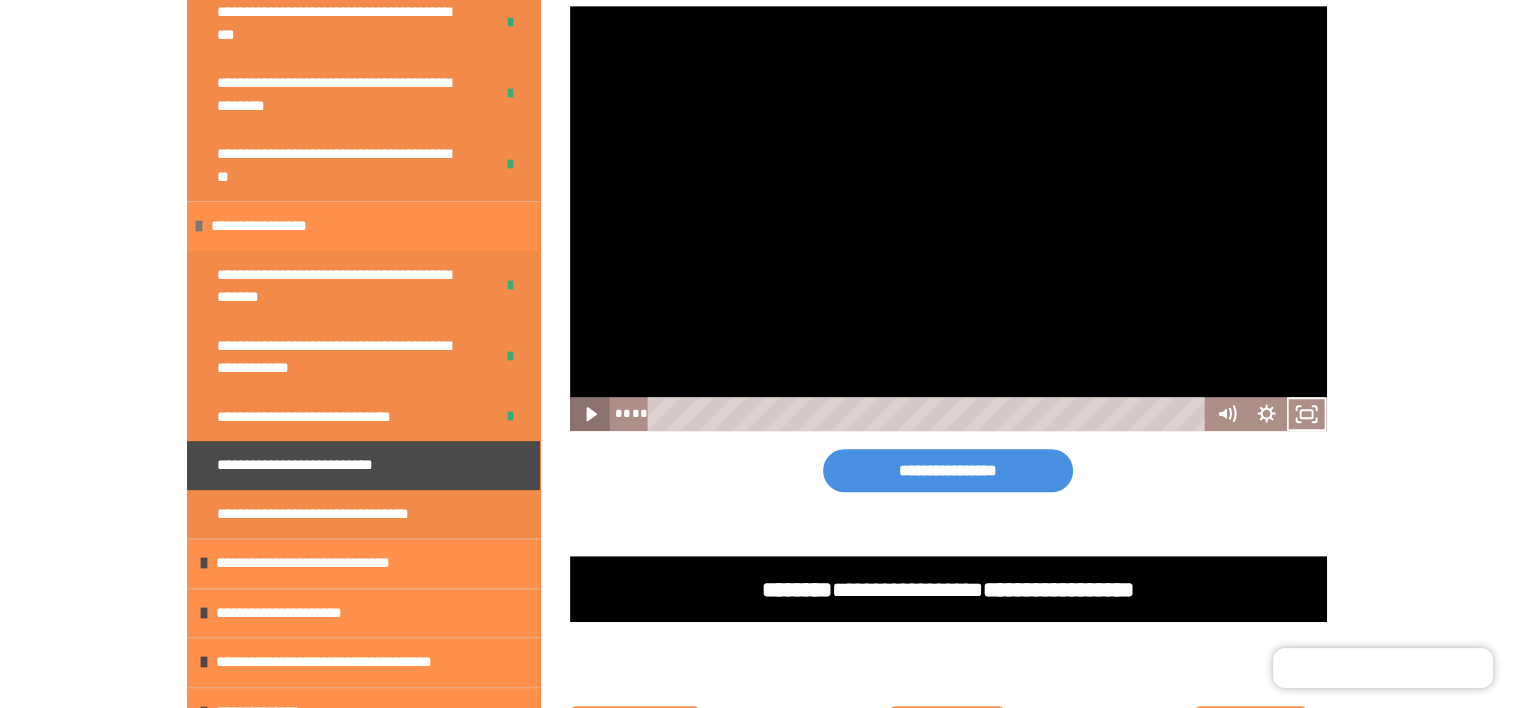 click 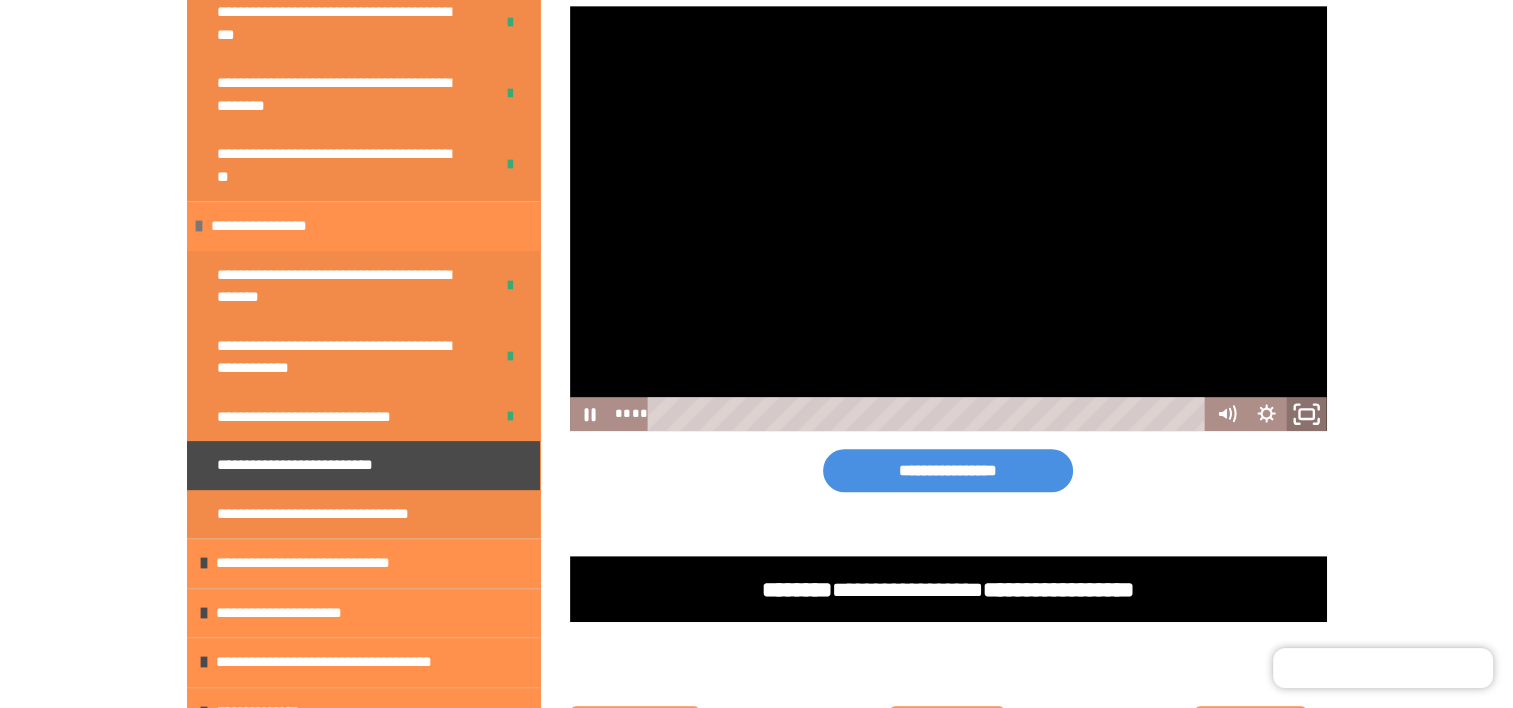 click 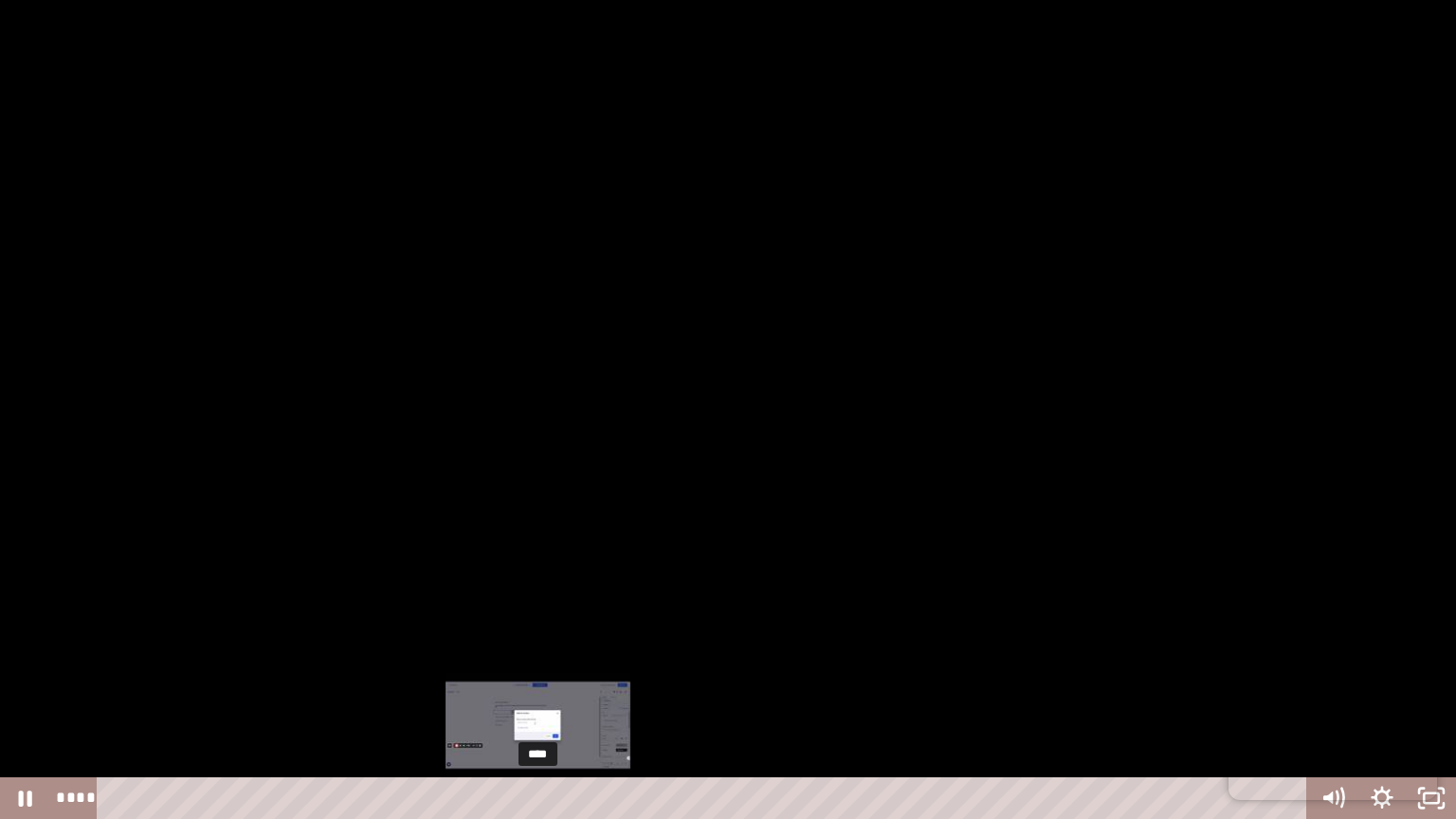 click on "****" at bounding box center [705, 798] 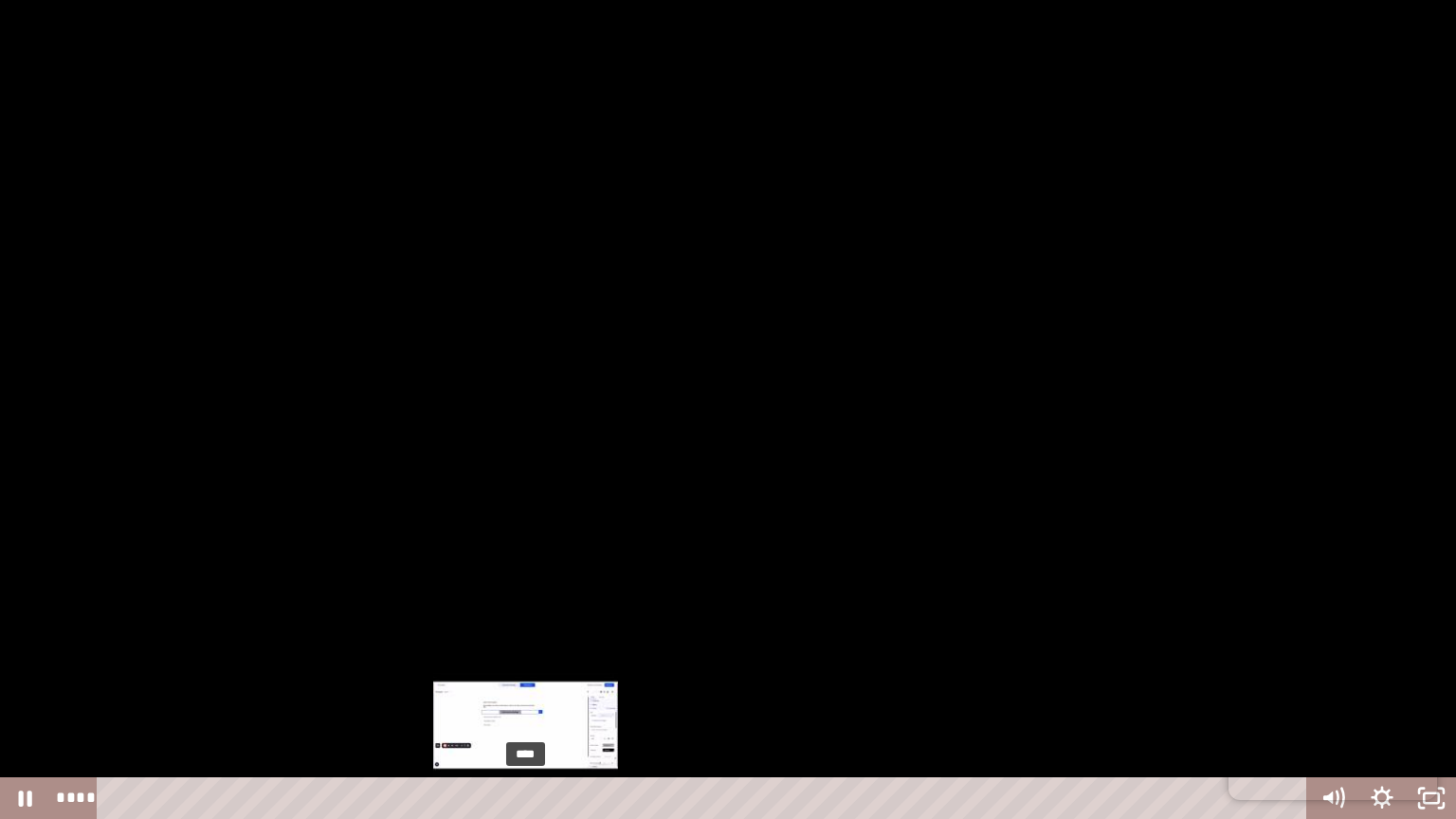 drag, startPoint x: 538, startPoint y: 795, endPoint x: 526, endPoint y: 795, distance: 12 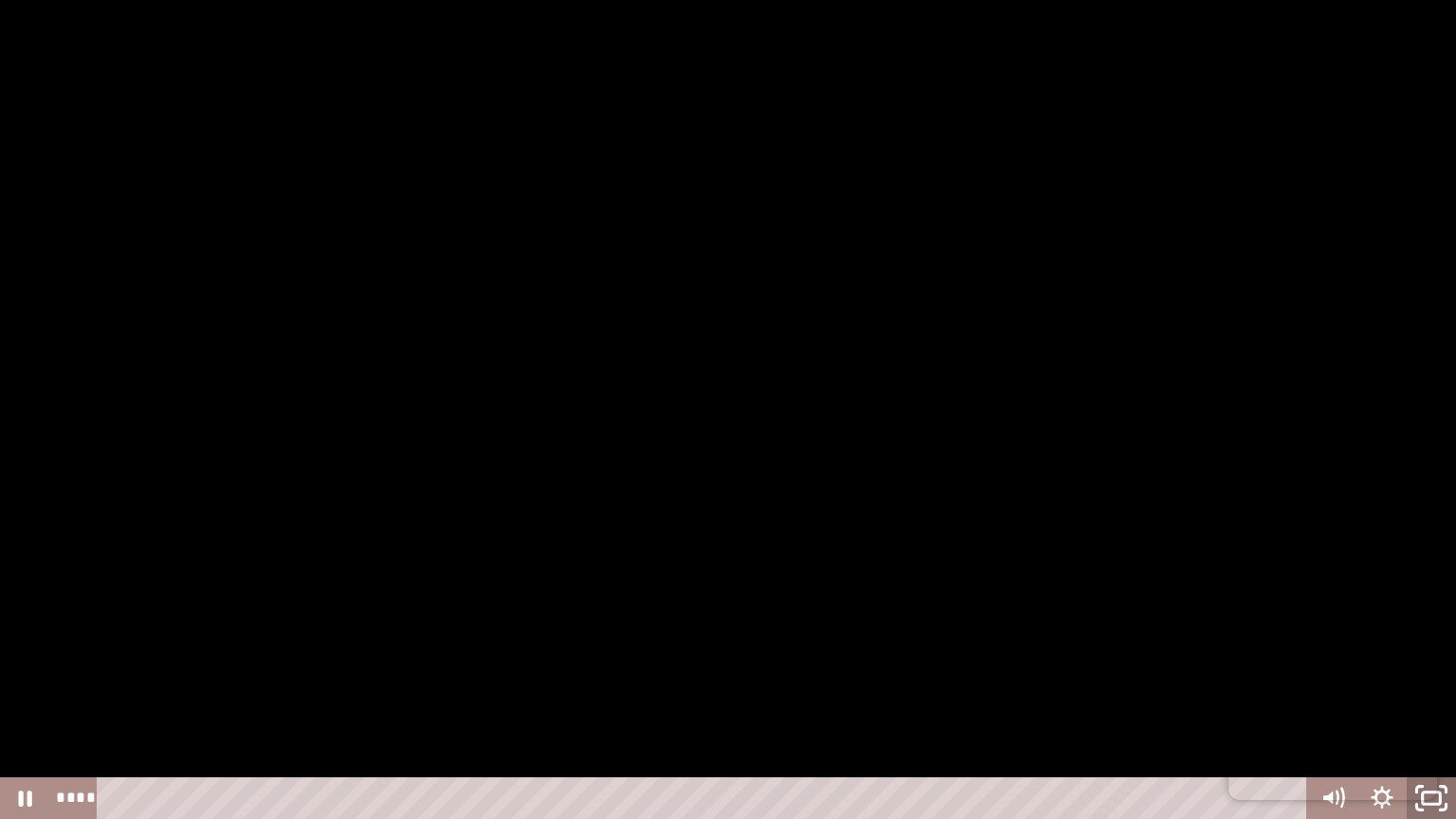 click 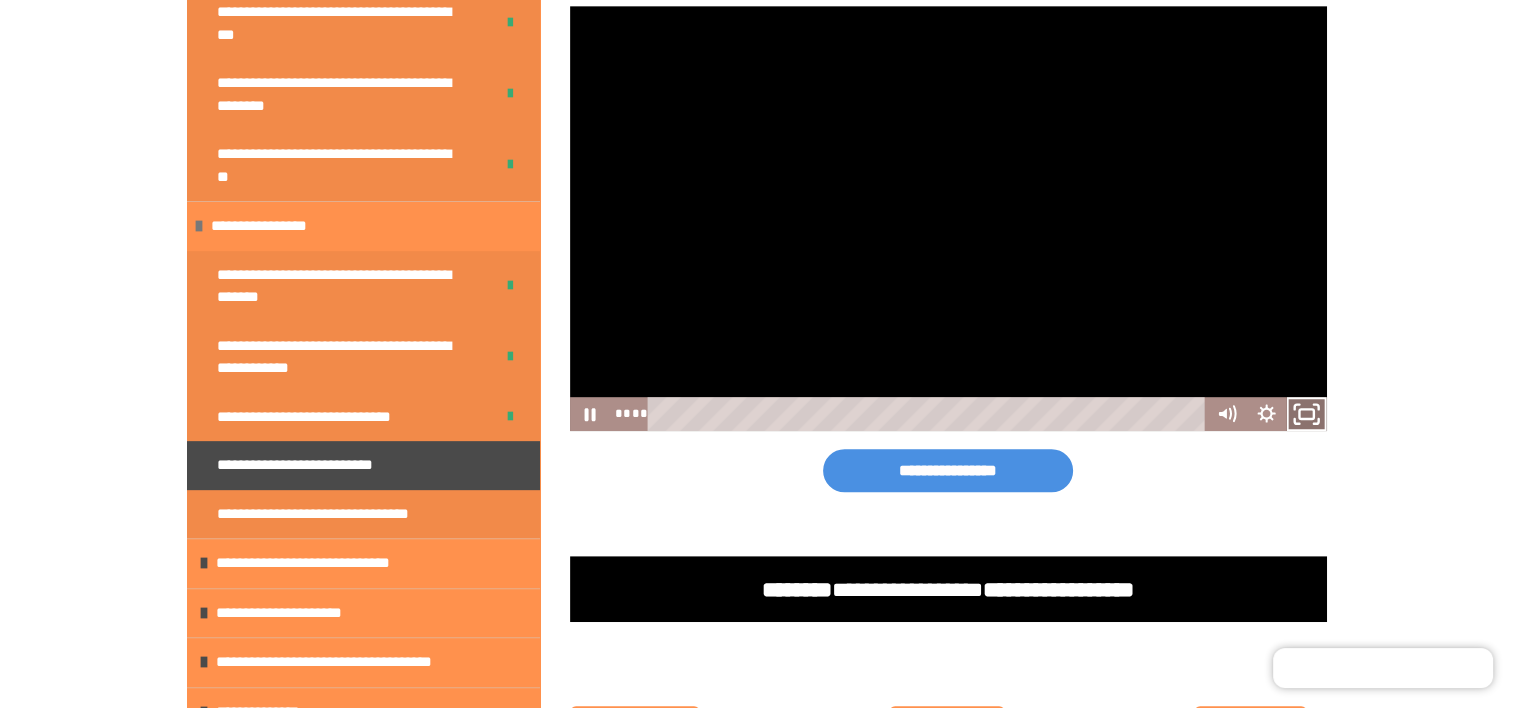 click 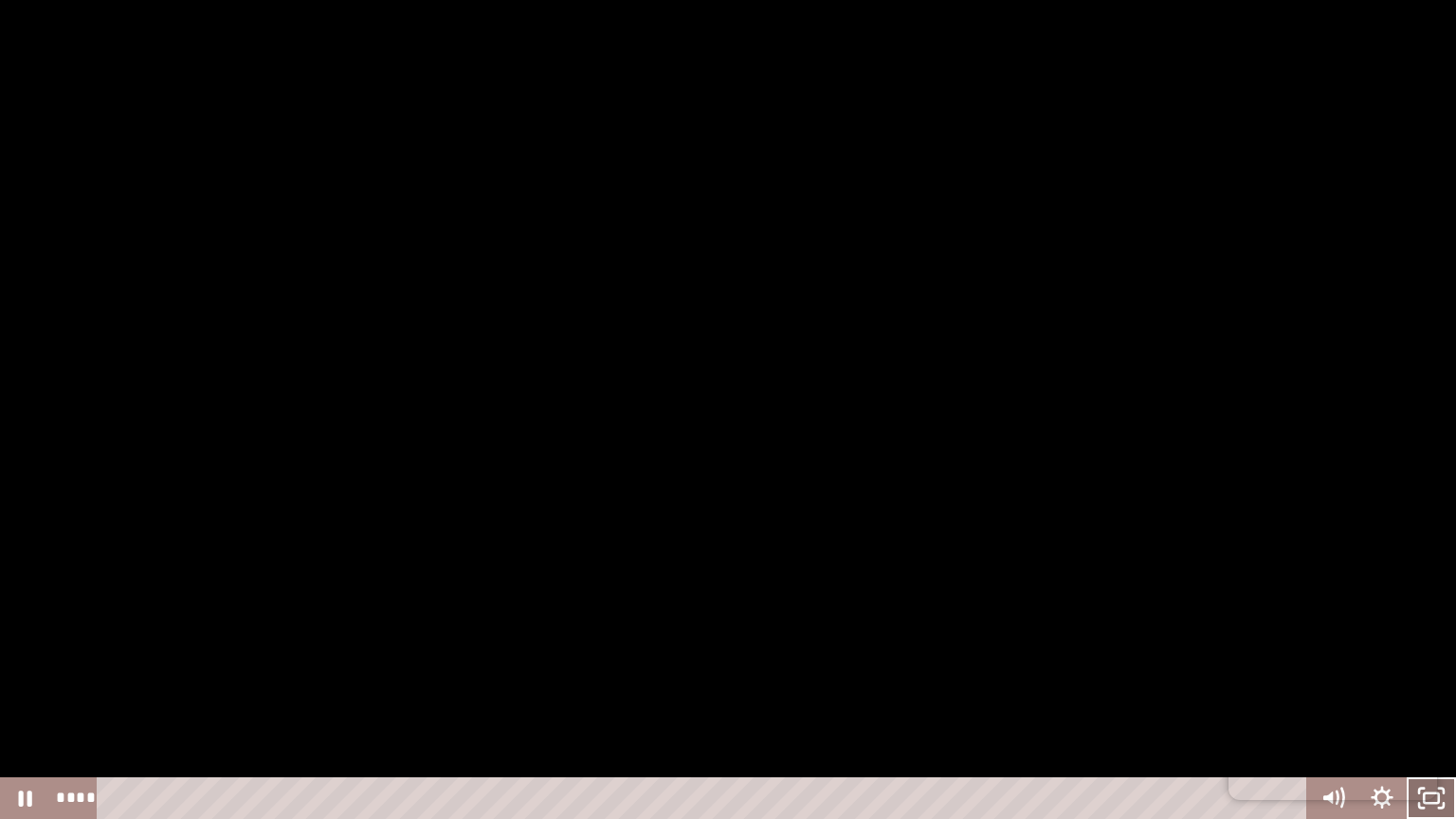 click 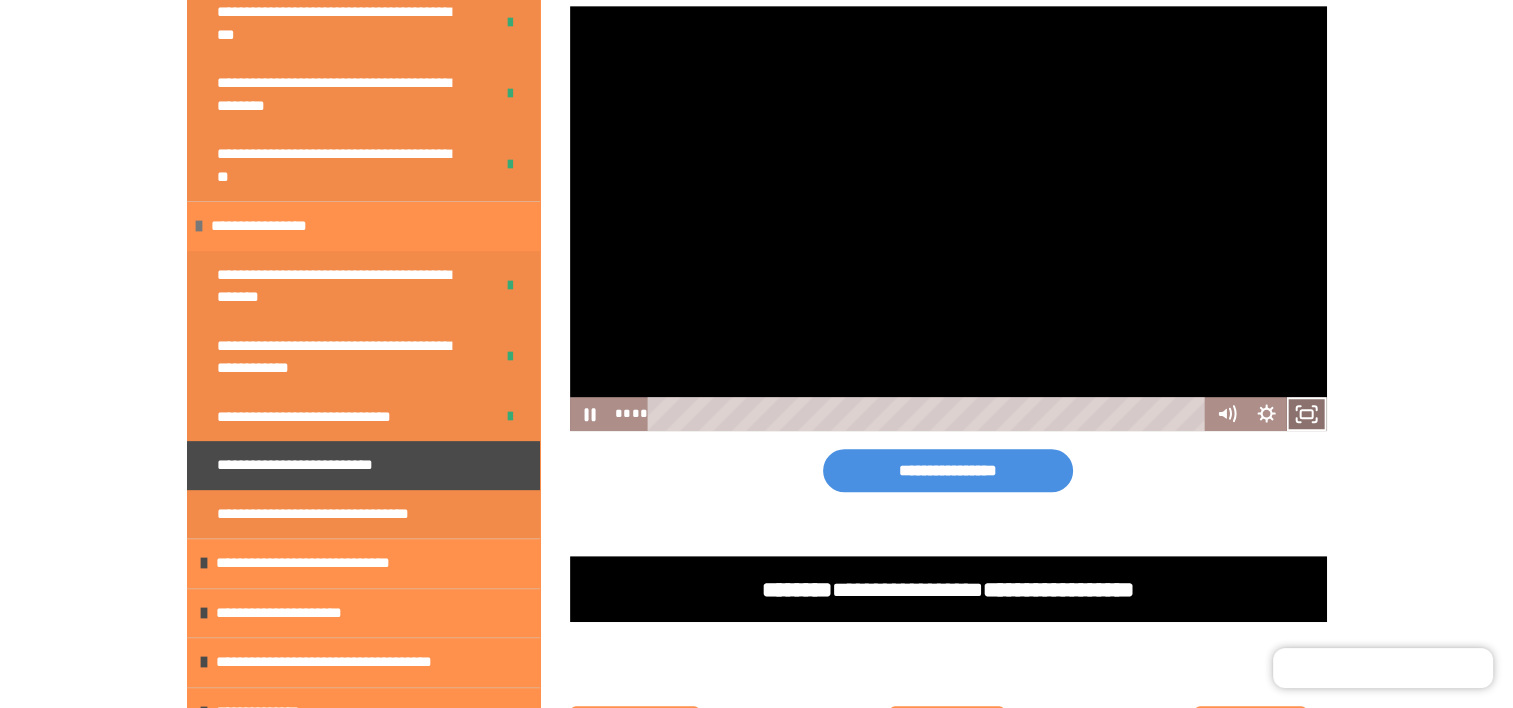 click 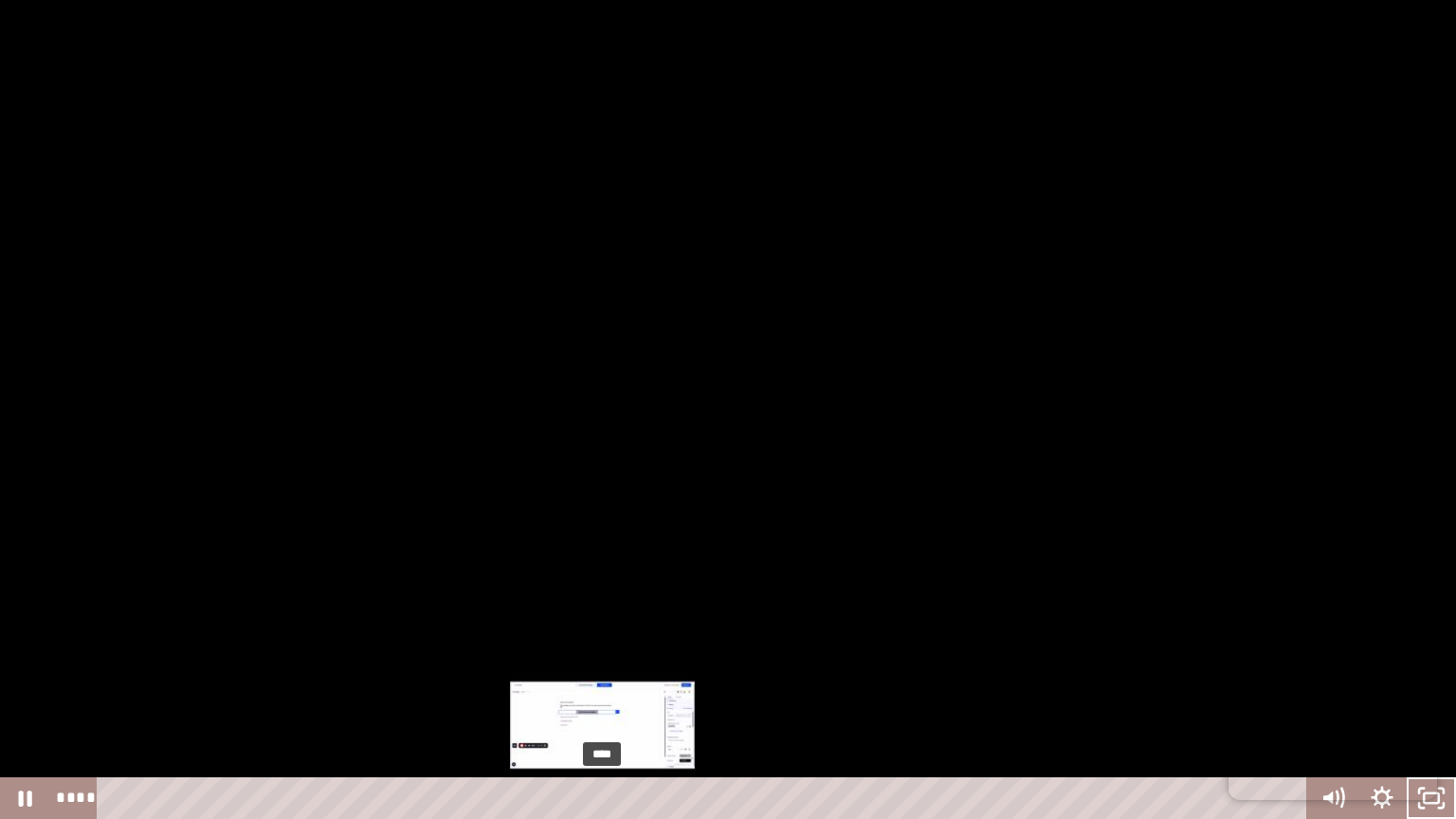 click on "****" at bounding box center (705, 798) 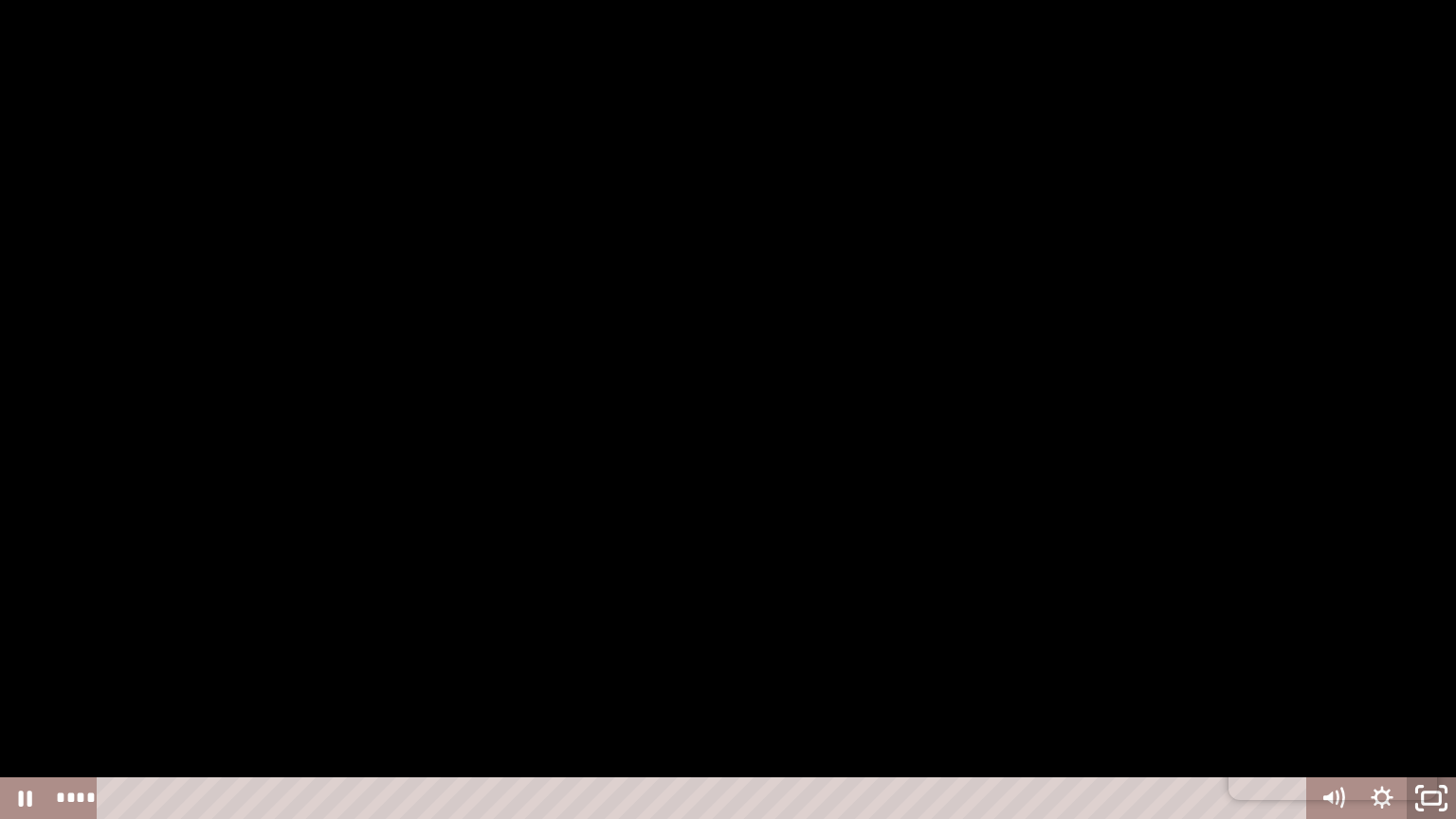 click 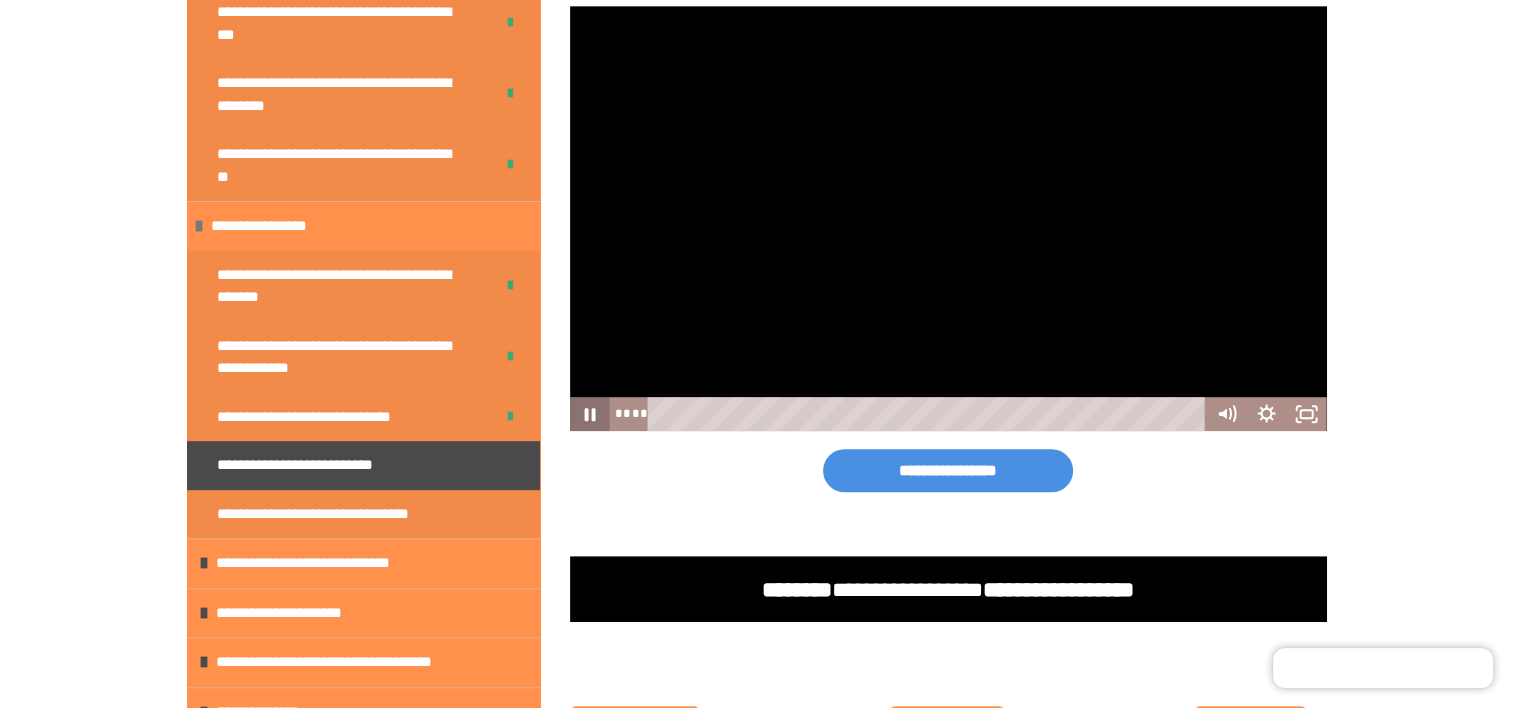 click 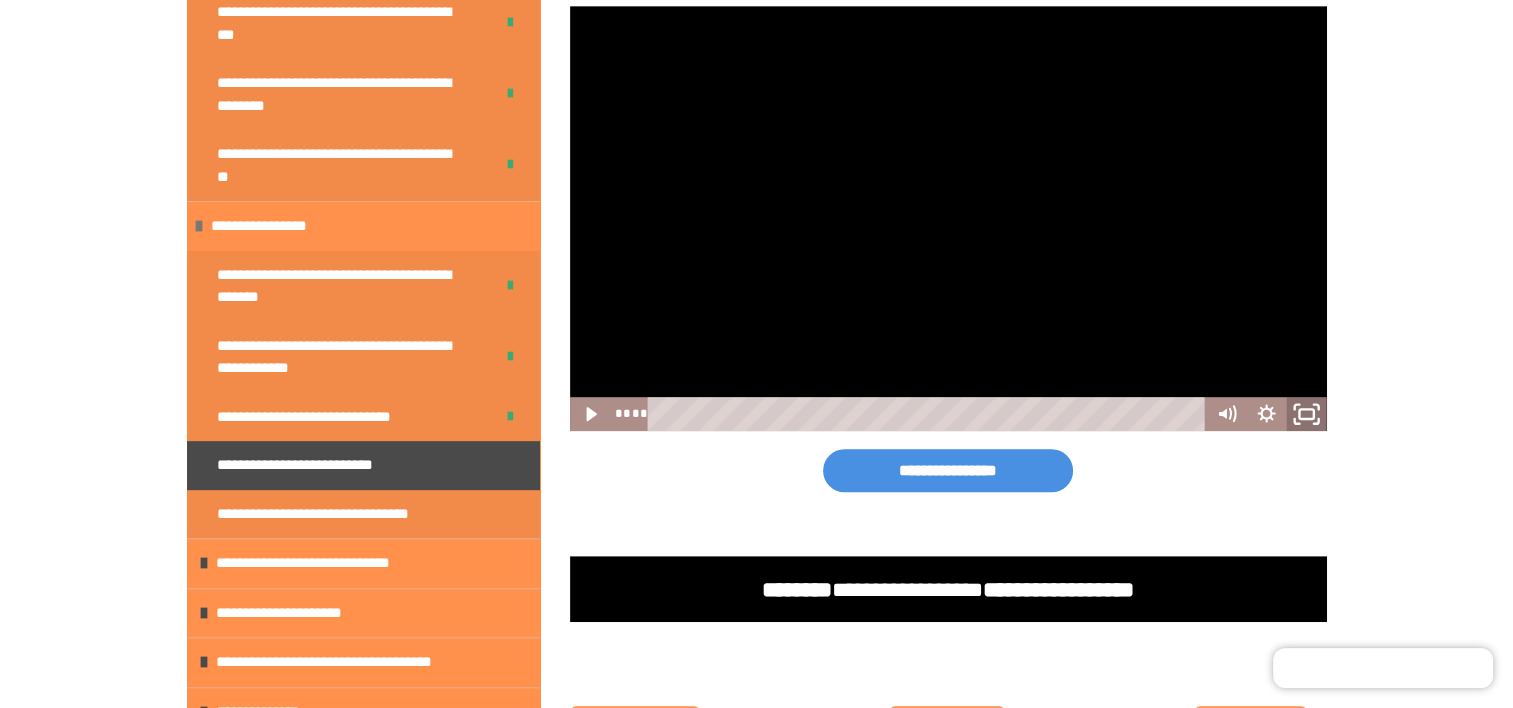 click 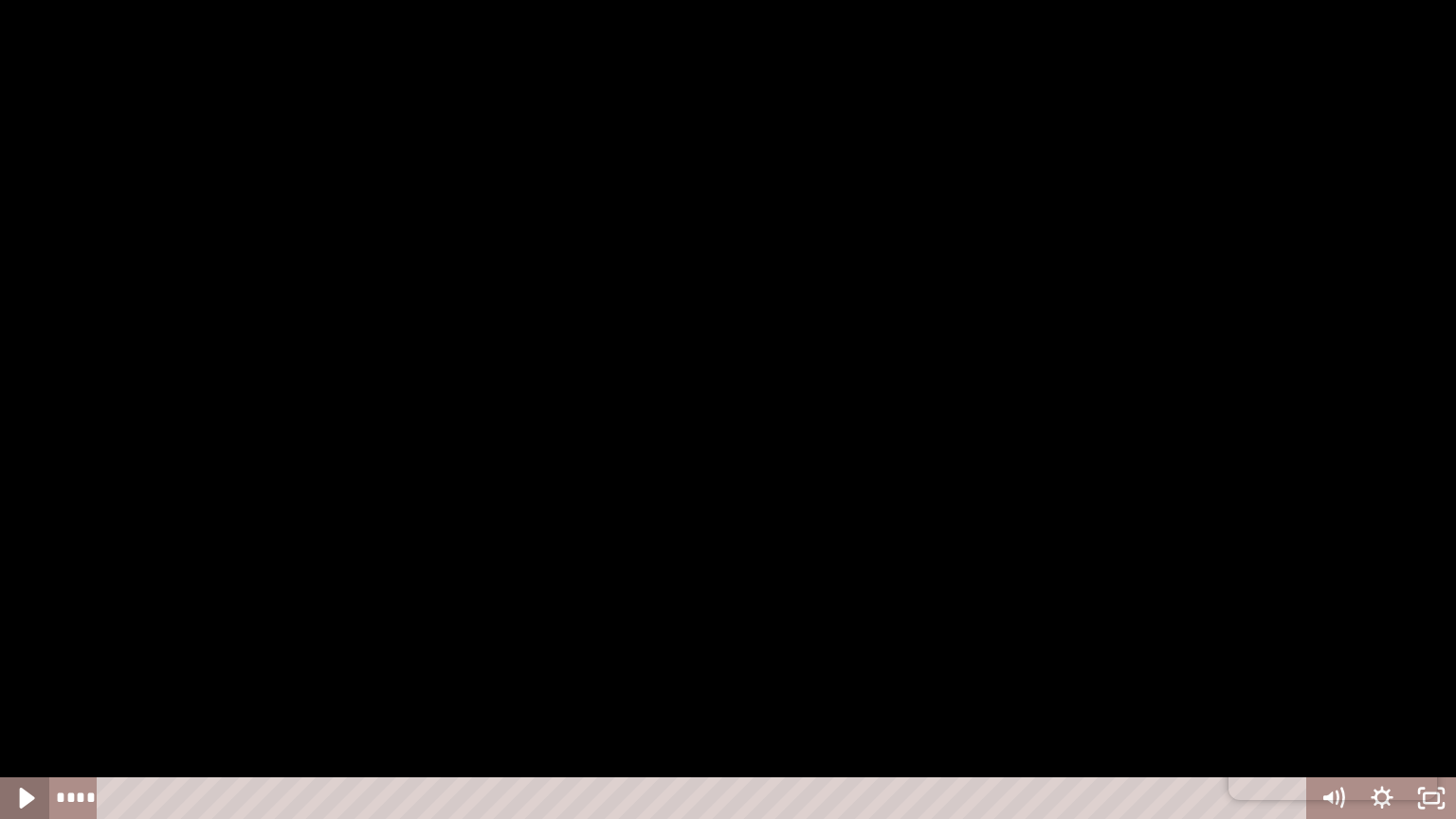 click 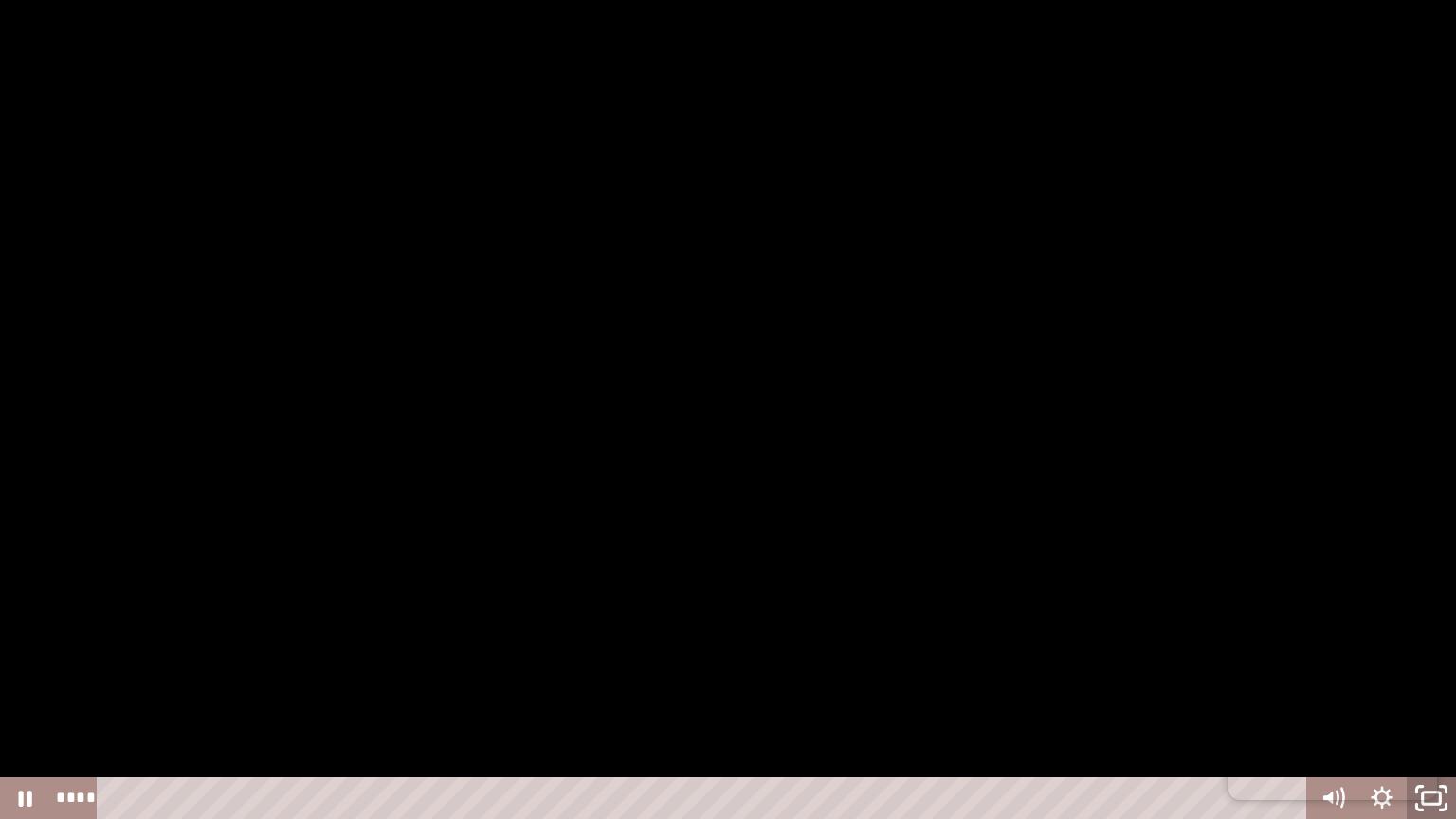 click 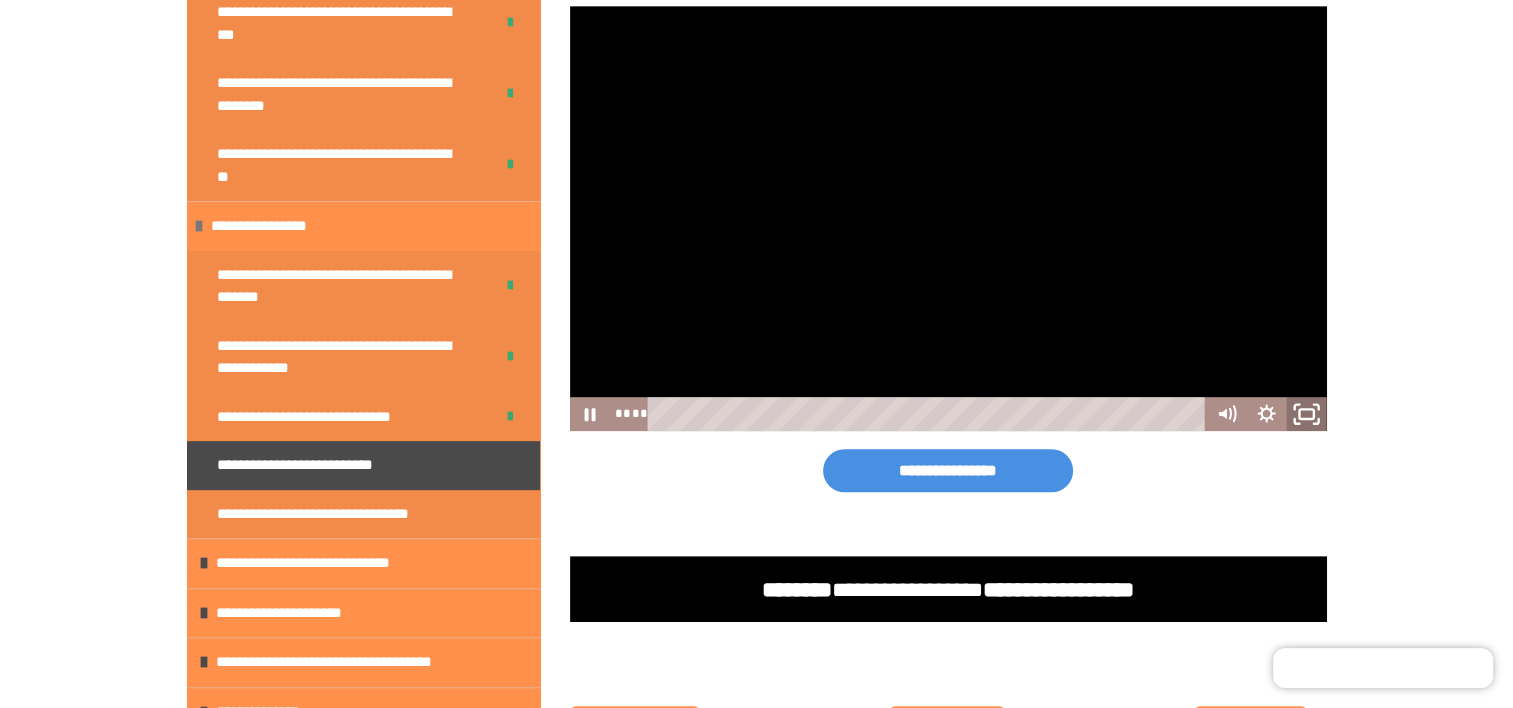 click 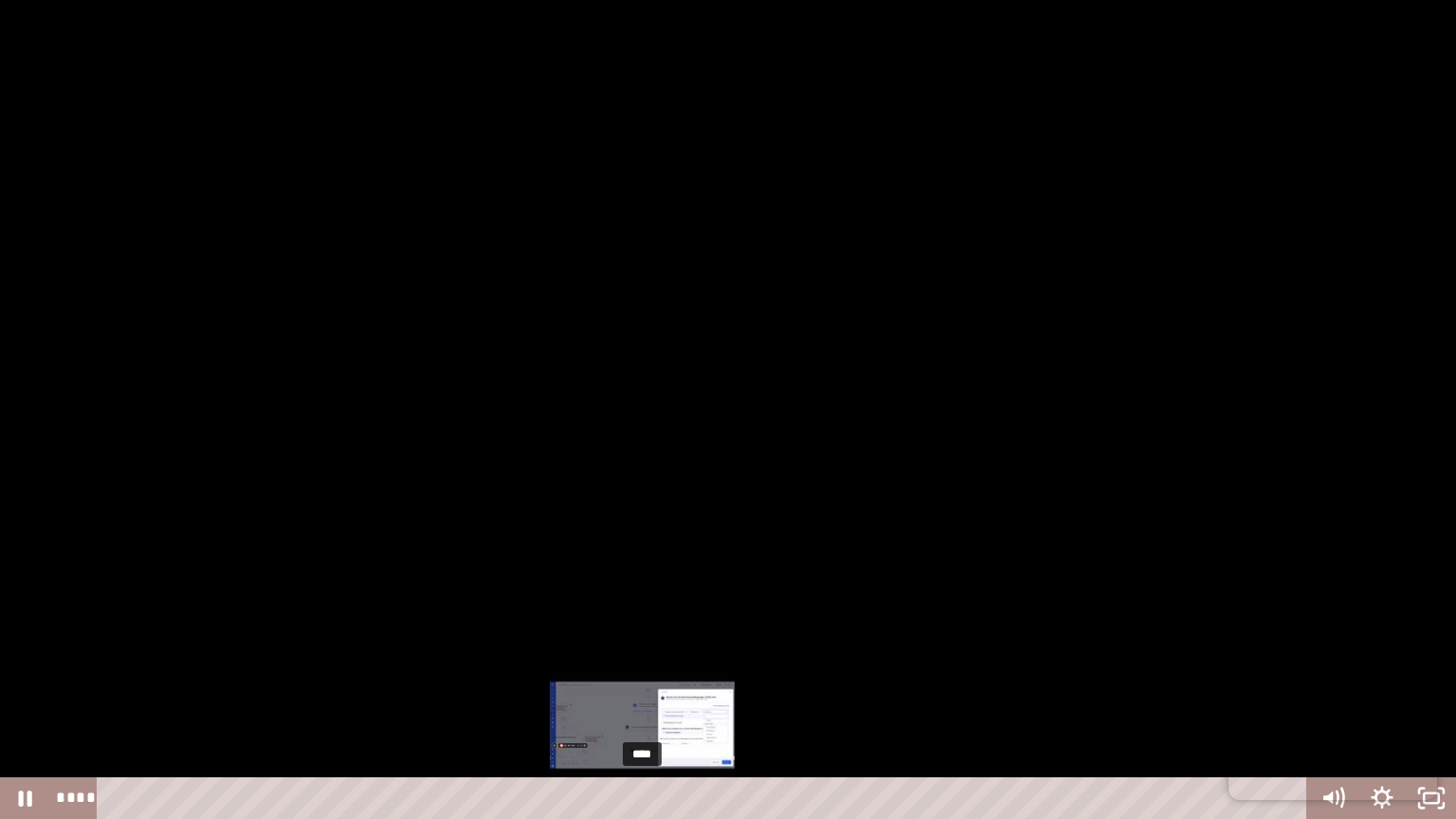 click on "****" at bounding box center (705, 798) 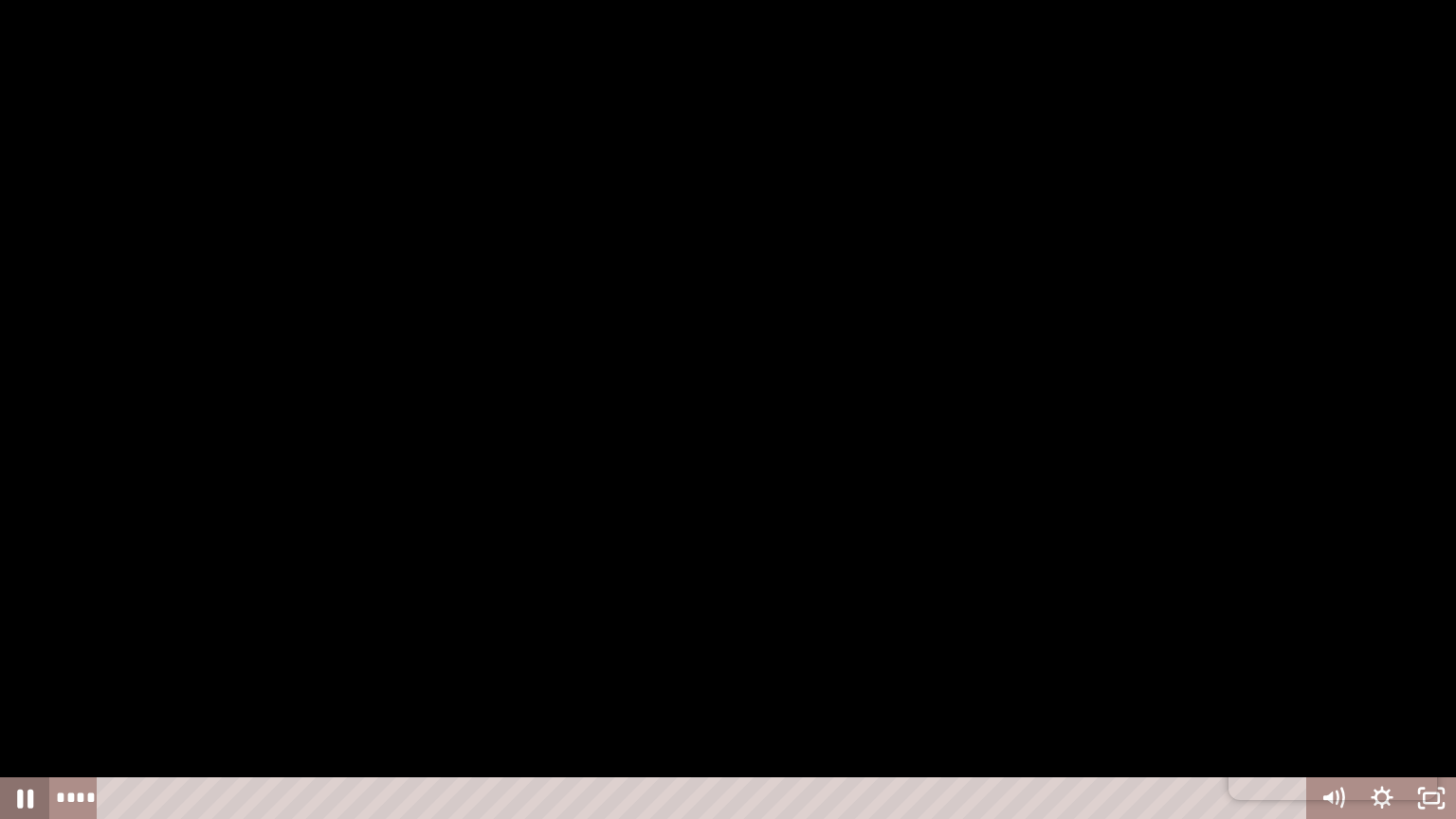 click 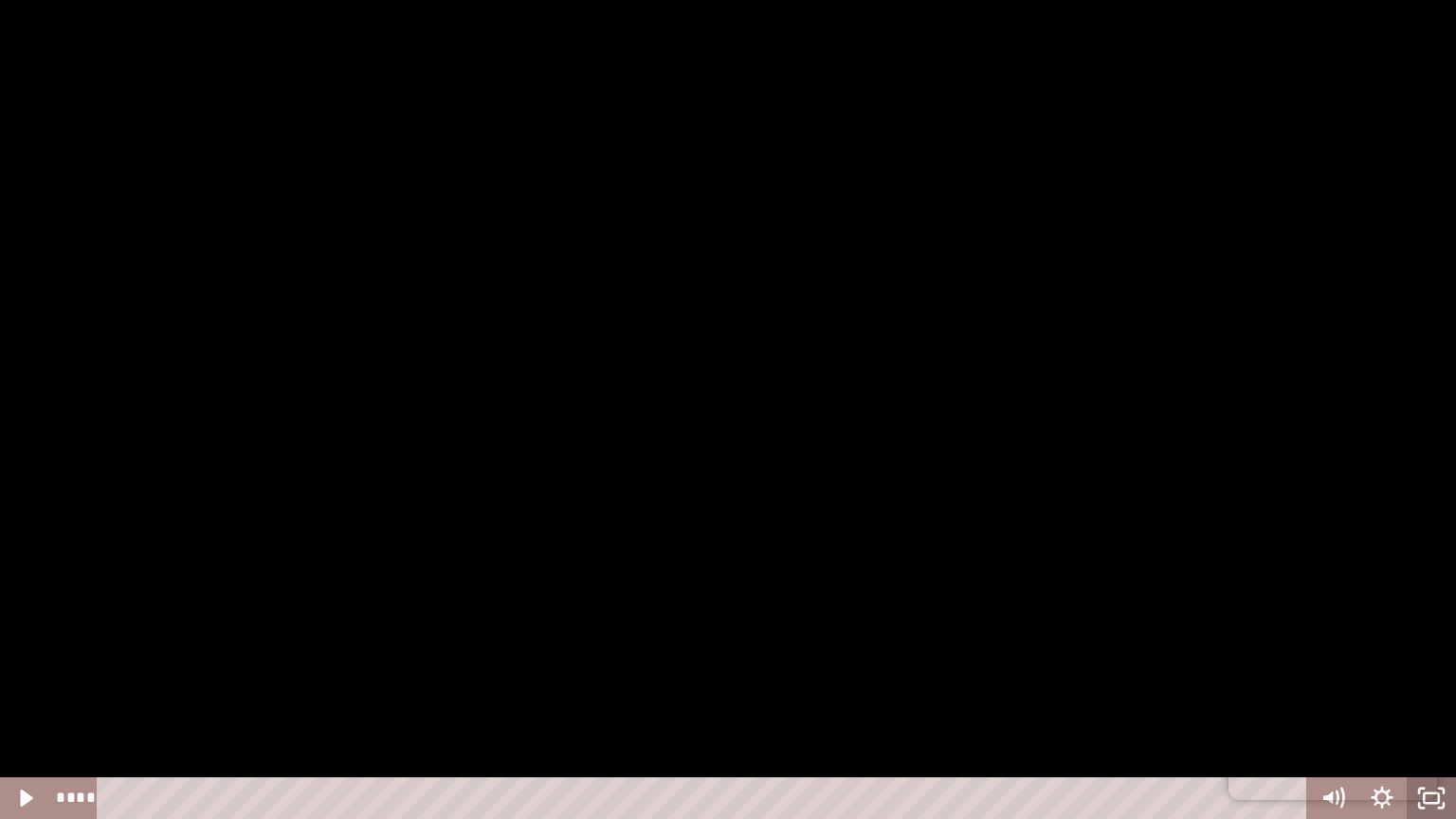 click 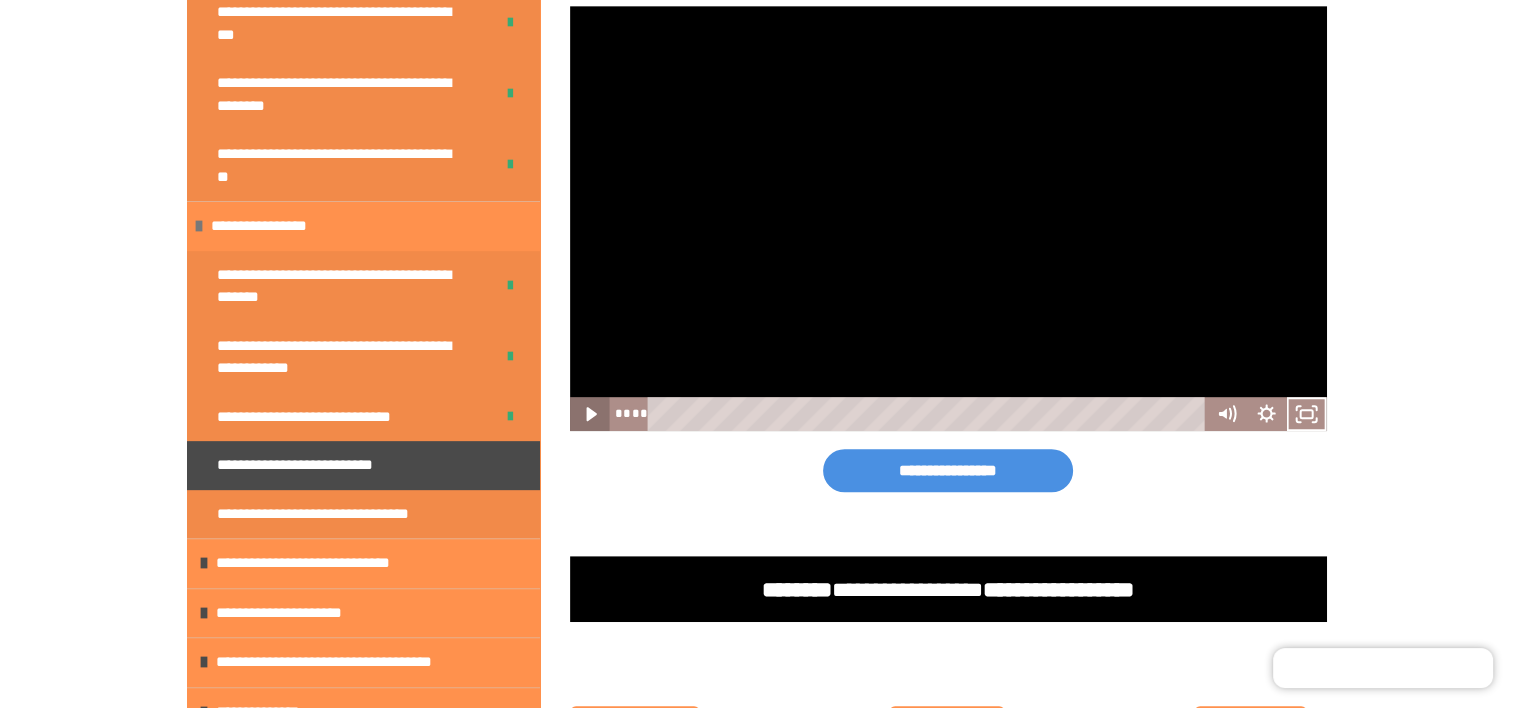 click 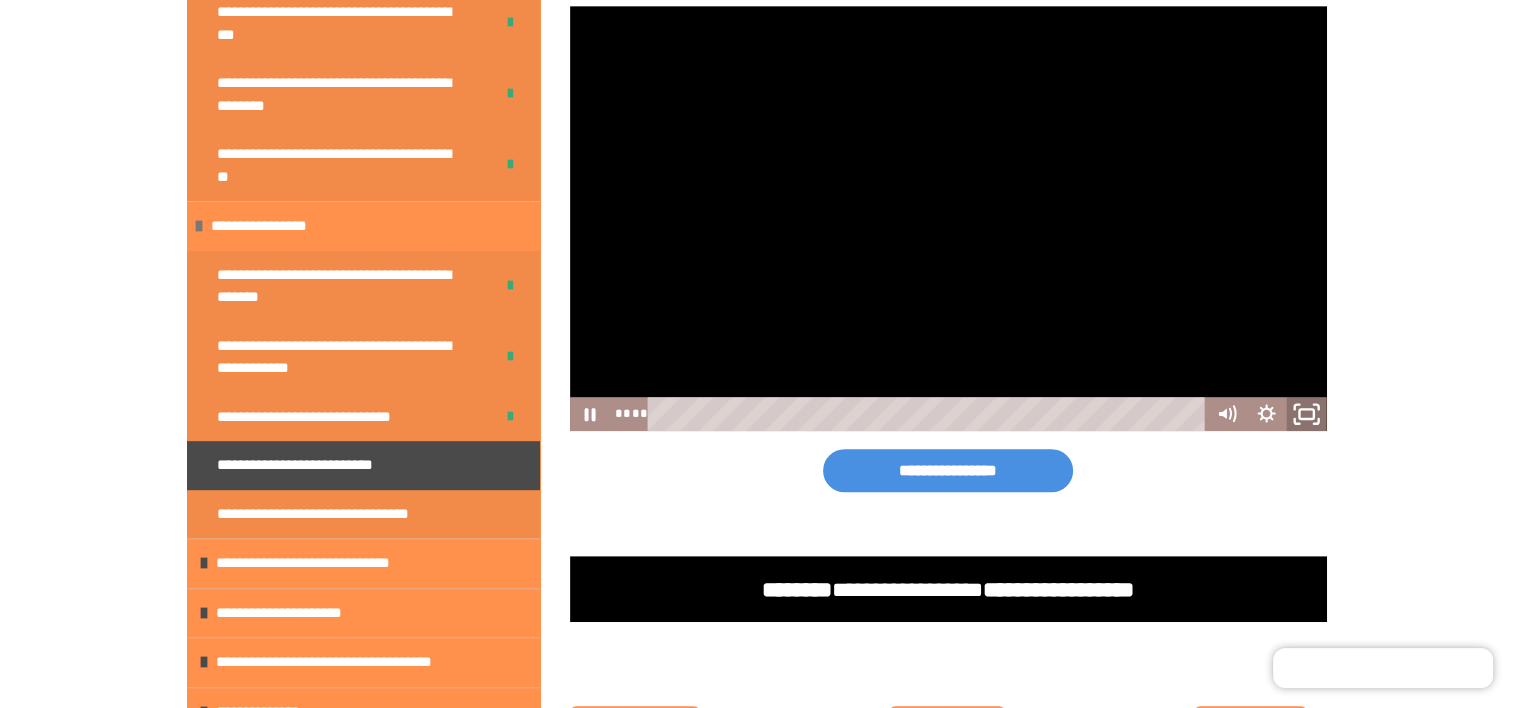 click 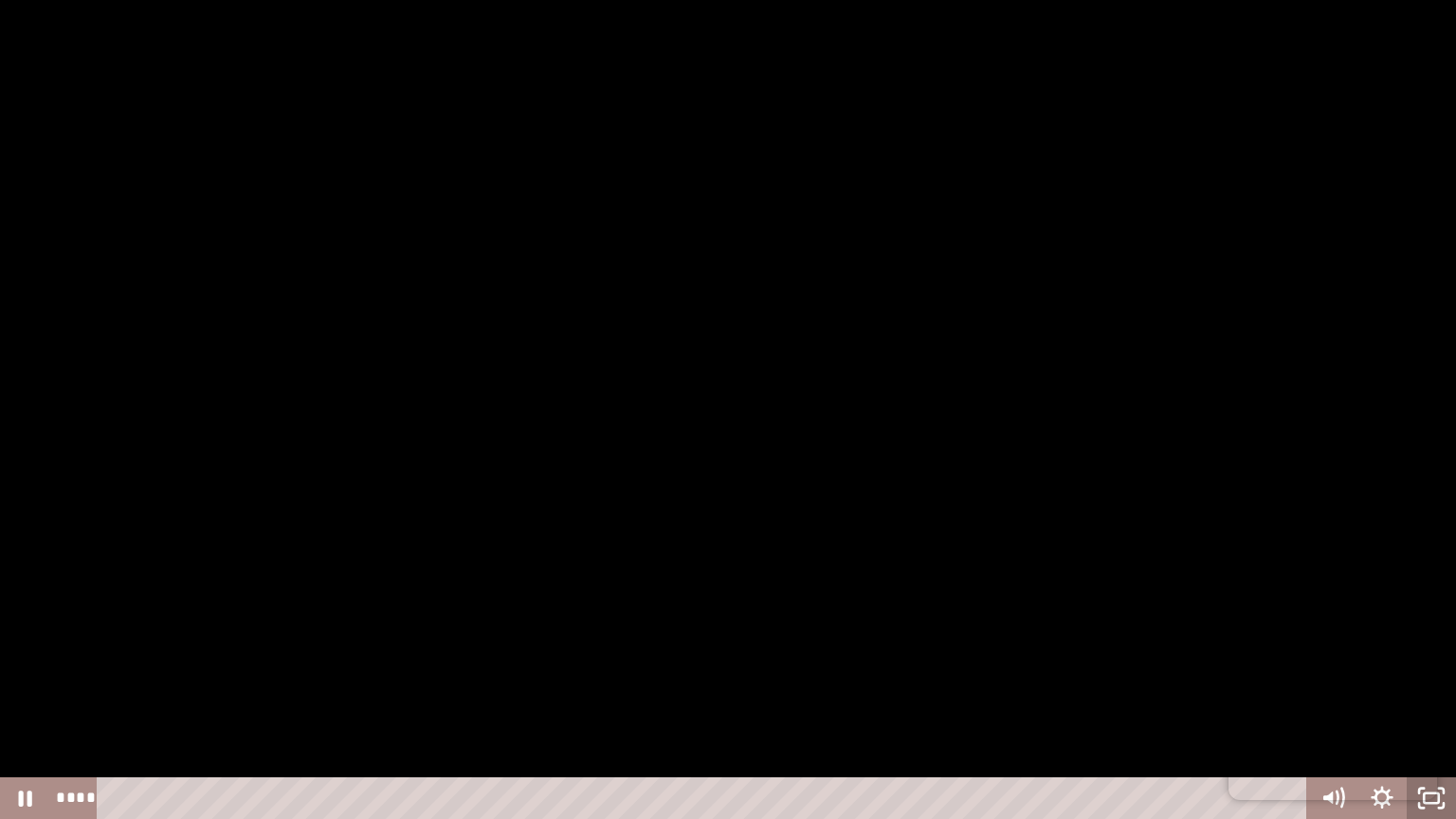 click 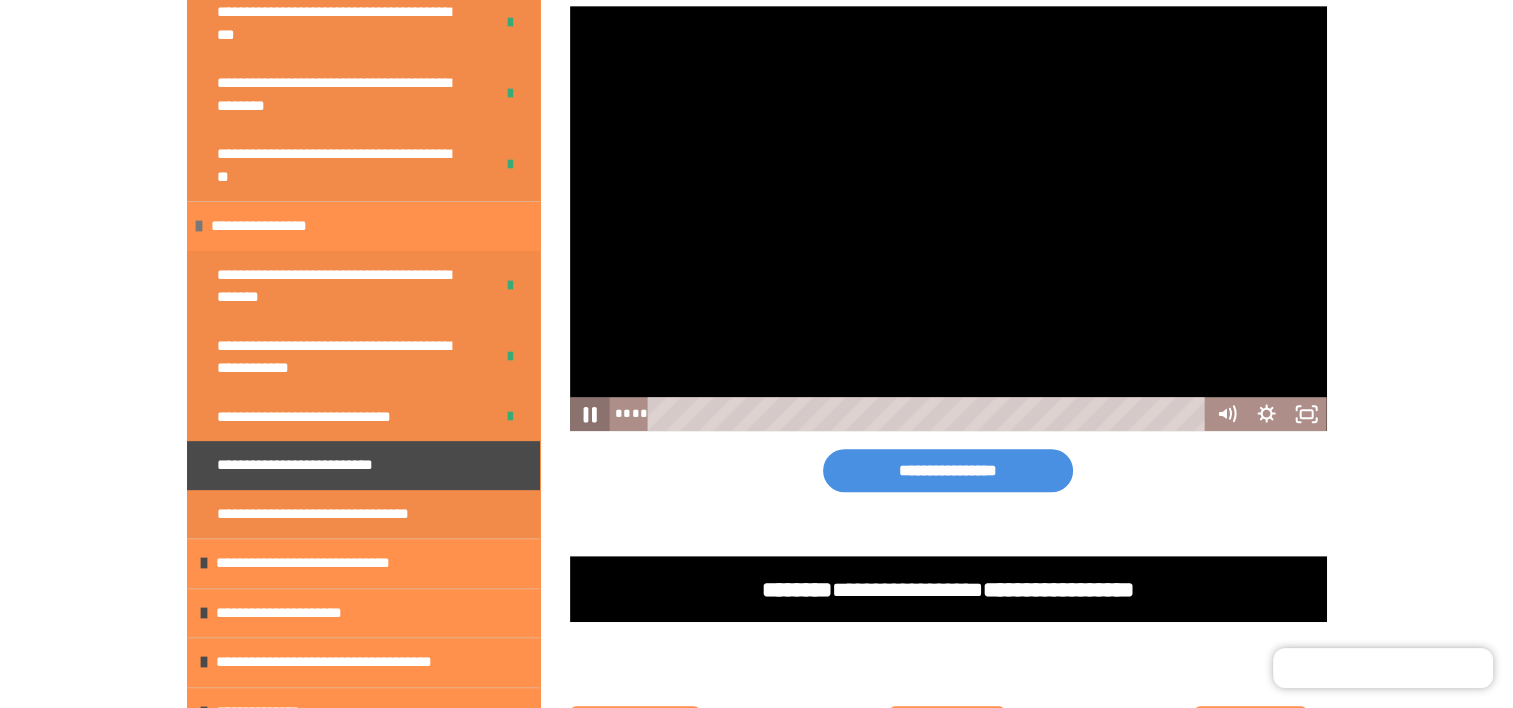 click 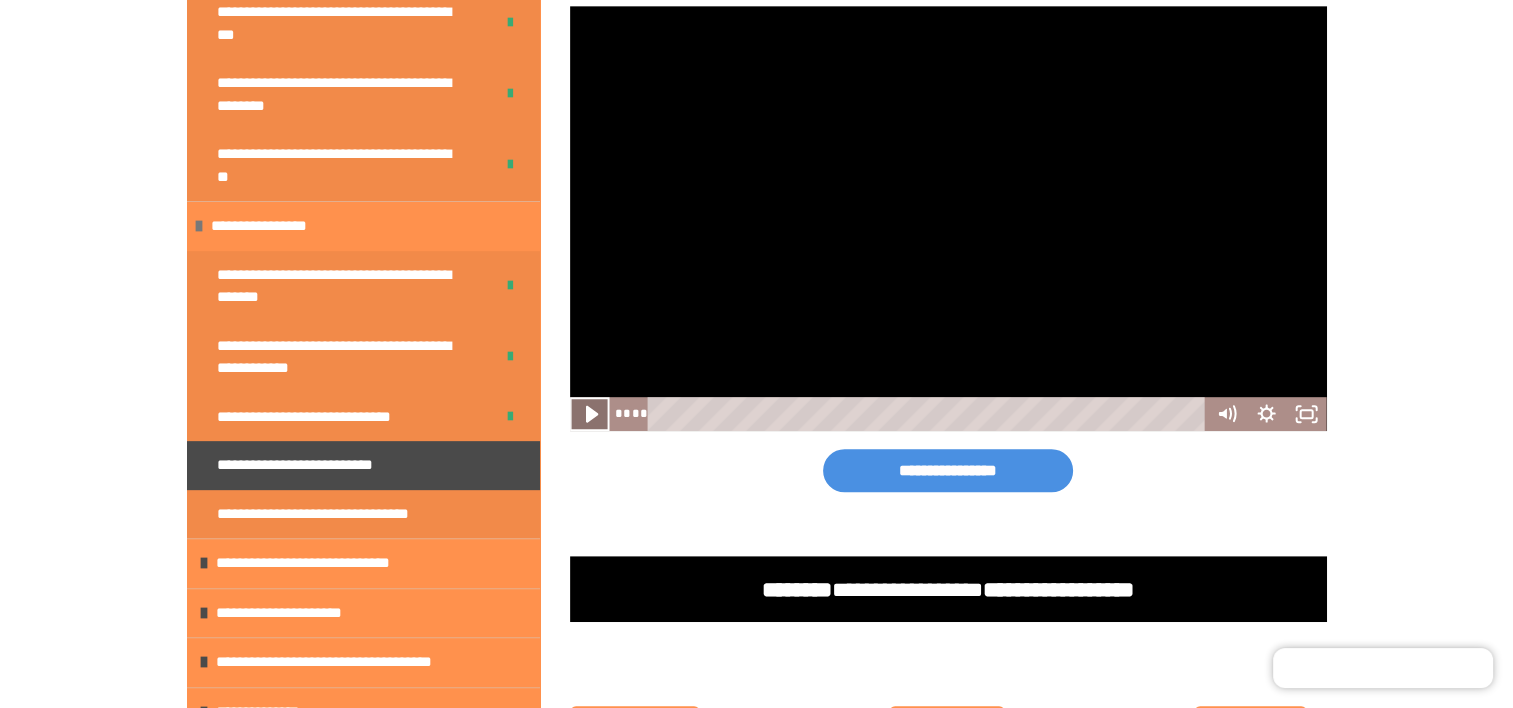 click 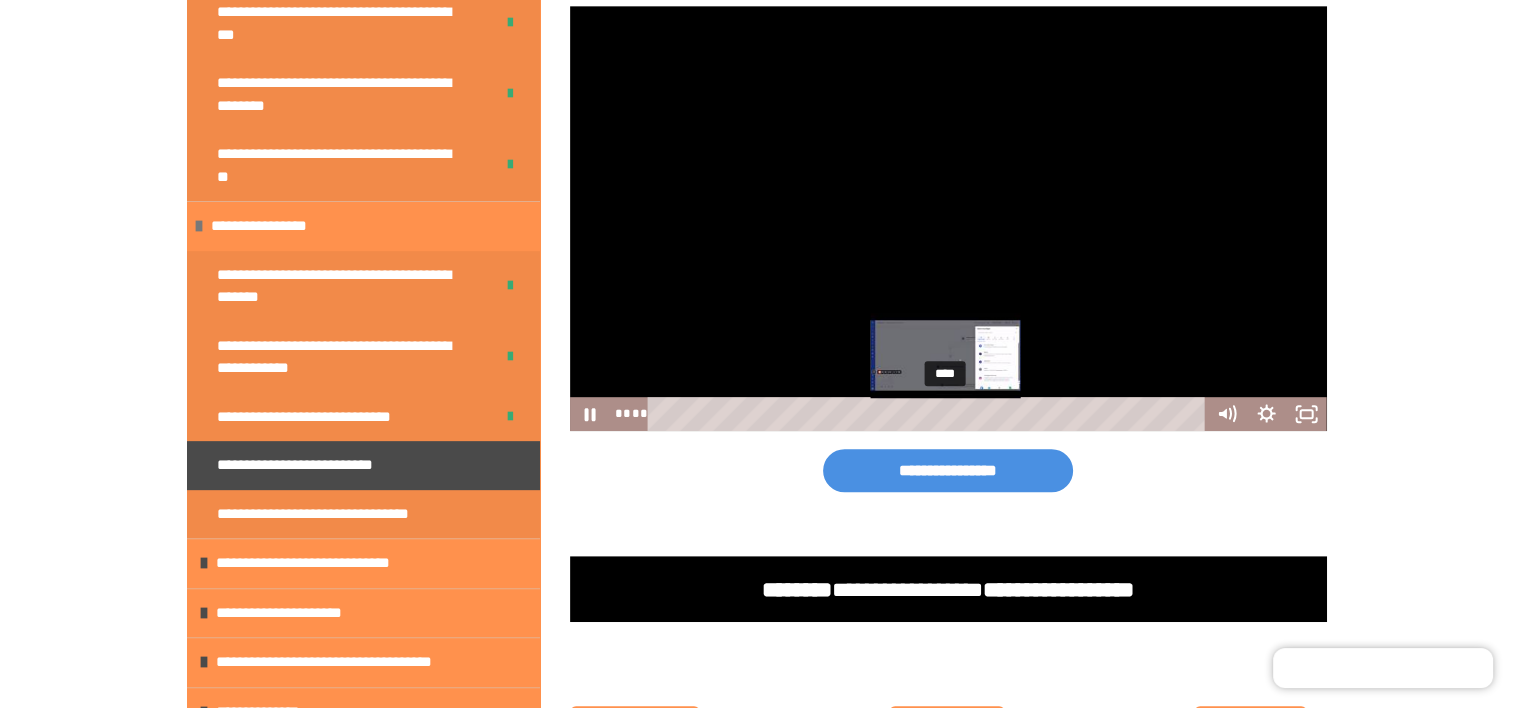 click on "****" at bounding box center (929, 414) 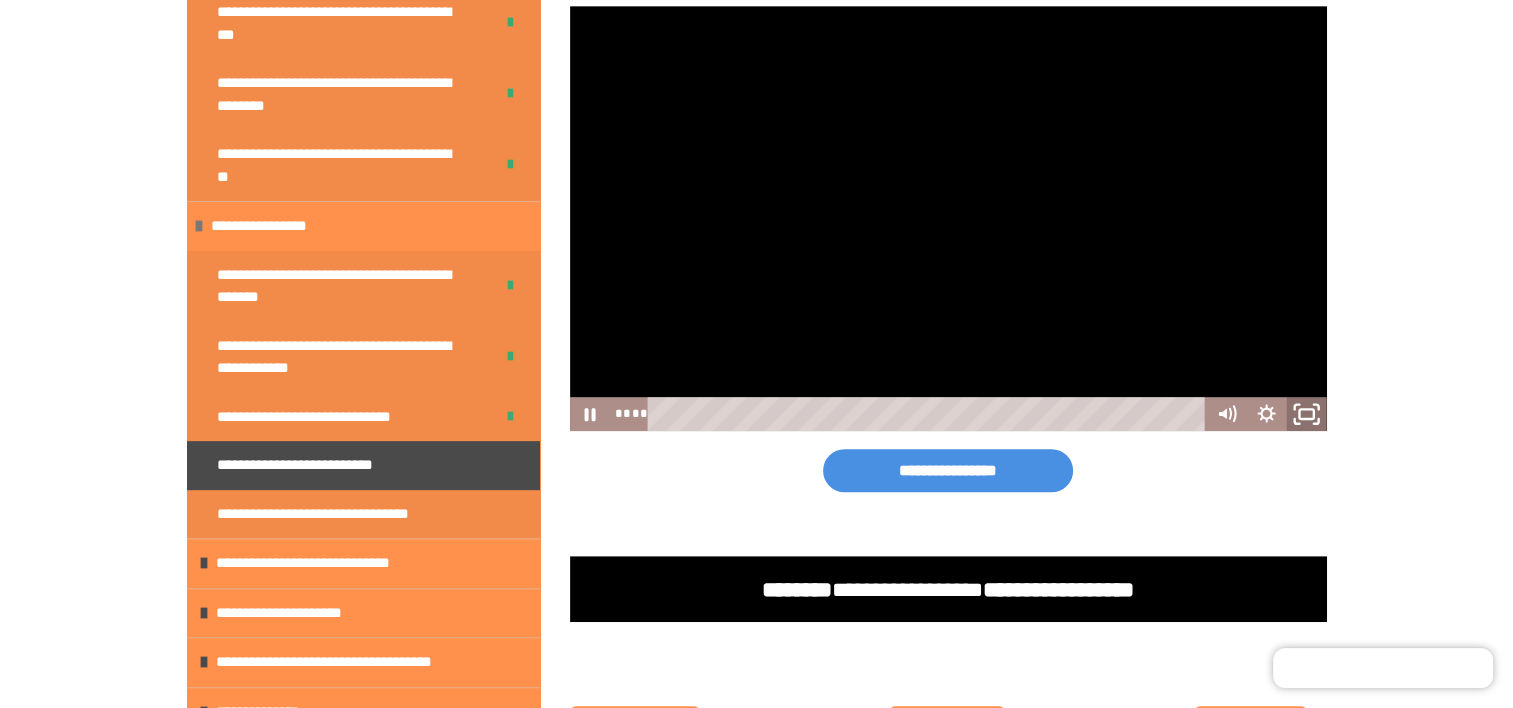 click 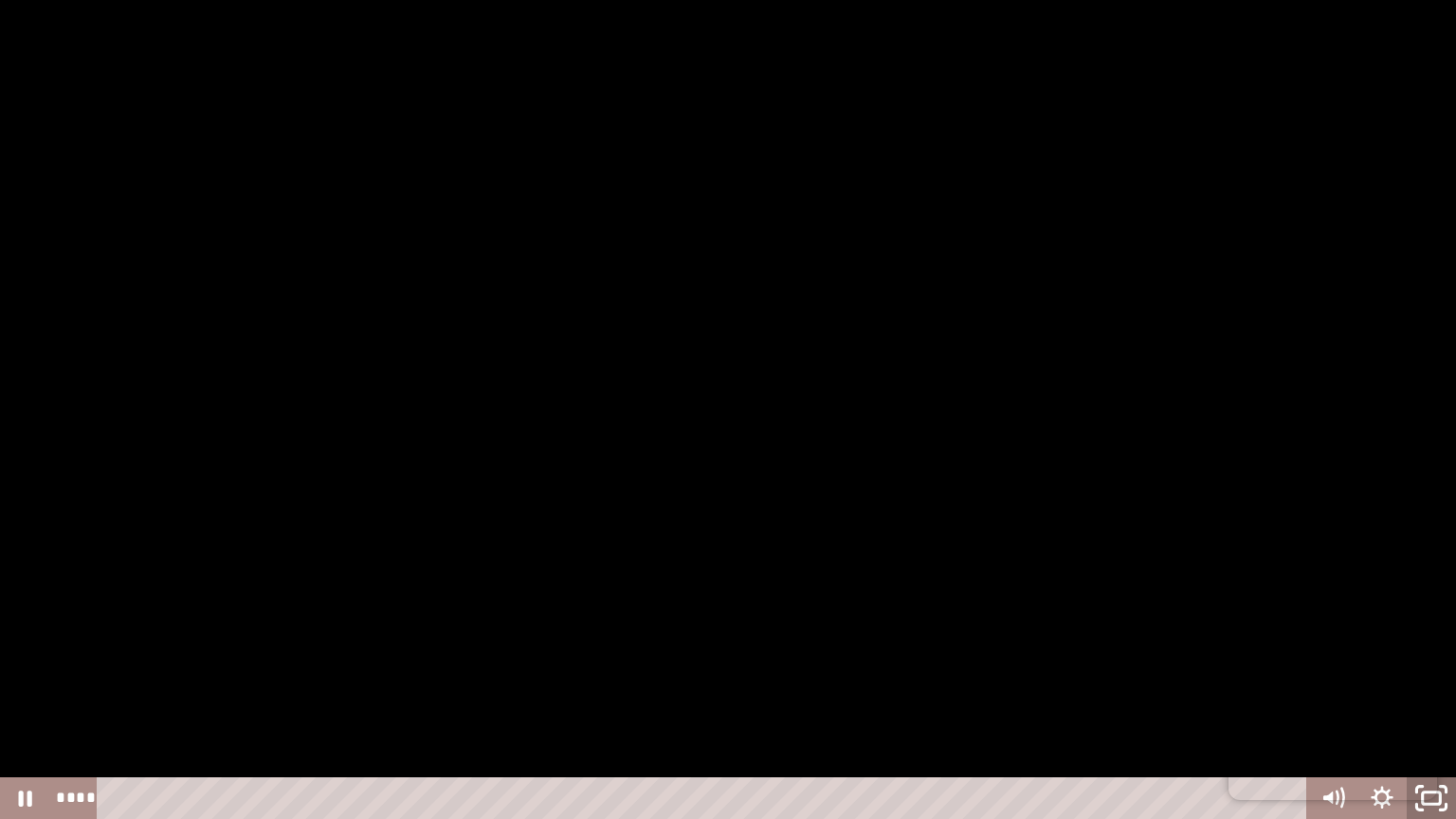 click 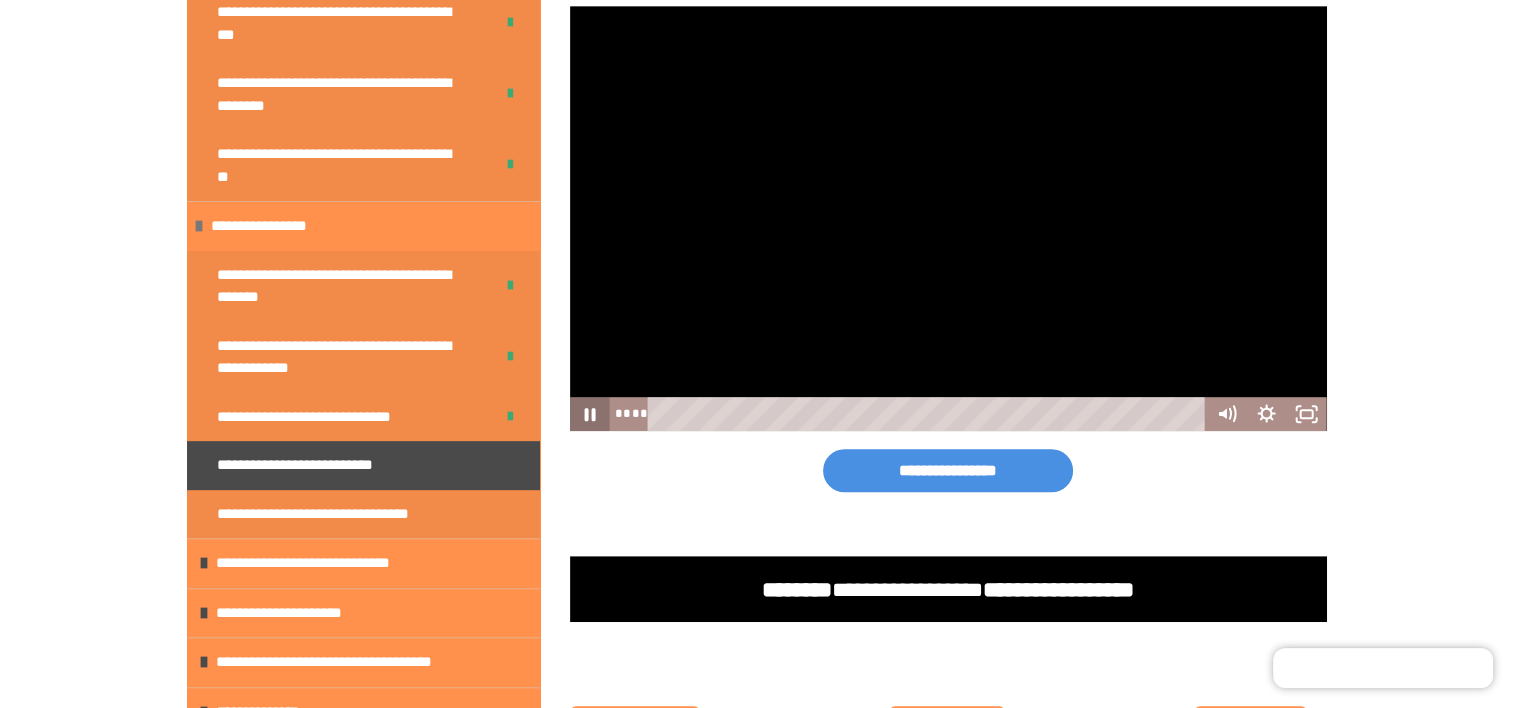 click 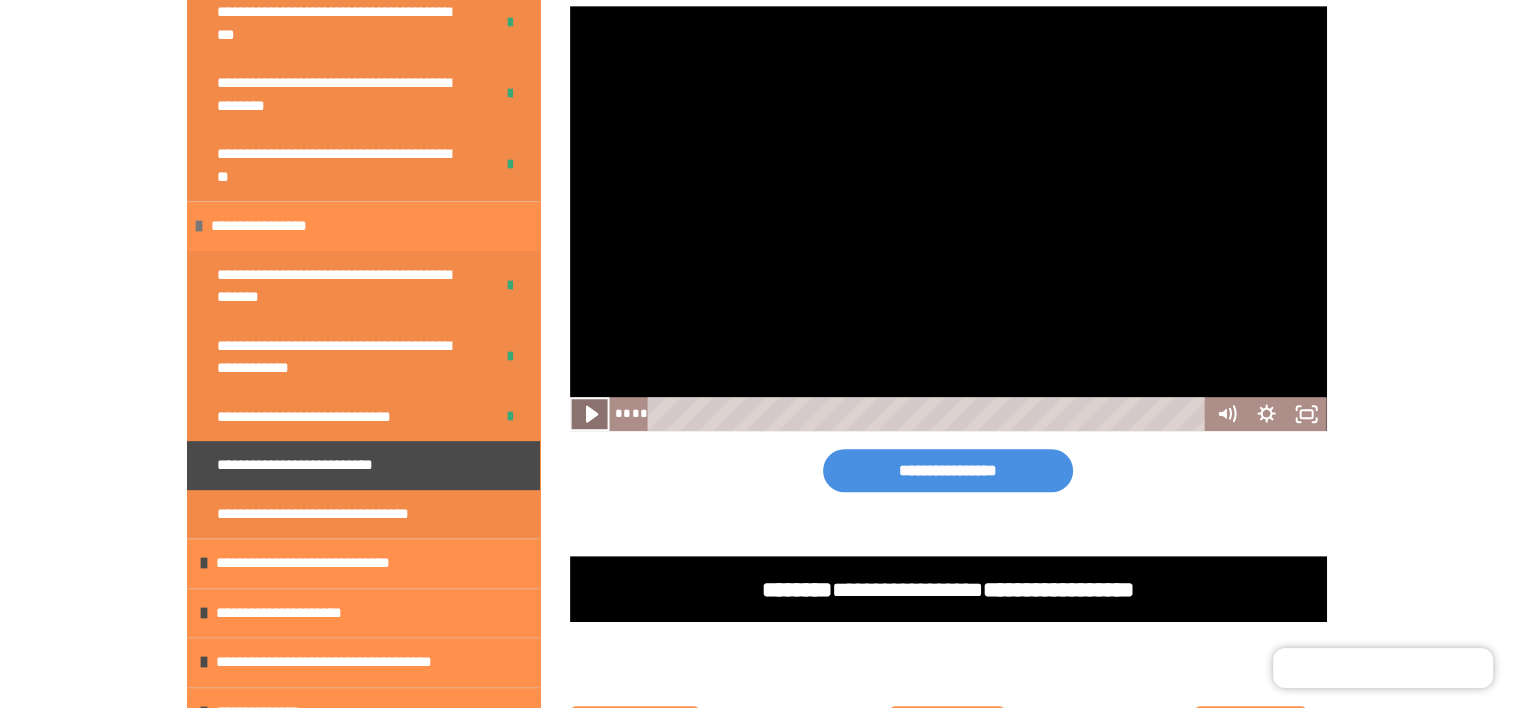 click 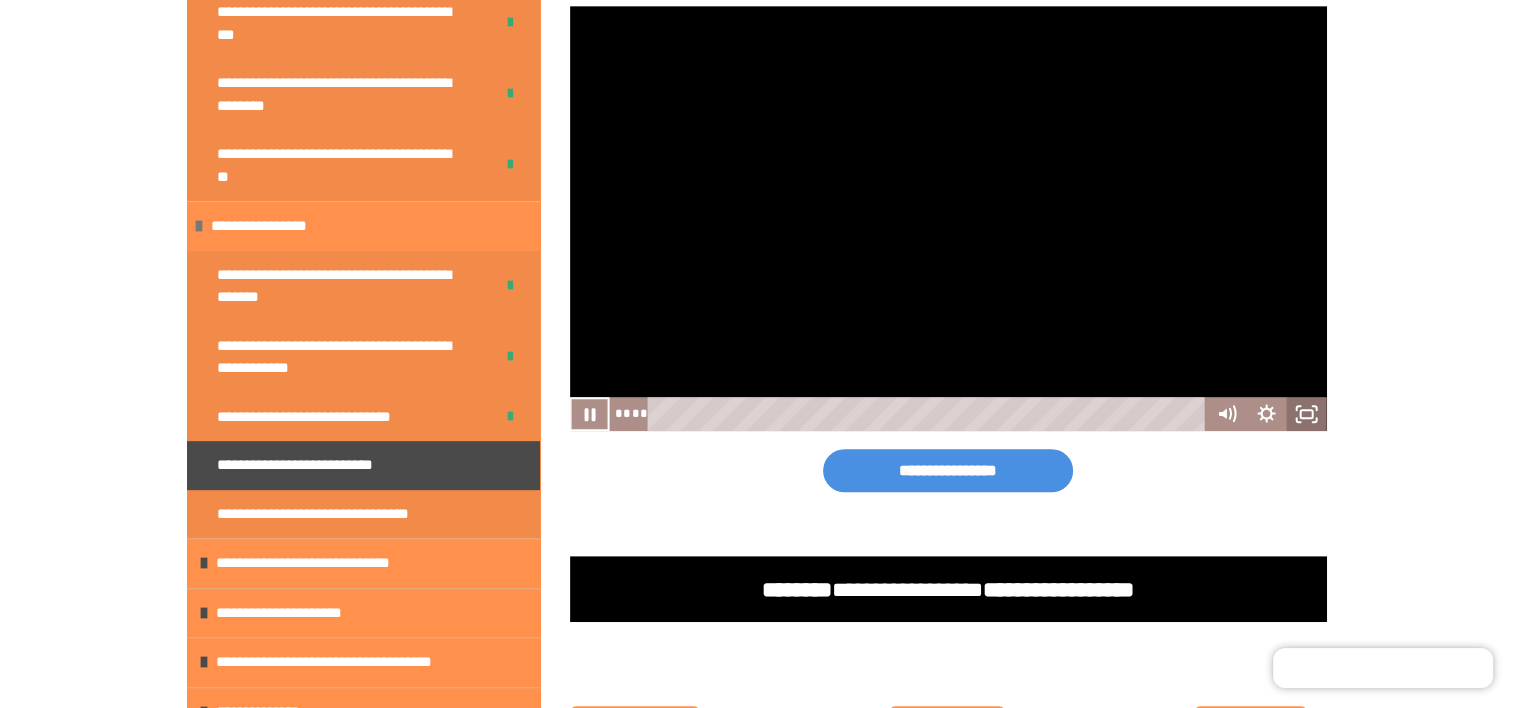 click 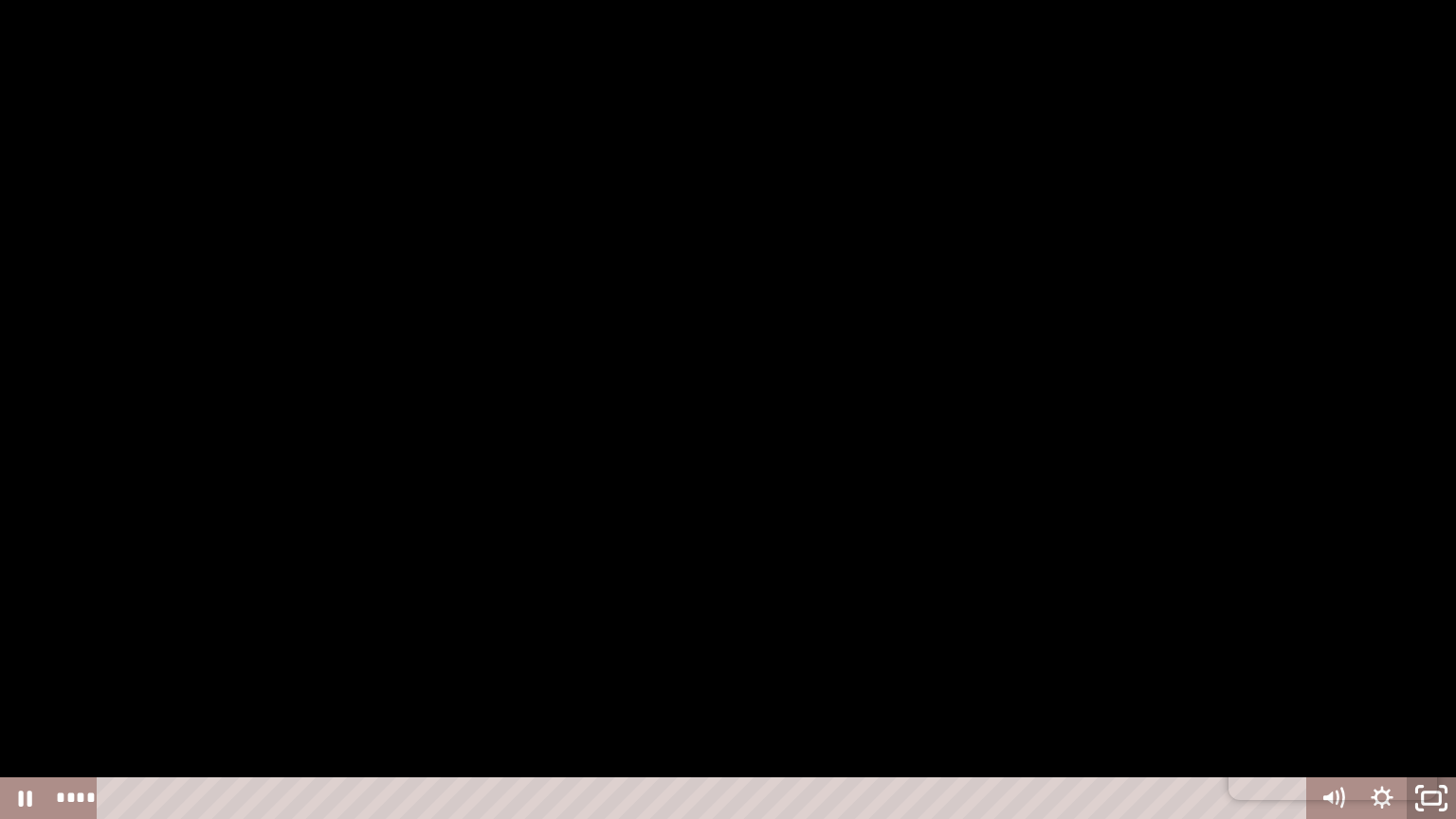 click 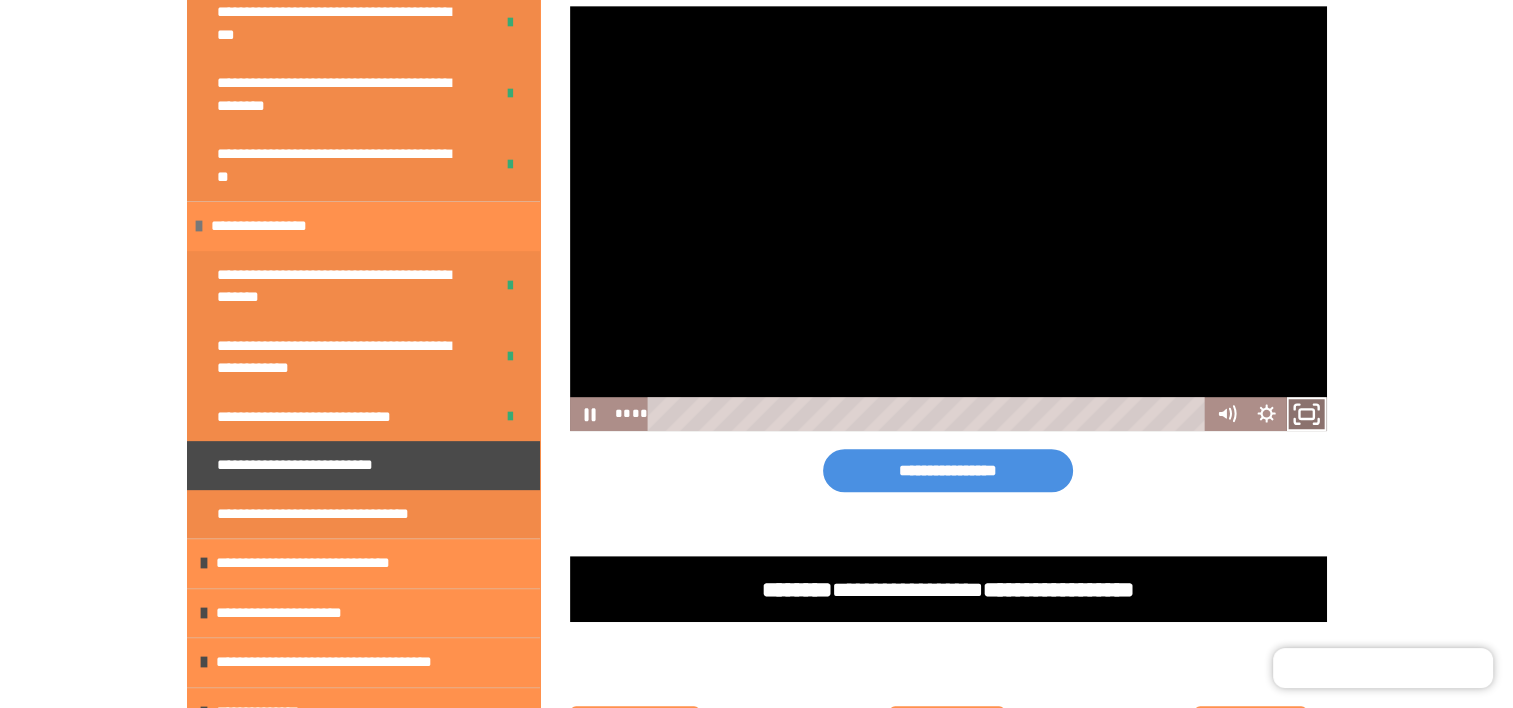 click 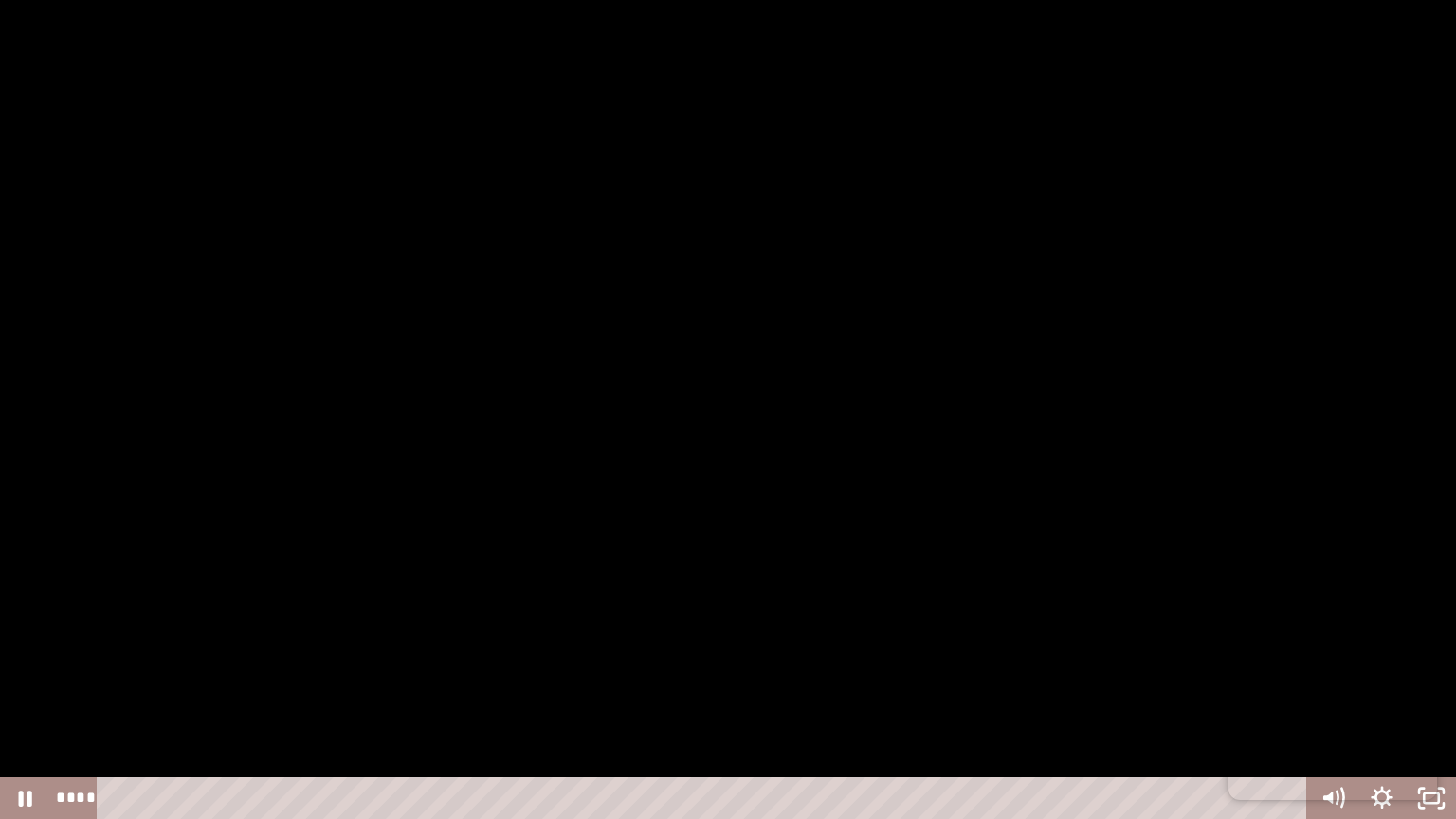 drag, startPoint x: 1000, startPoint y: 243, endPoint x: 968, endPoint y: 337, distance: 99.29753 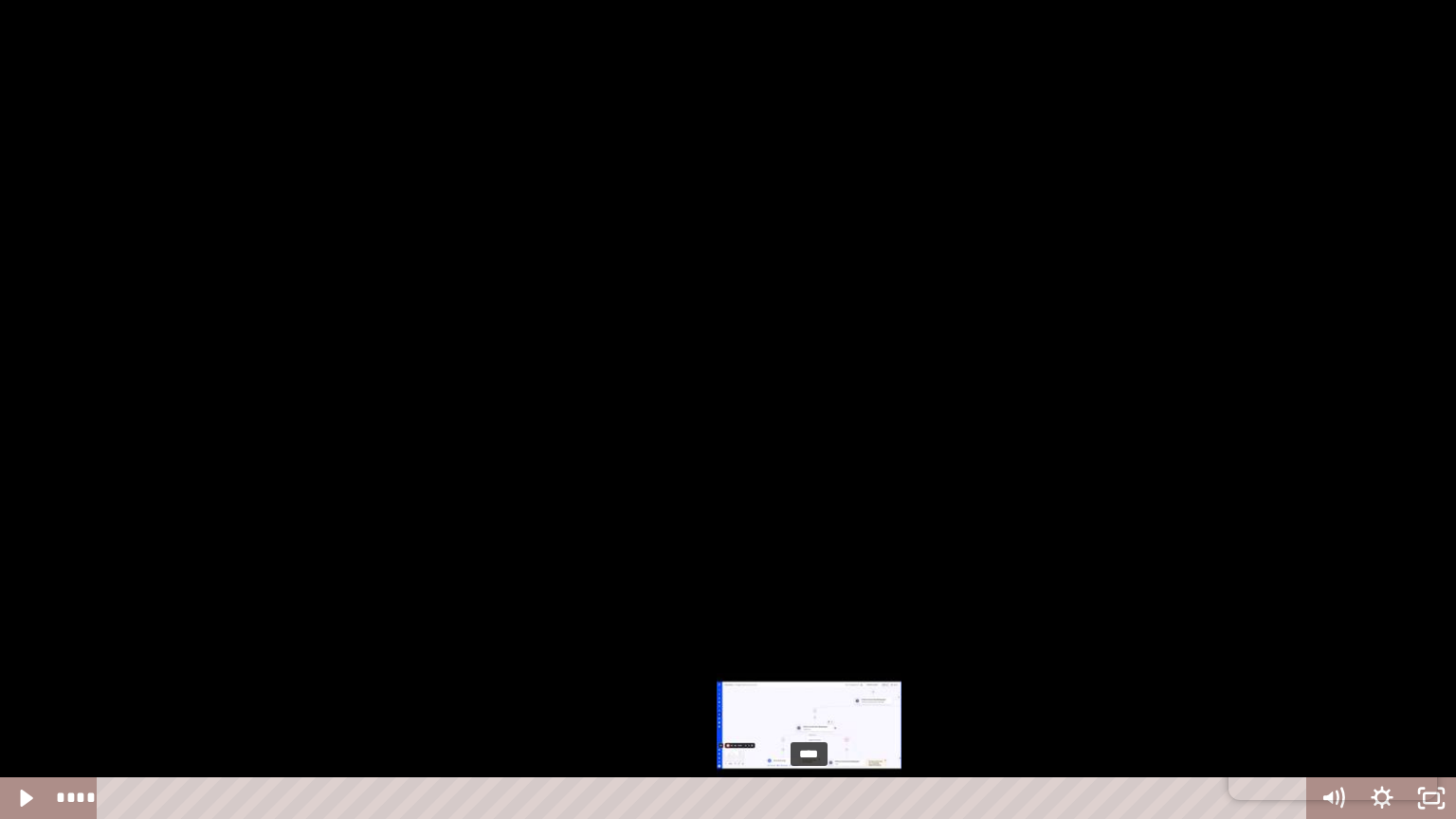 click on "****" at bounding box center (705, 798) 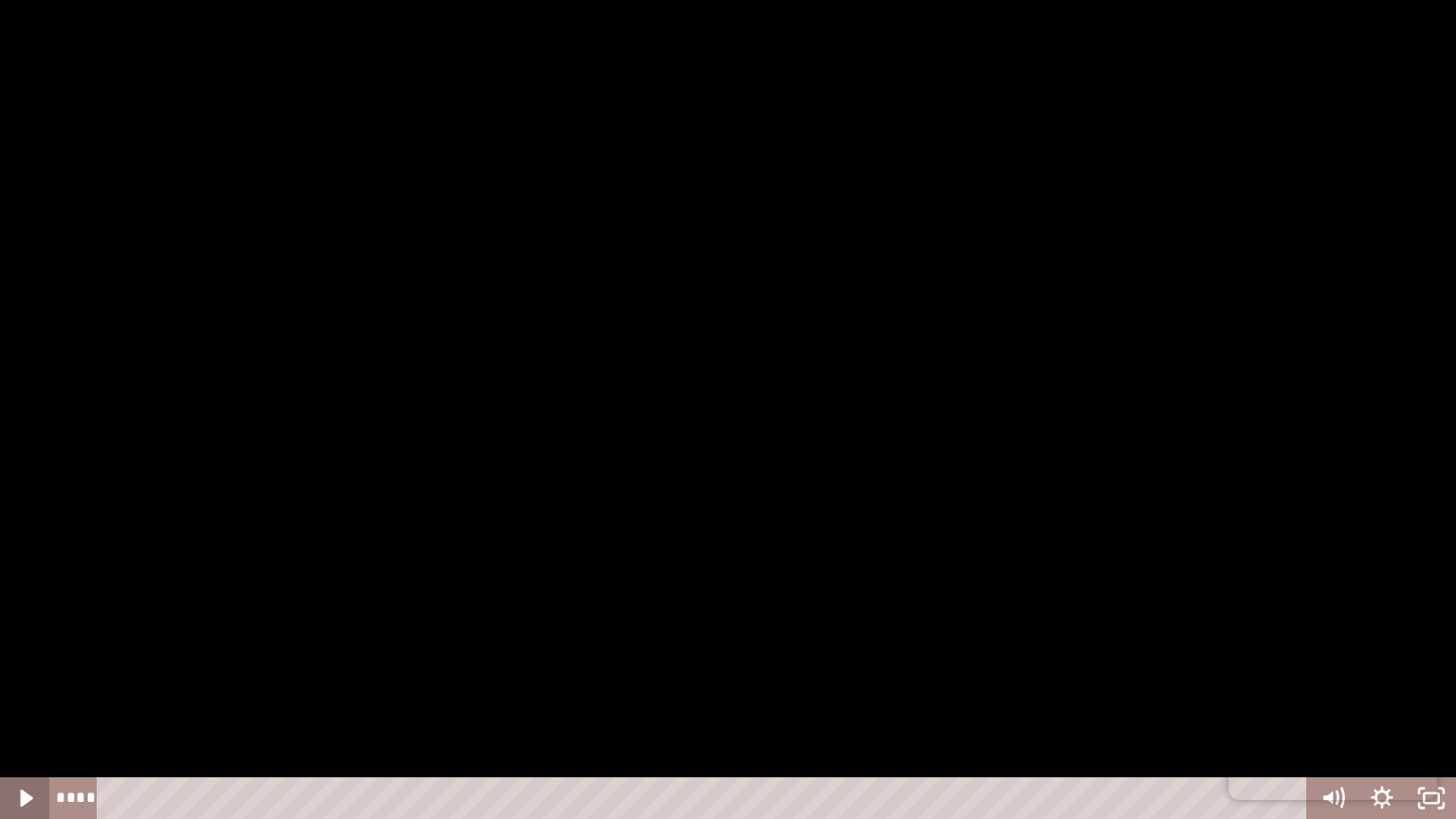click 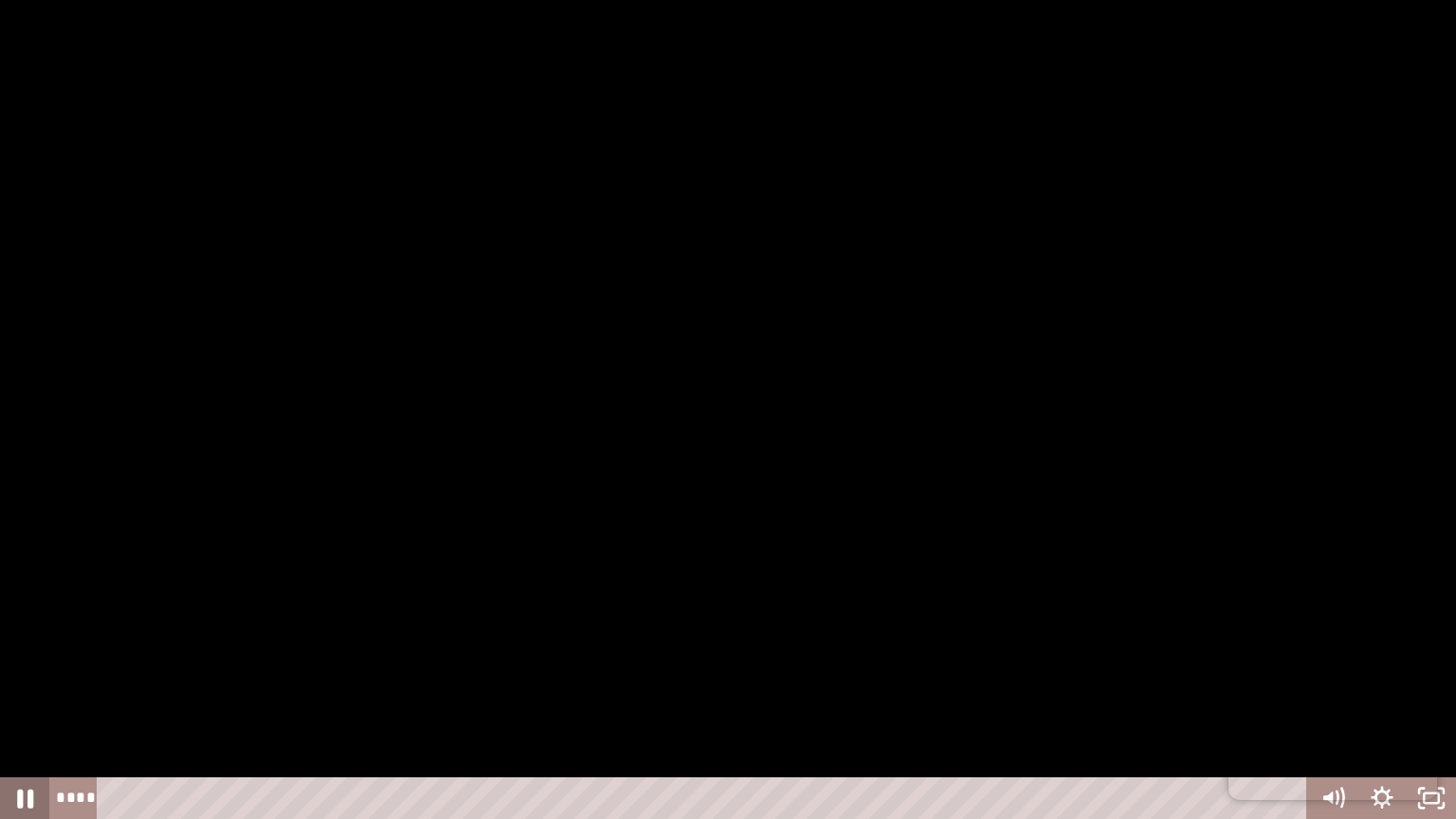 click 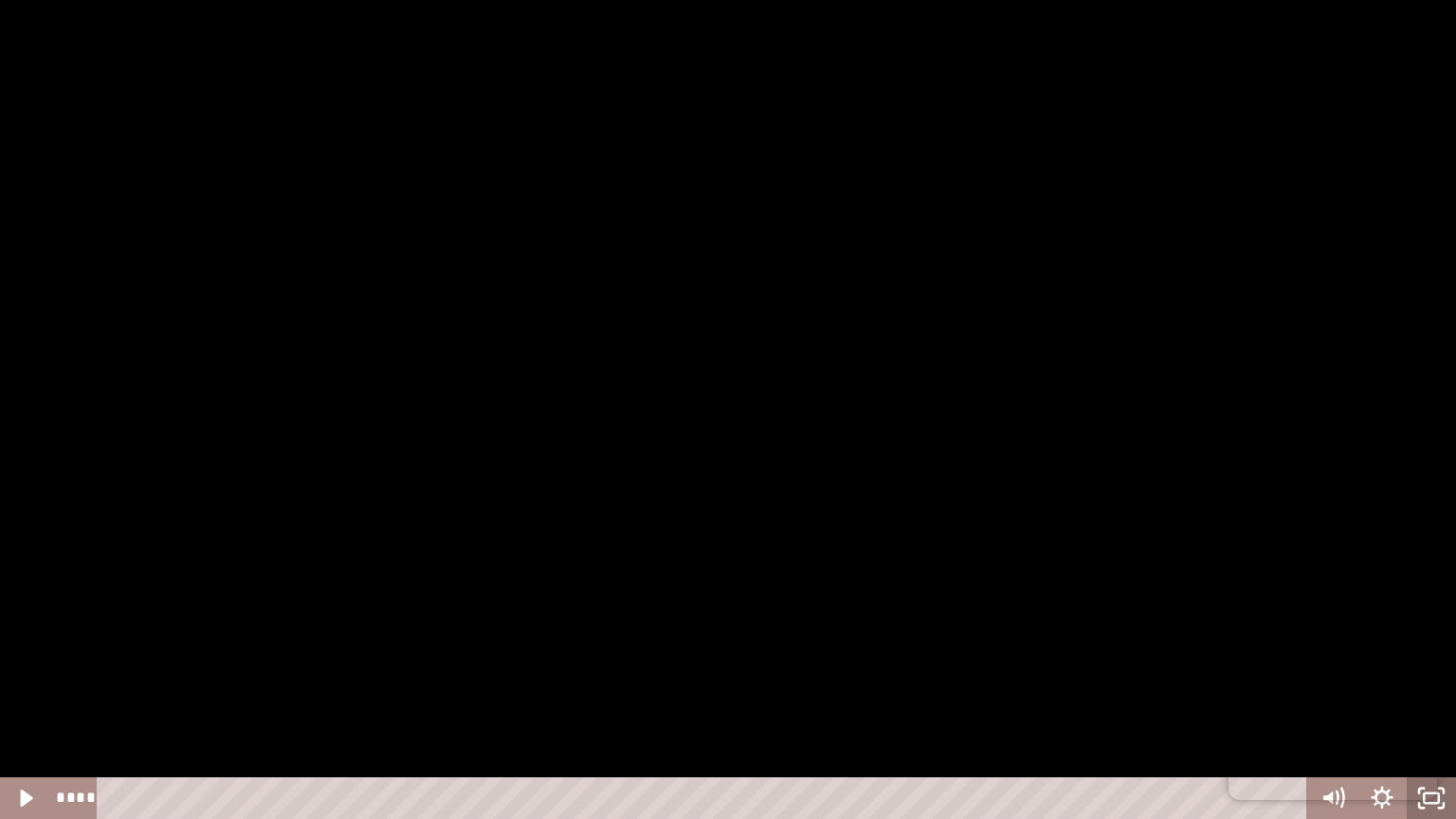 click 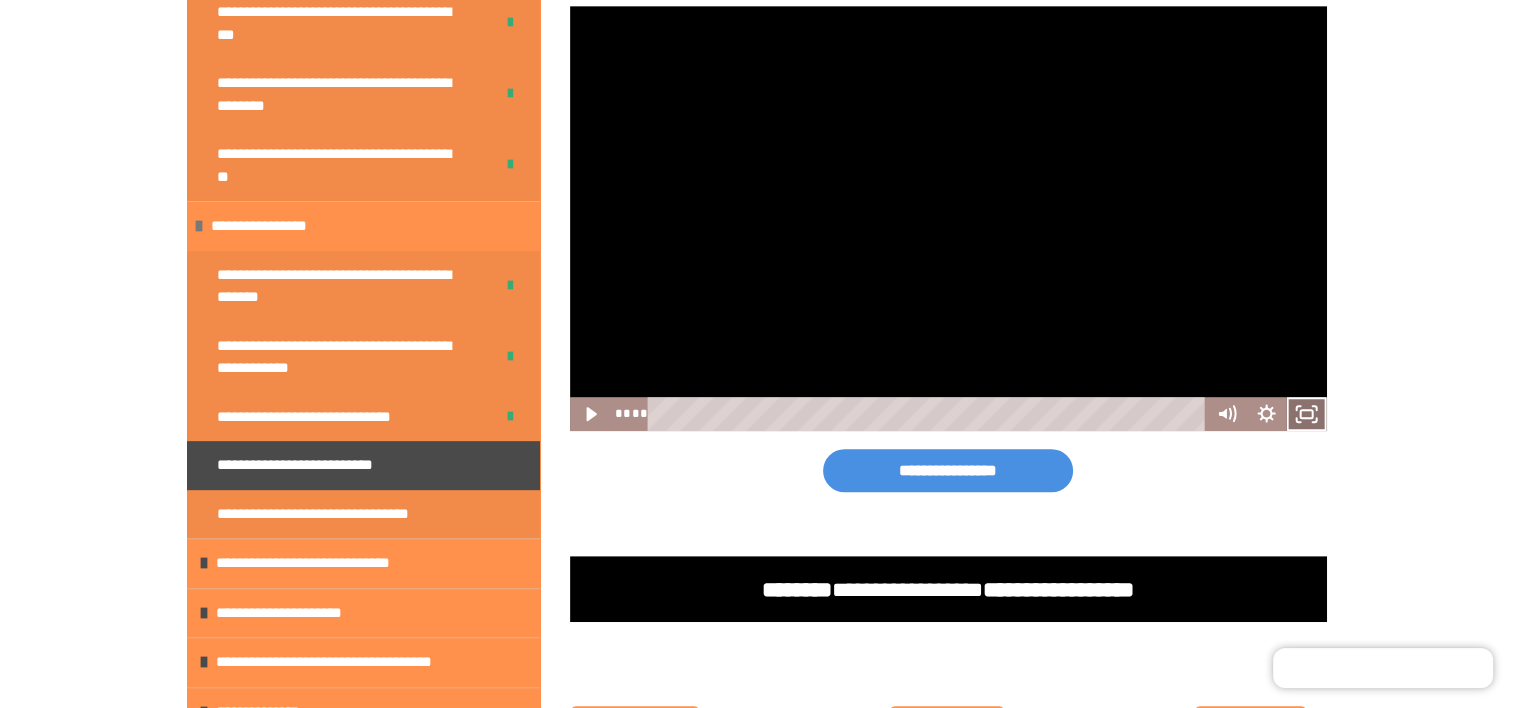 click 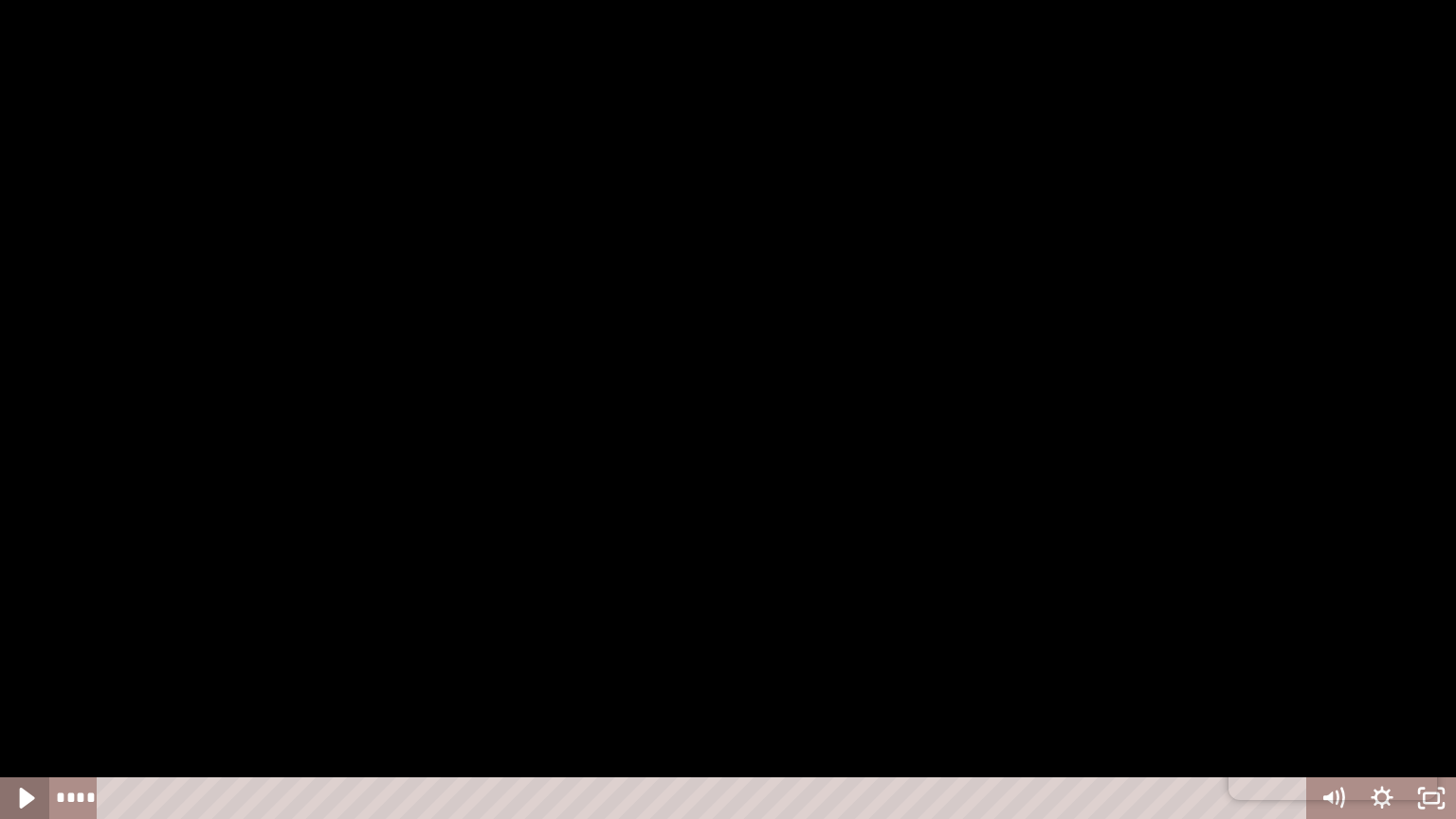 click 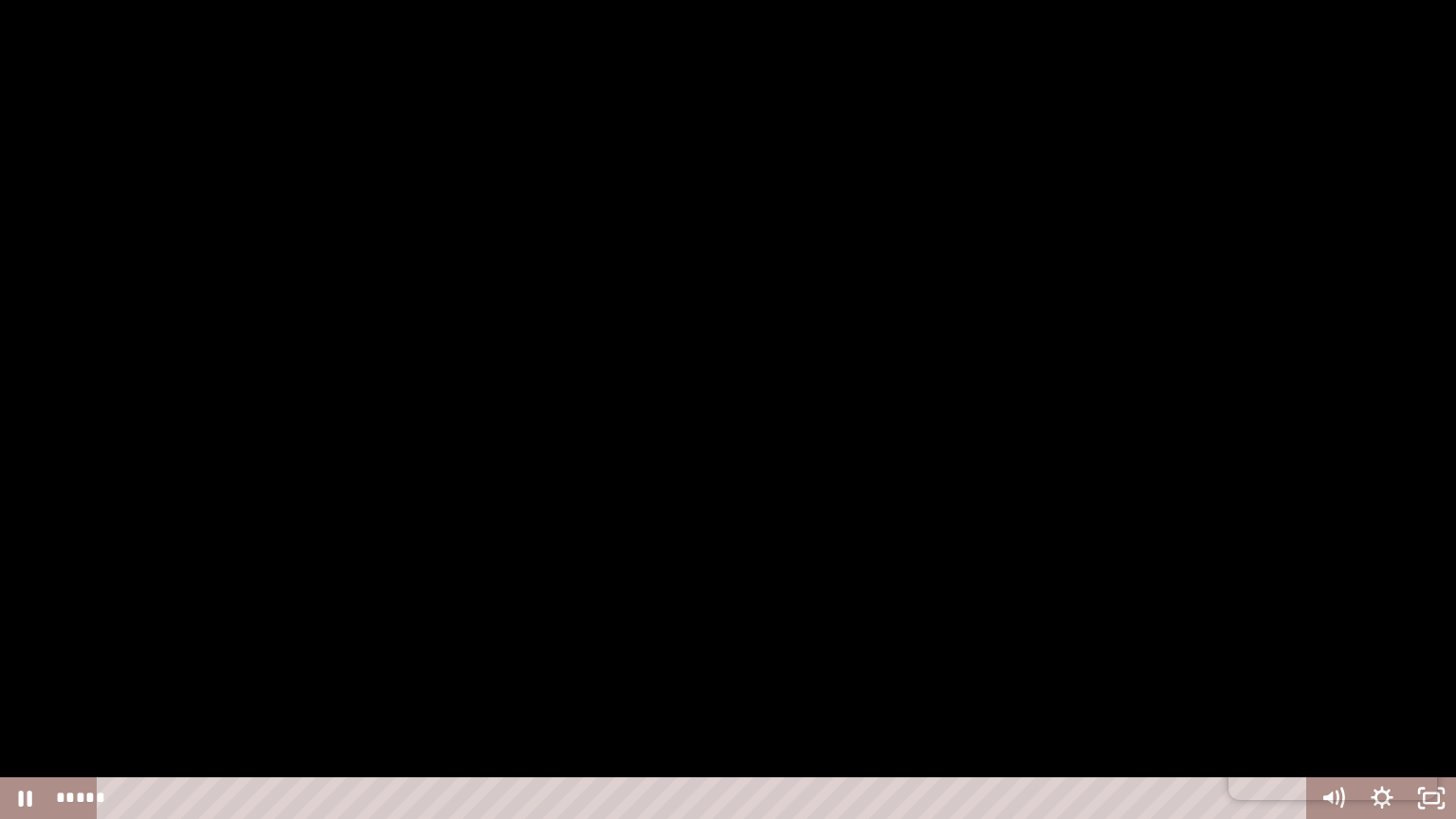 drag, startPoint x: 680, startPoint y: 362, endPoint x: 689, endPoint y: 368, distance: 10.816654 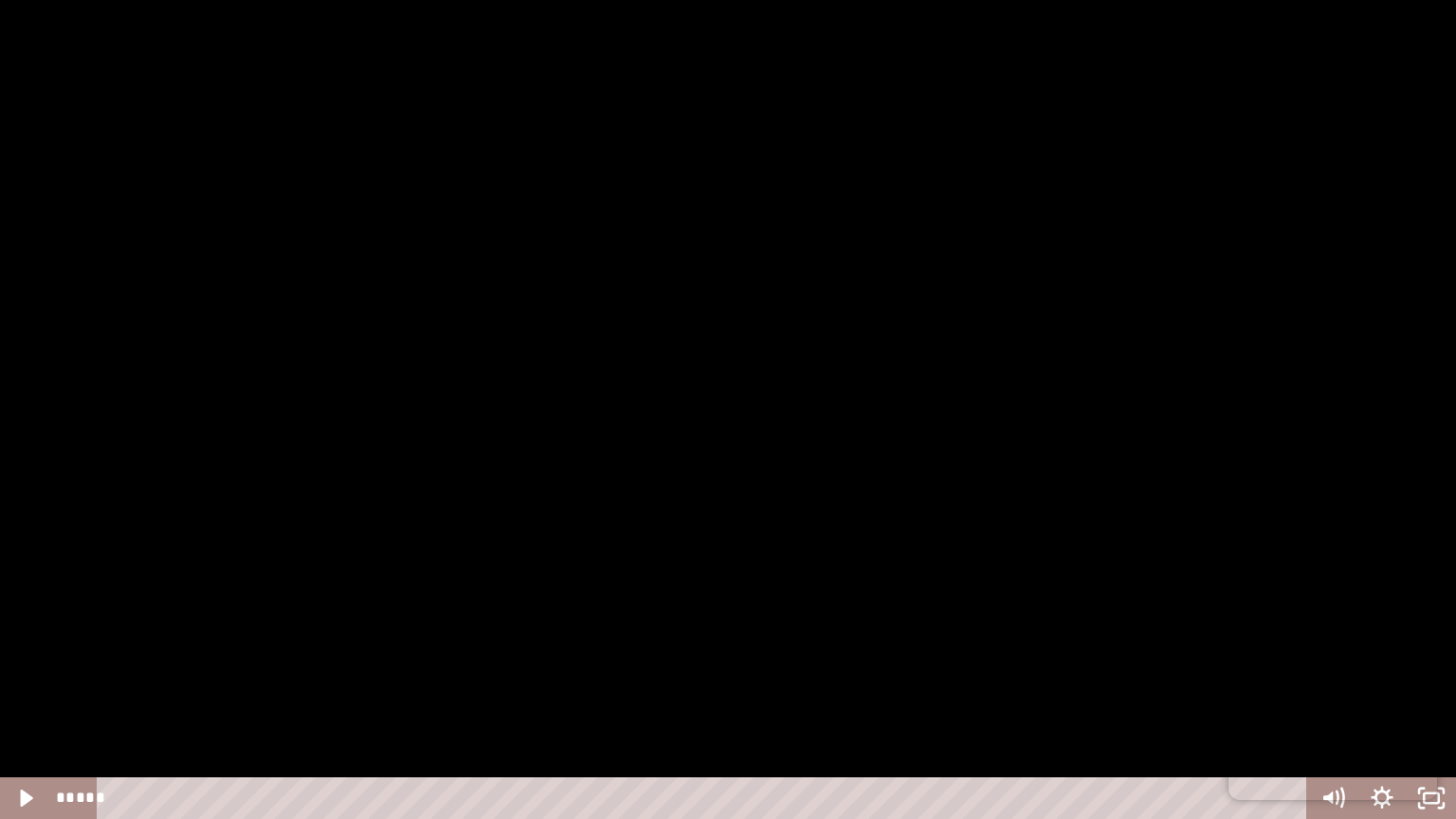 click at bounding box center (728, 410) 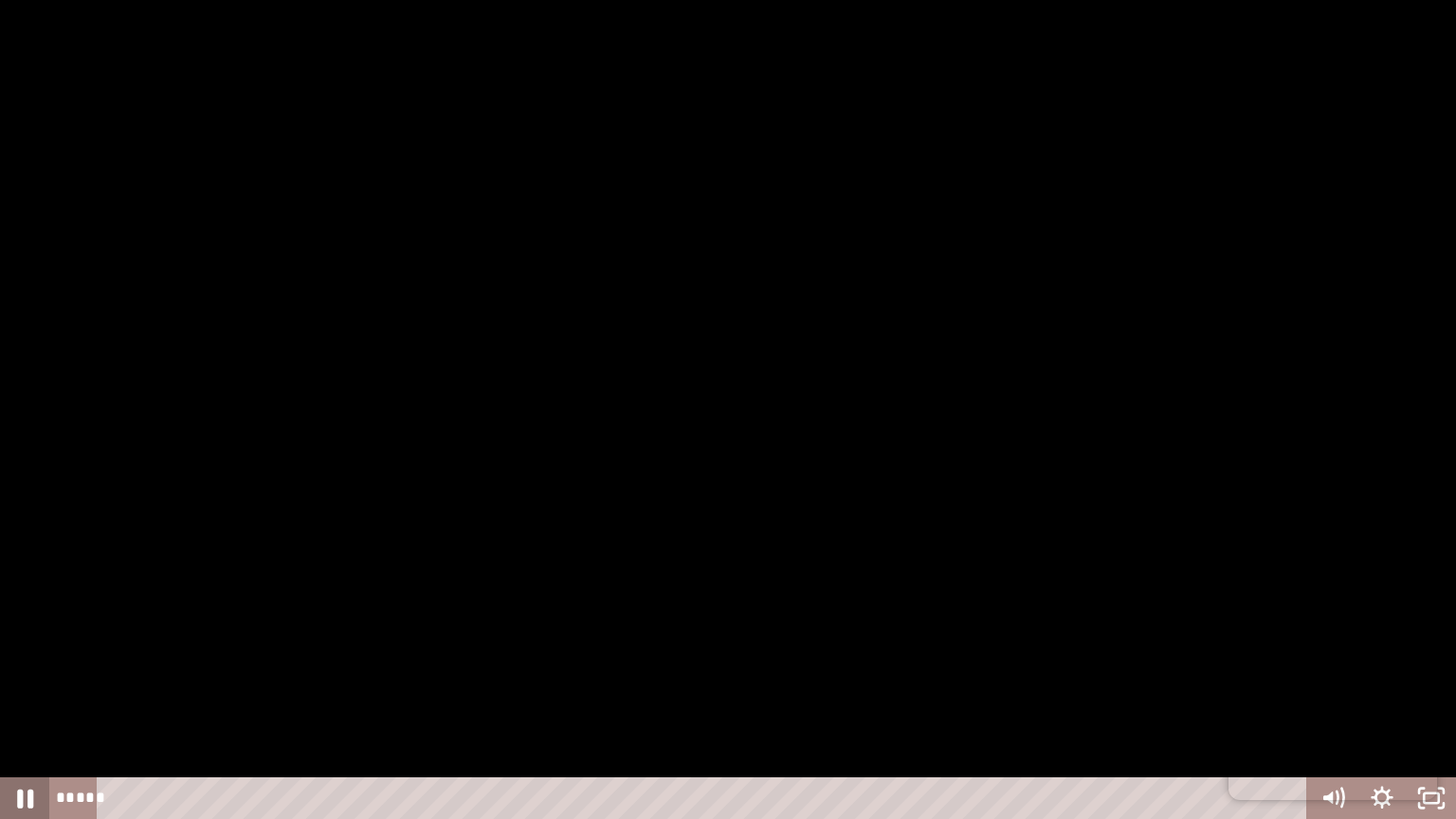 click 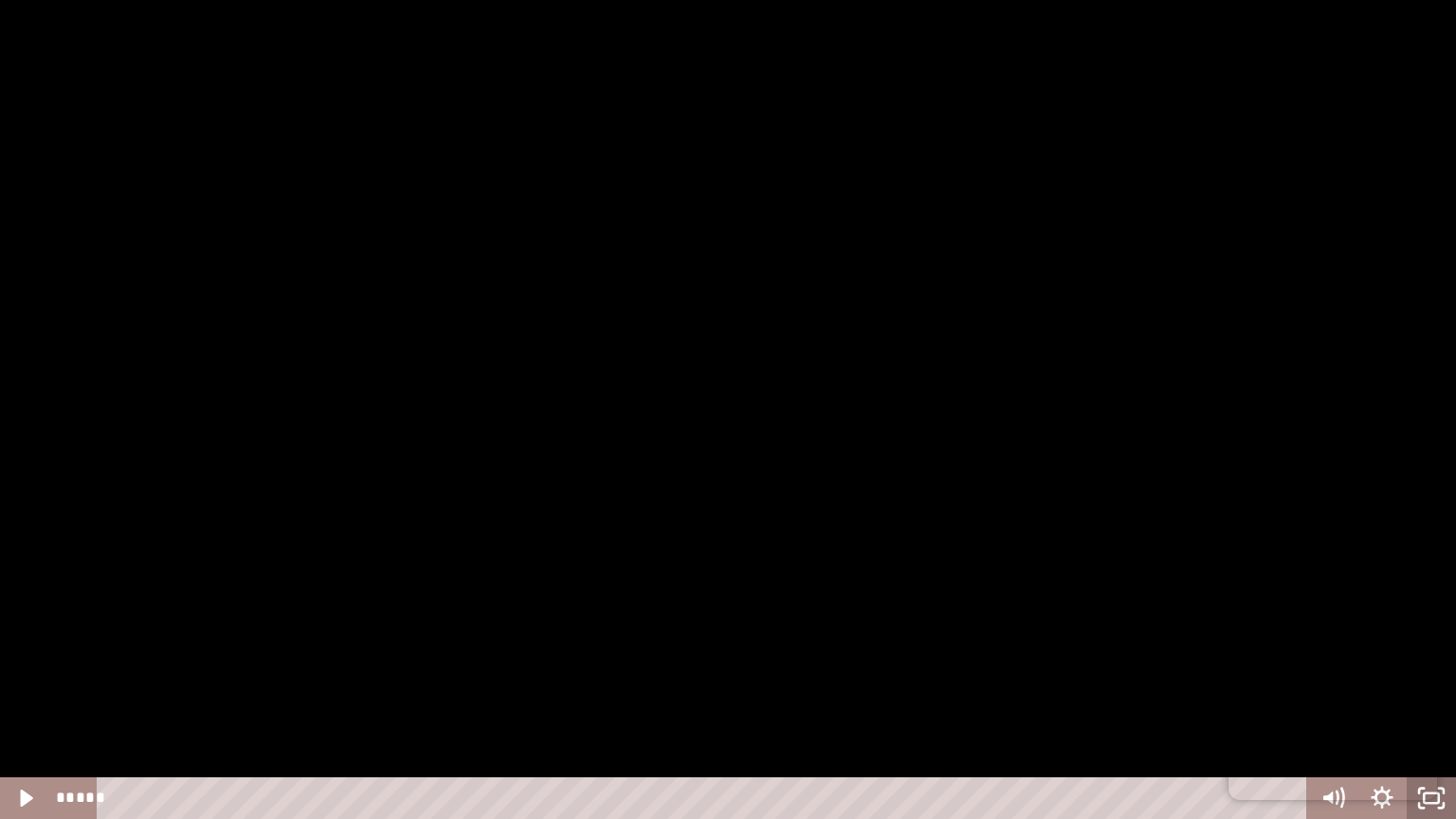 click 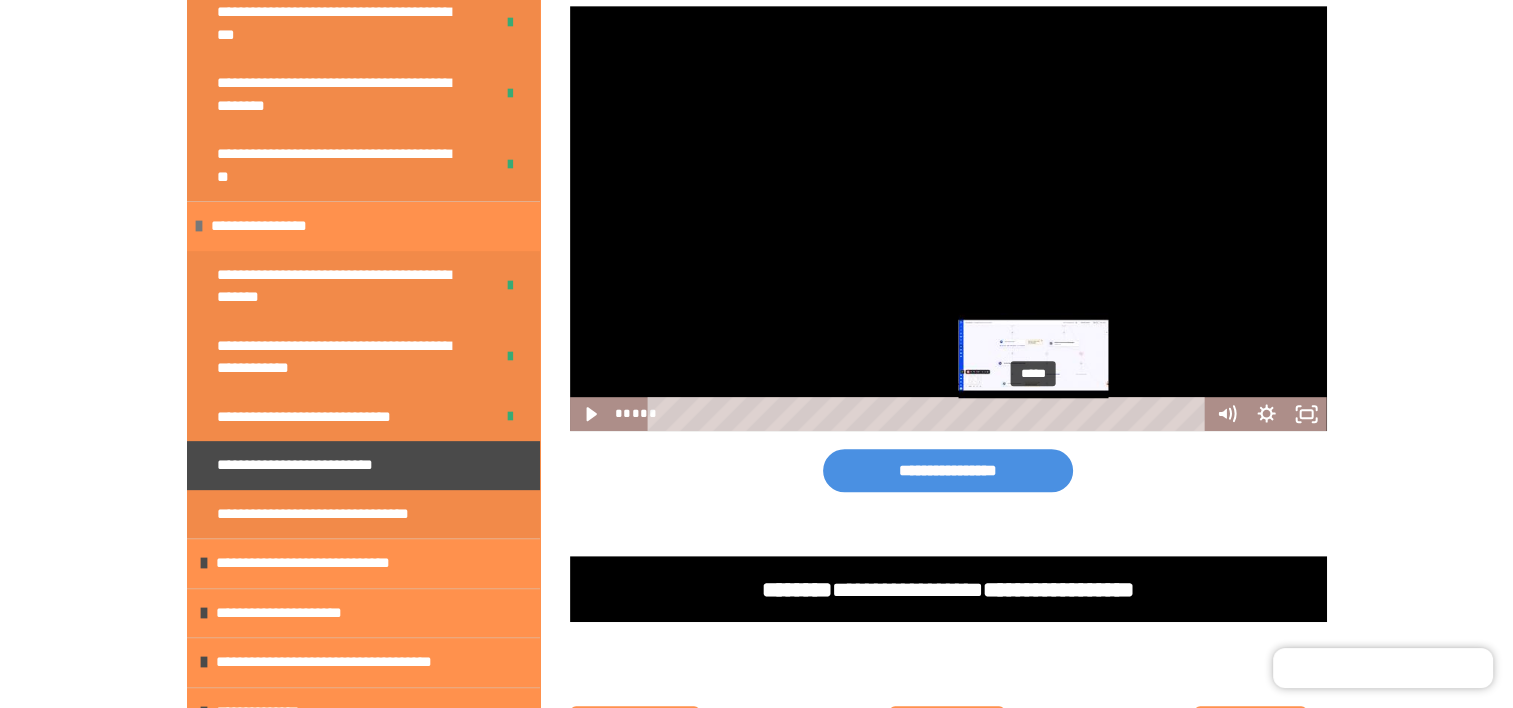 click on "*****" at bounding box center [929, 414] 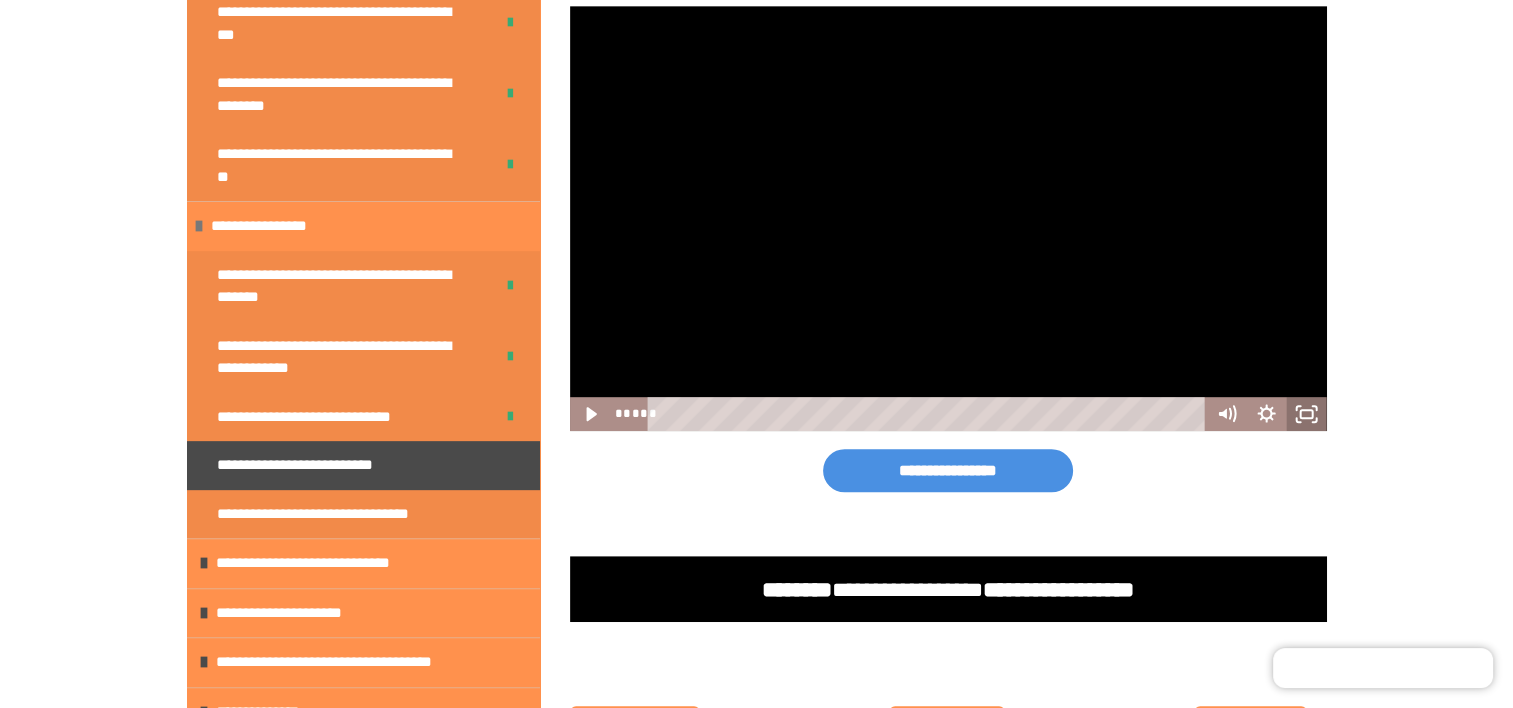 click 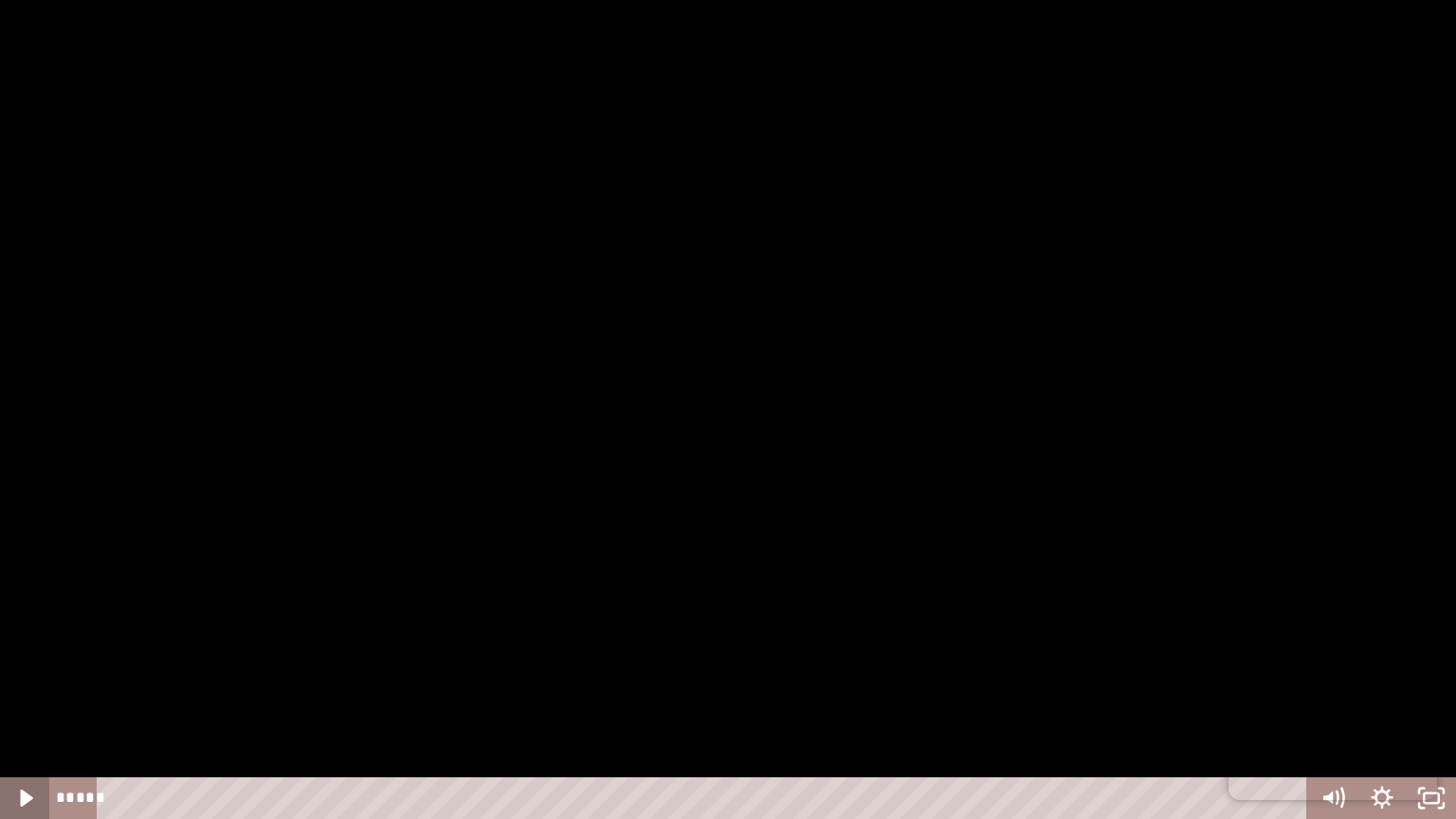 click 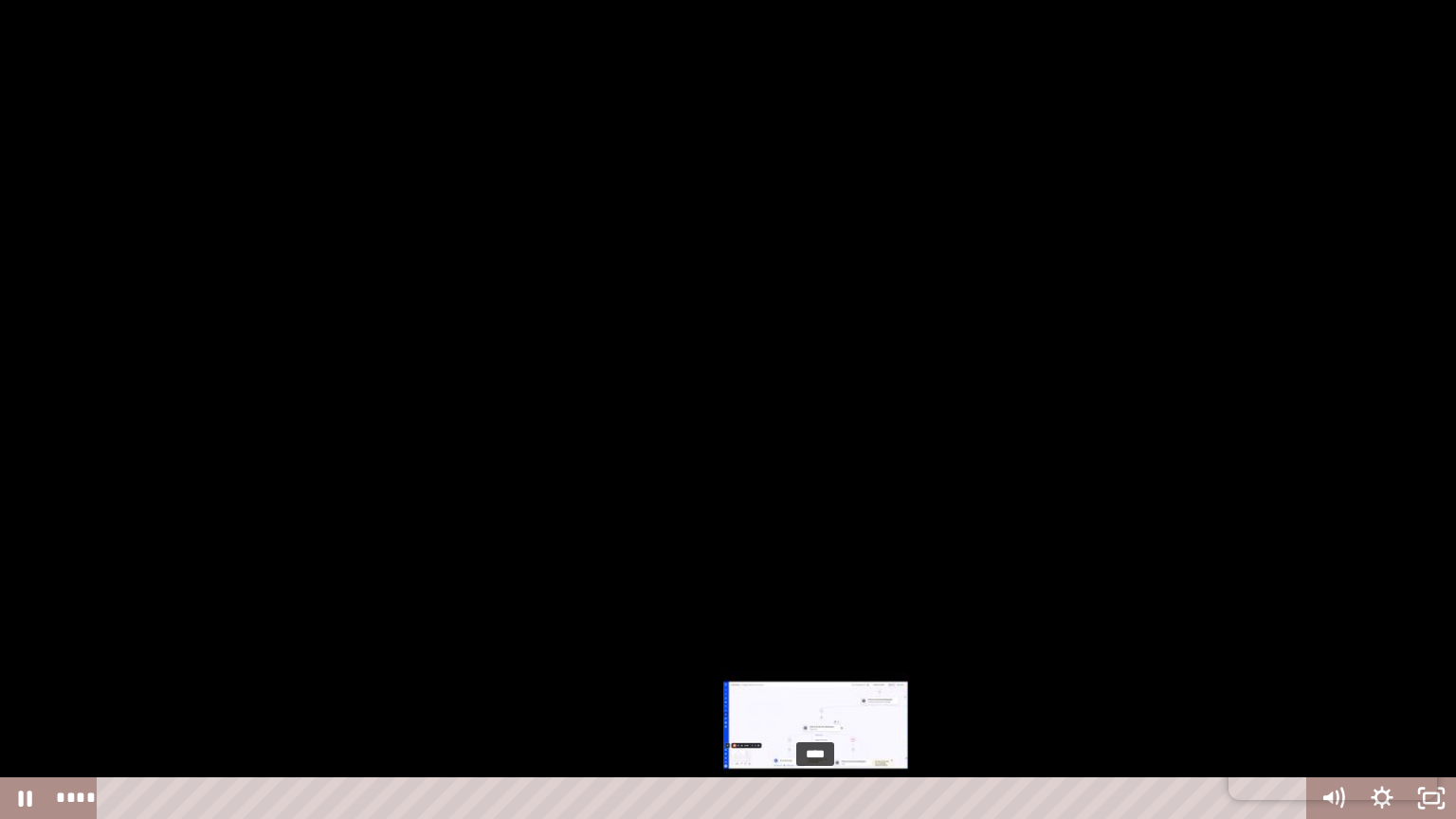 click on "****" at bounding box center [705, 798] 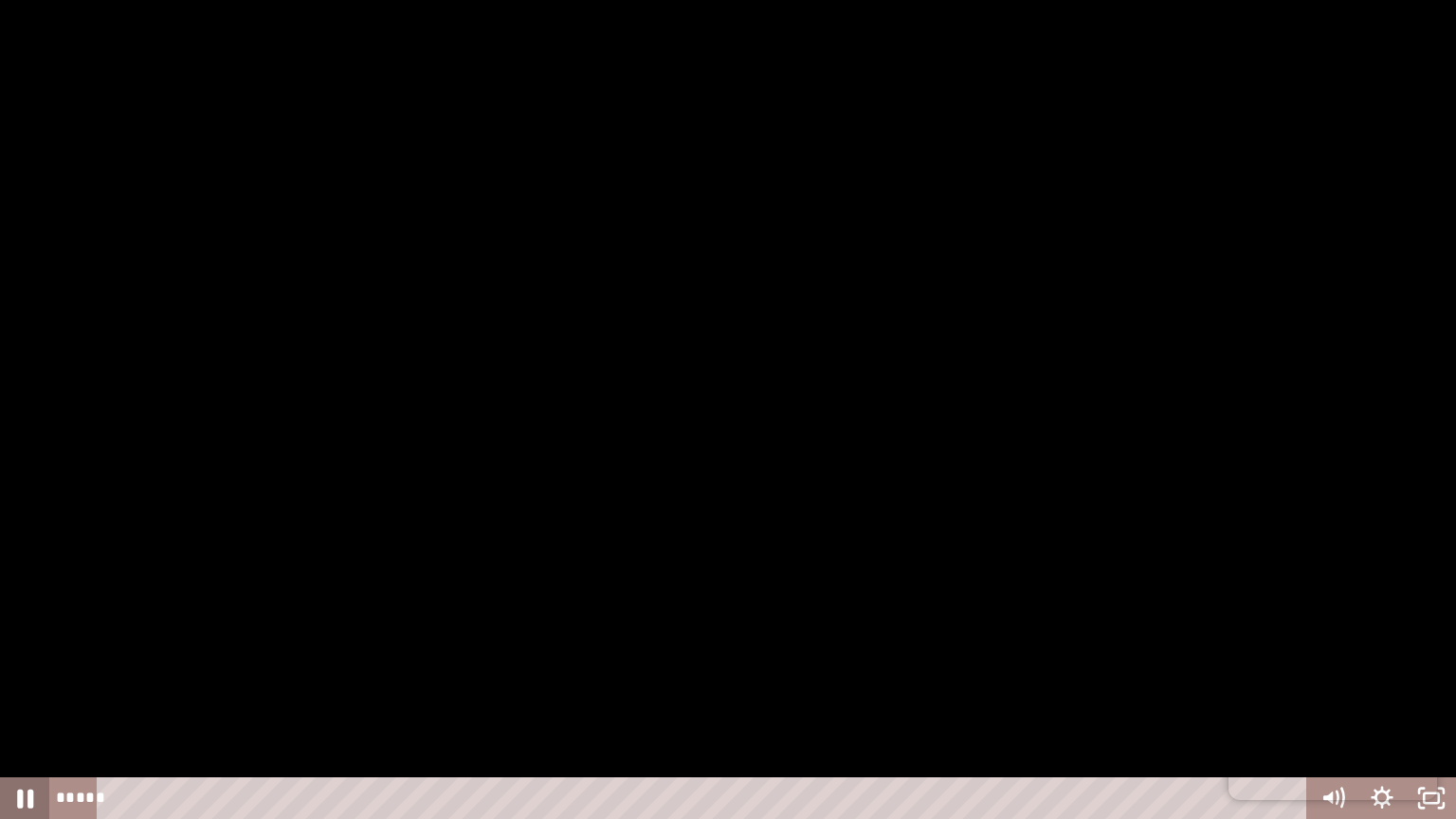 click 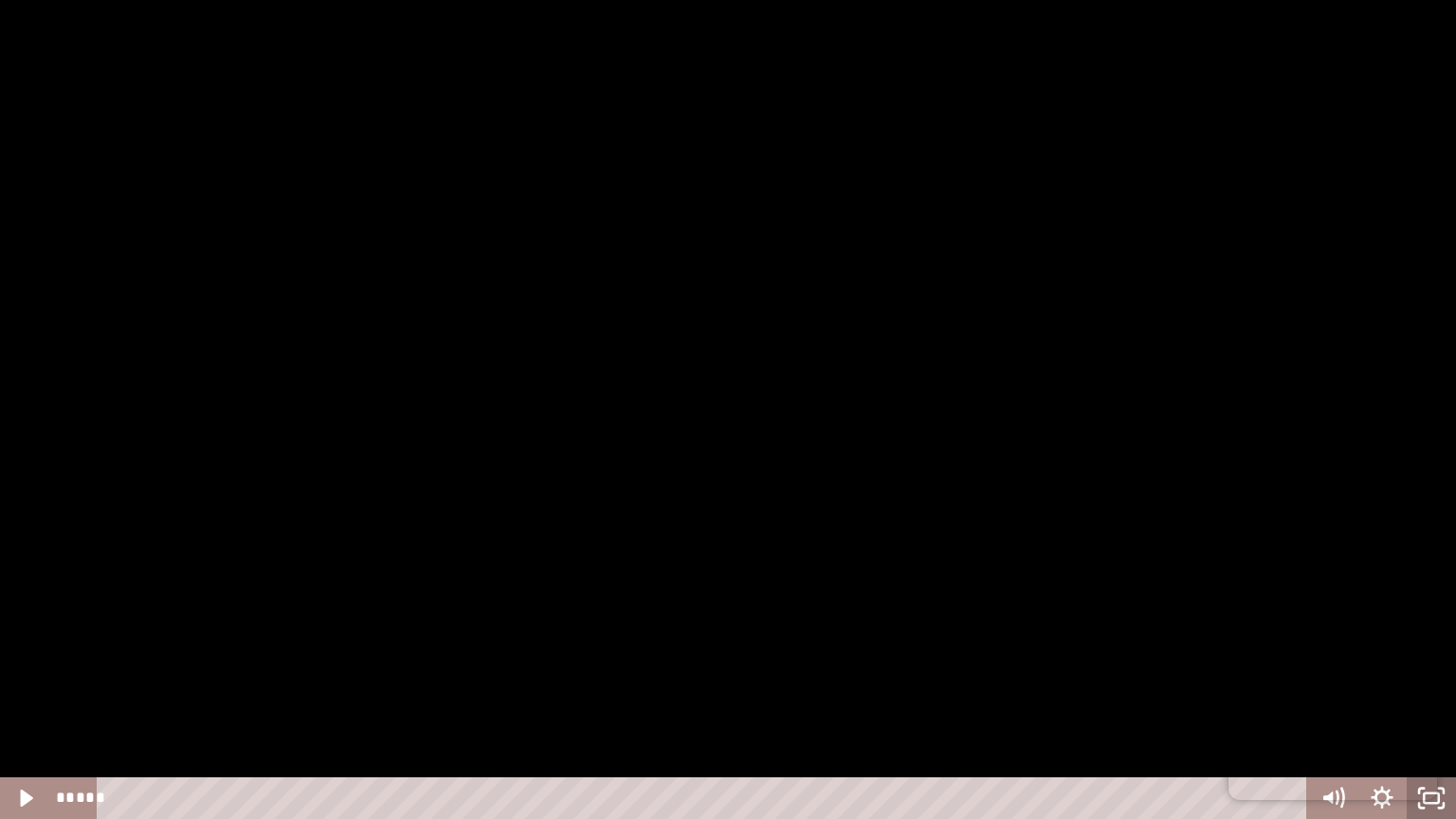 click 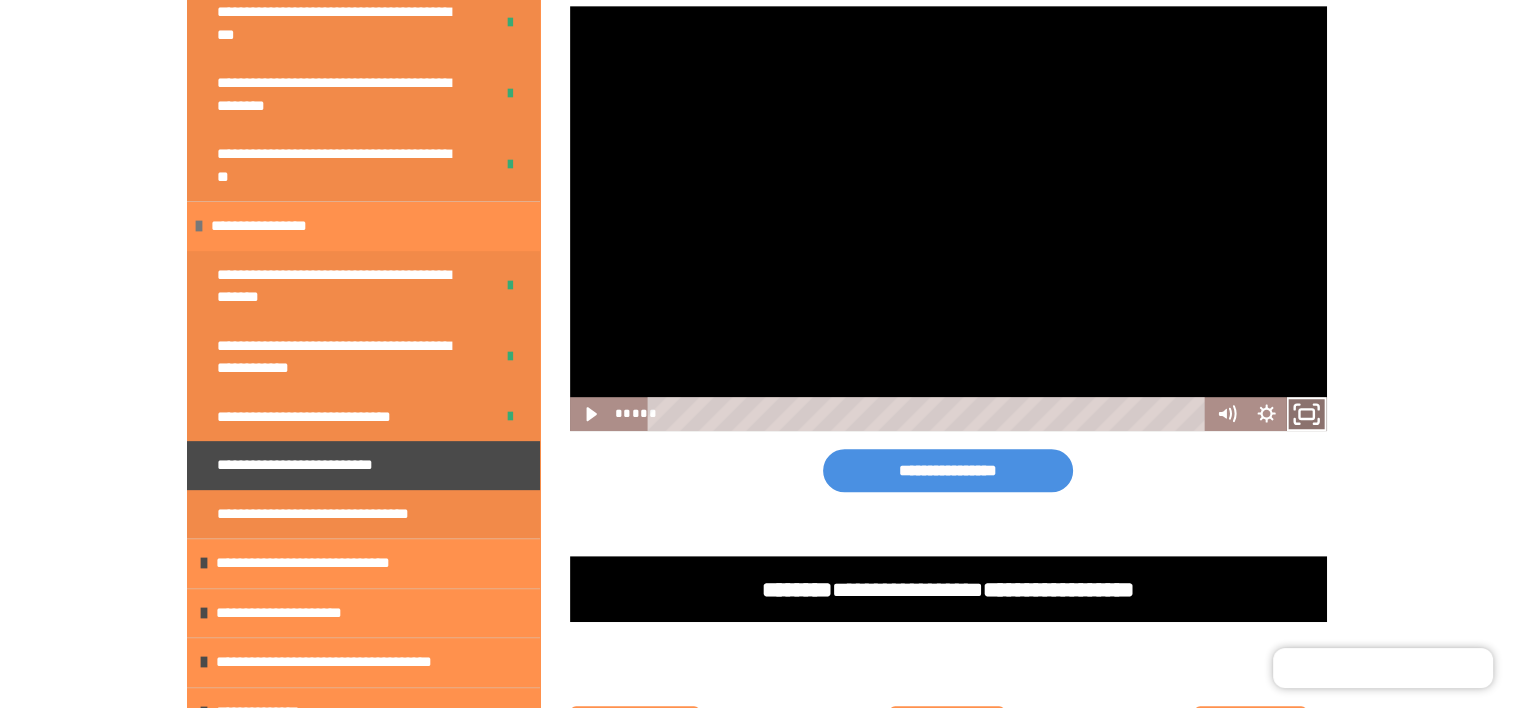 click 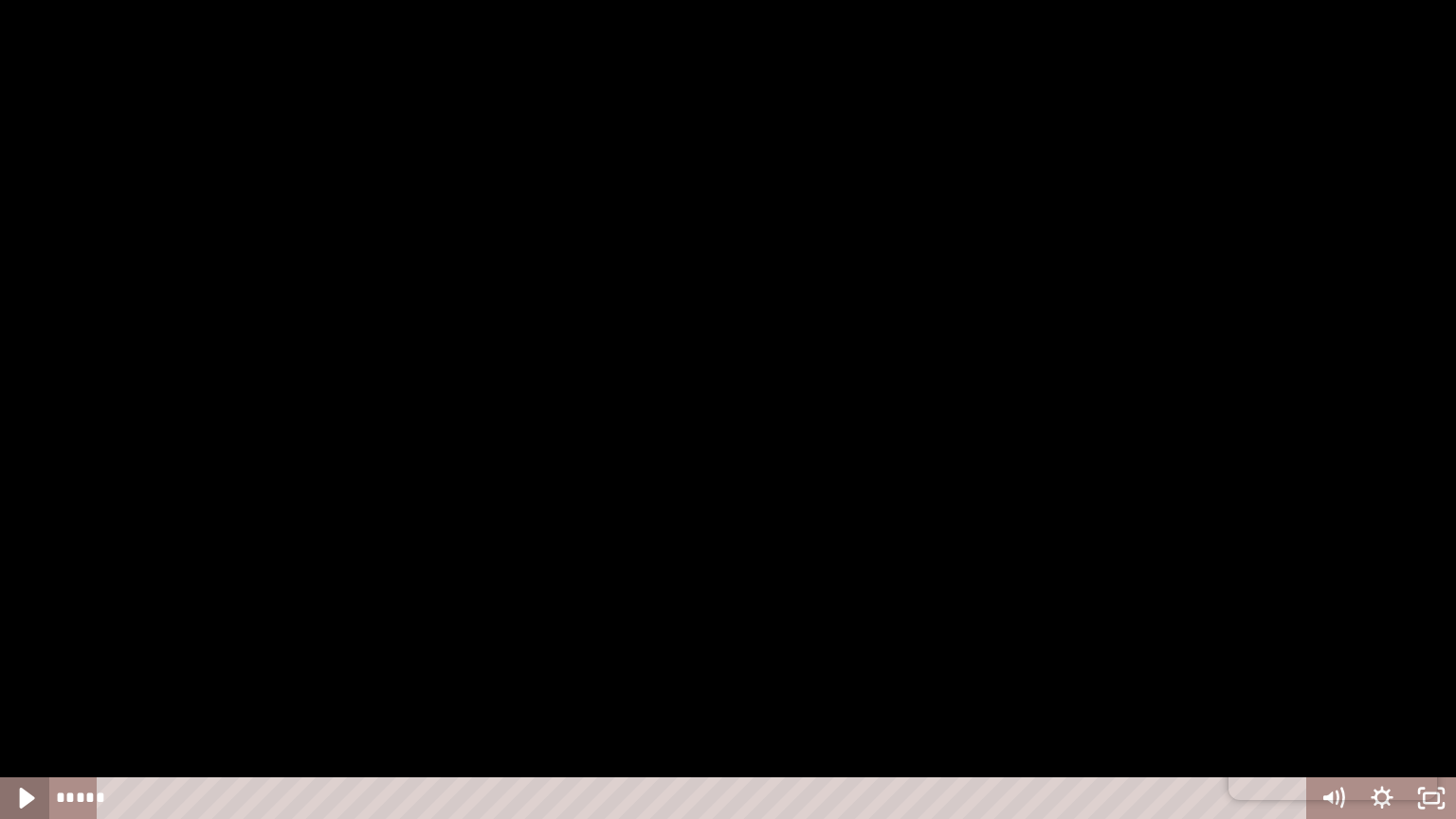 click 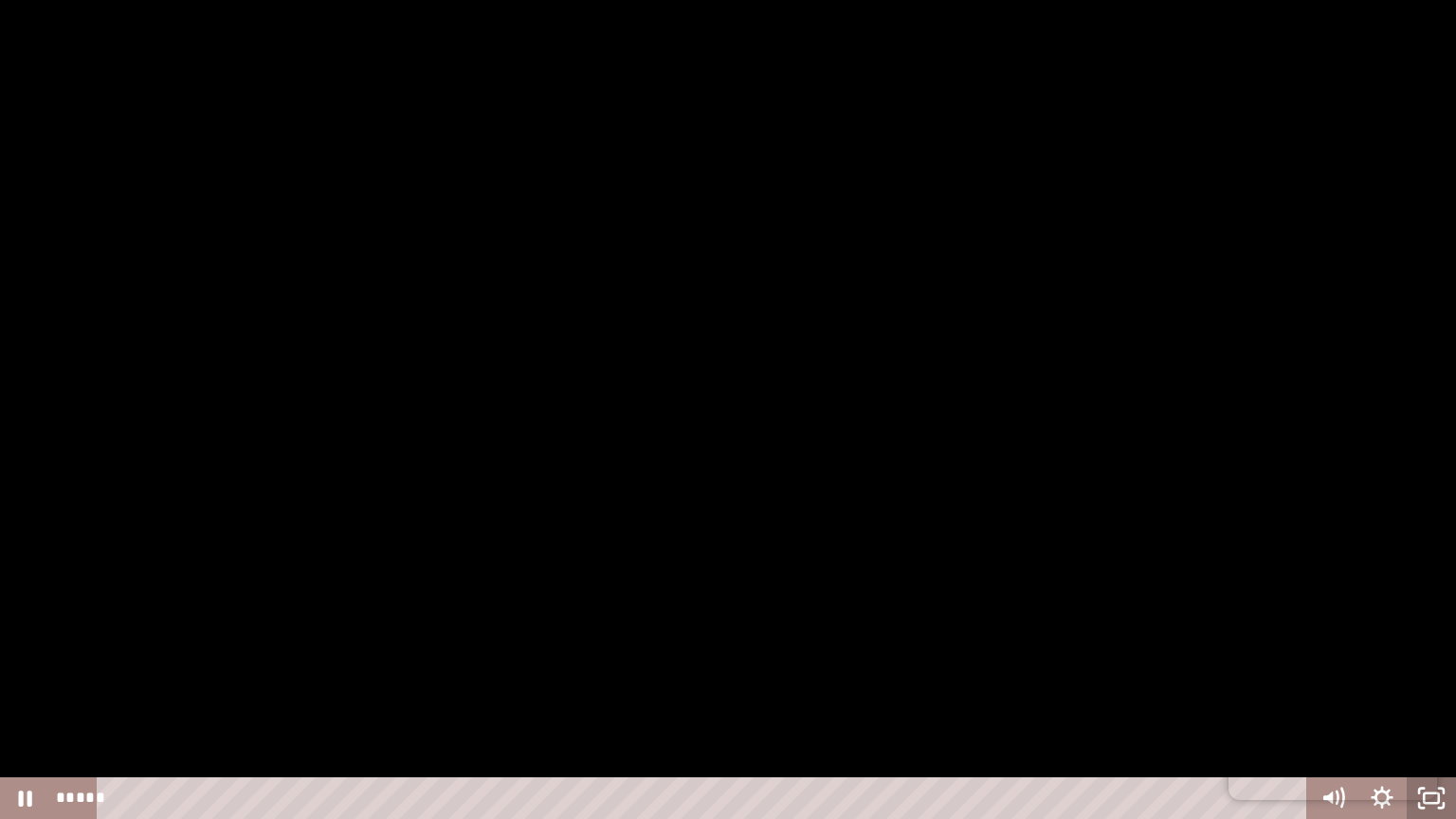click 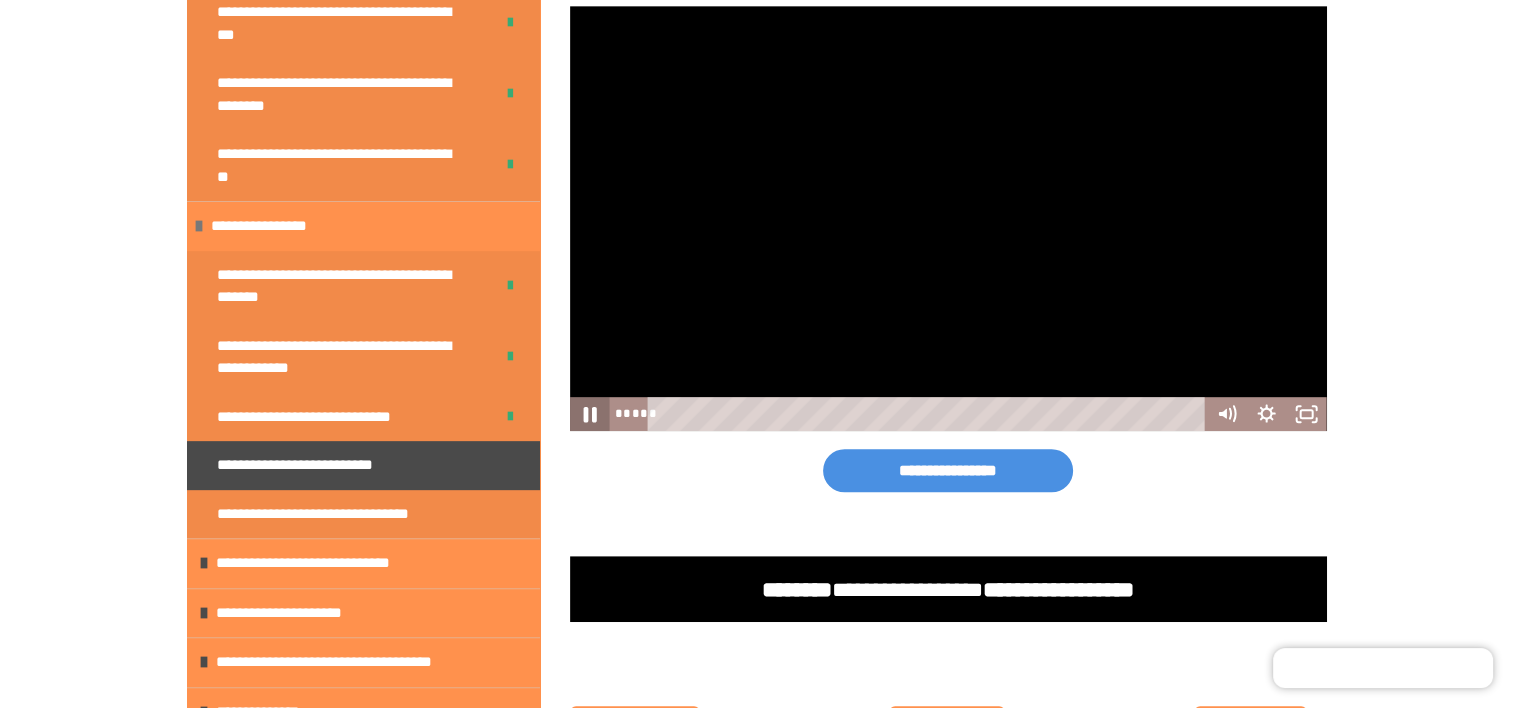 click 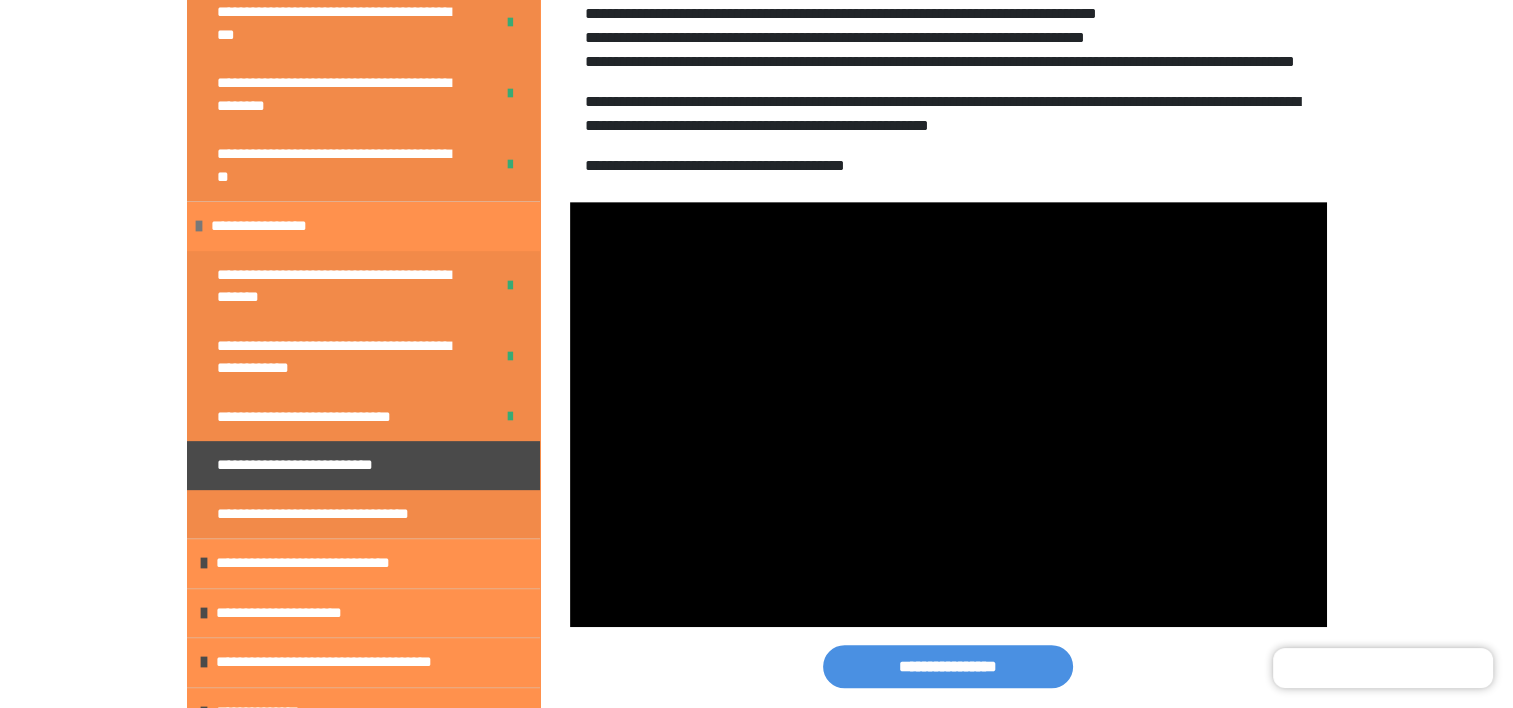 scroll, scrollTop: 780, scrollLeft: 0, axis: vertical 